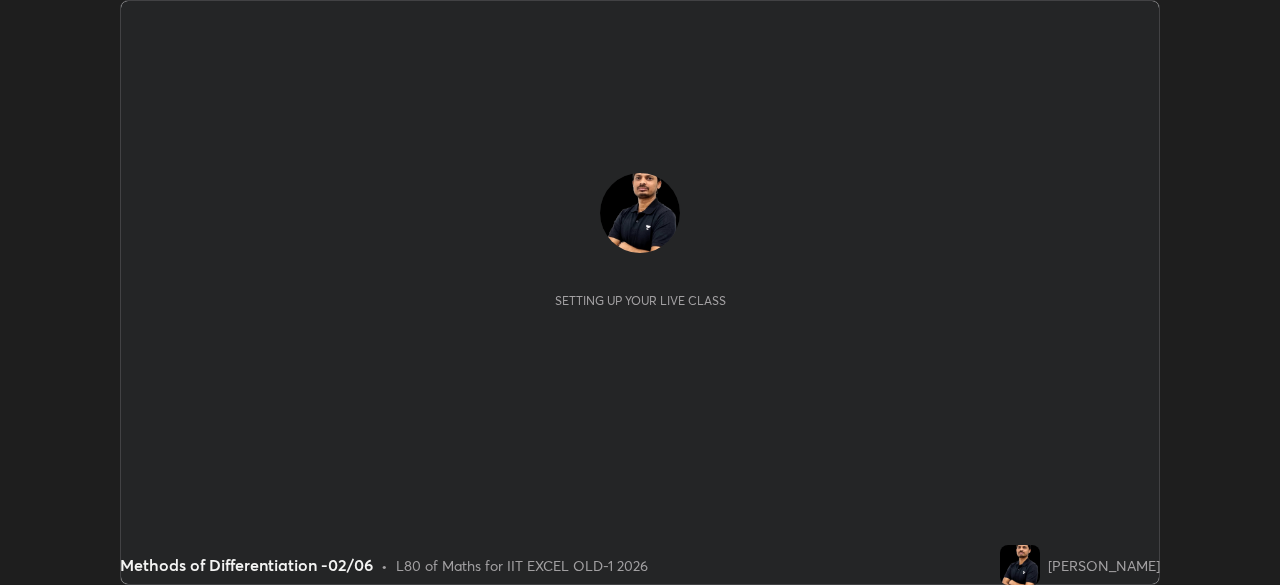 scroll, scrollTop: 0, scrollLeft: 0, axis: both 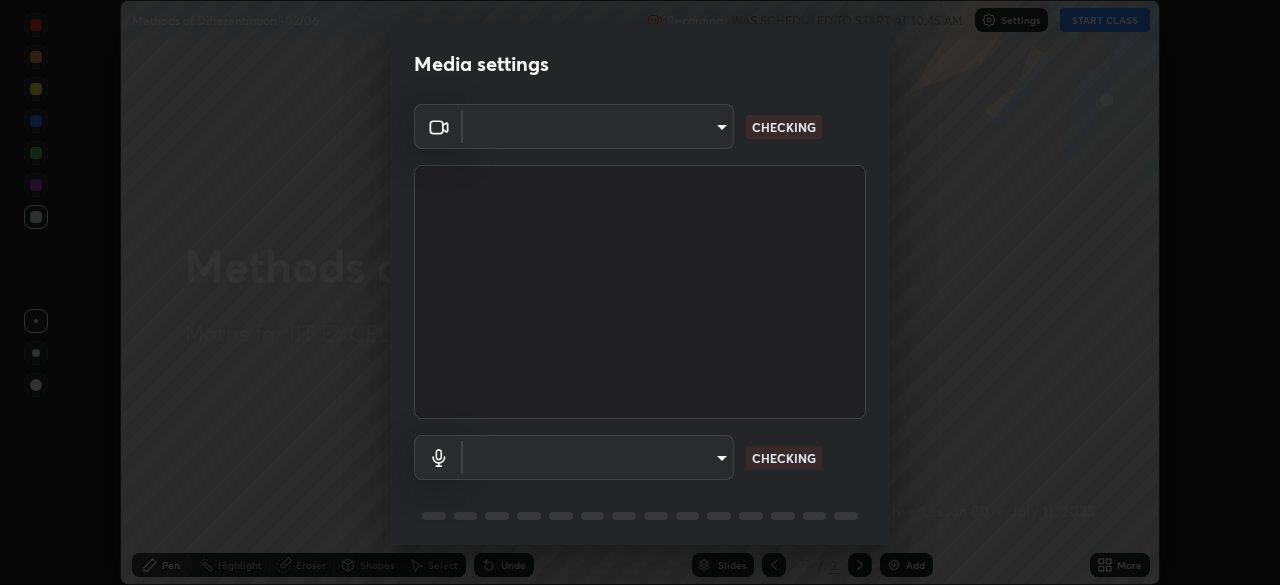 type on "a2c9e0304fea7a197325265949ed38064ec23766b16e4a4df4757bcf8ee53c87" 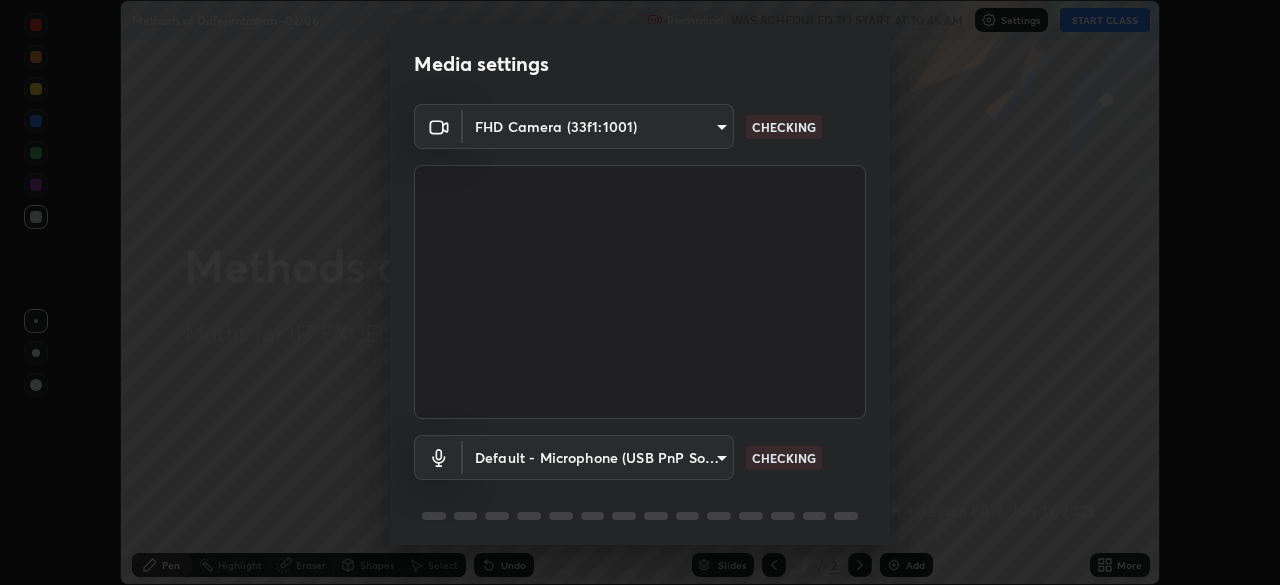 click on "Erase all Methods of Differentiation -02/06 Recording WAS SCHEDULED TO START AT  10:45 AM Settings START CLASS Setting up your live class Methods of Differentiation -02/06 • L80 of Maths for IIT EXCEL OLD-1 2026 [PERSON_NAME] Pen Highlight Eraser Shapes Select Undo Slides 2 / 2 Add More No doubts shared Encourage your learners to ask a doubt for better clarity Report an issue Reason for reporting Buffering Chat not working Audio - Video sync issue Educator video quality low ​ Attach an image Report Media settings FHD Camera (33f1:1001) a2c9e0304fea7a197325265949ed38064ec23766b16e4a4df4757bcf8ee53c87 CHECKING Default - Microphone (USB PnP Sound Device) default CHECKING 1 / 5 Next" at bounding box center (640, 292) 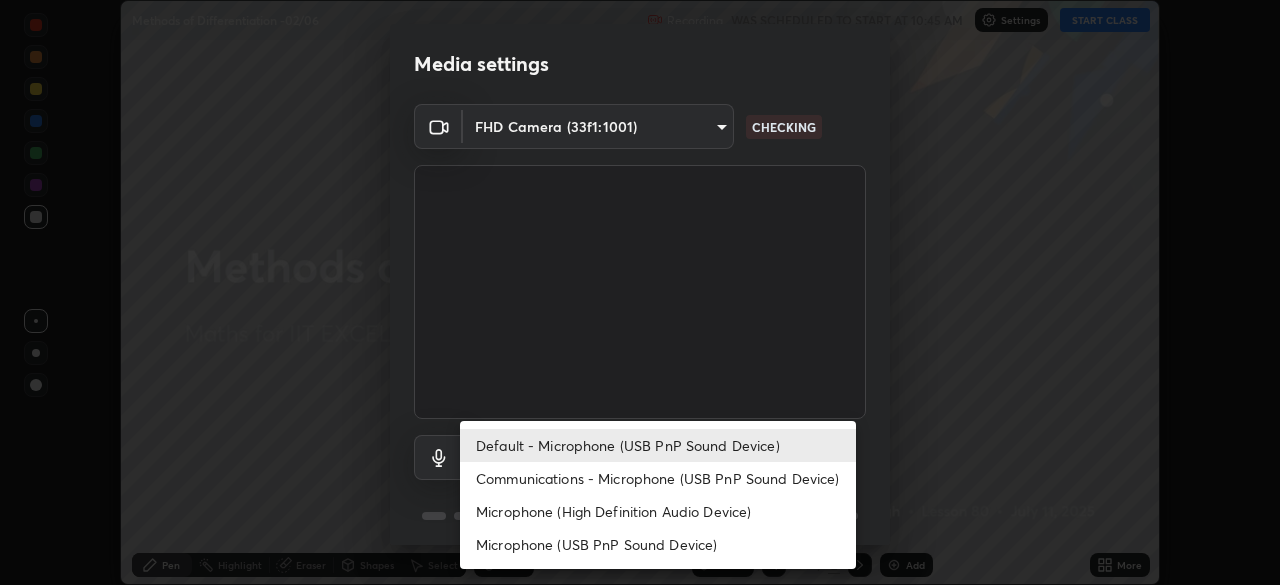 click on "Microphone (High Definition Audio Device)" at bounding box center (658, 511) 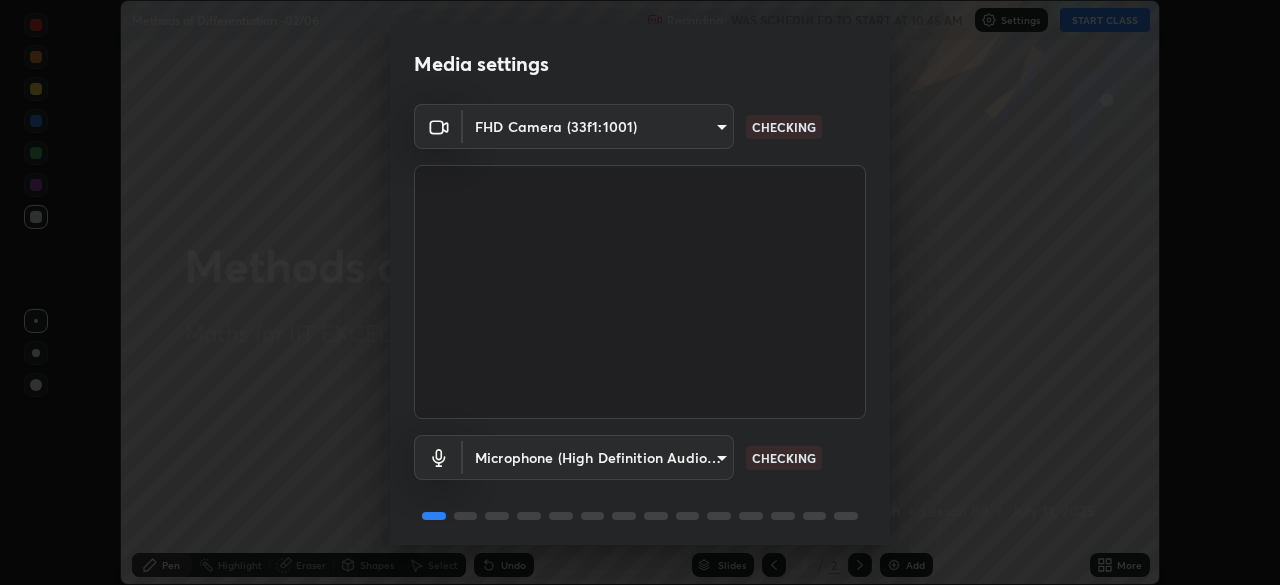 click on "Erase all Methods of Differentiation -02/06 Recording WAS SCHEDULED TO START AT  10:45 AM Settings START CLASS Setting up your live class Methods of Differentiation -02/06 • L80 of Maths for IIT EXCEL OLD-1 2026 [PERSON_NAME] Pen Highlight Eraser Shapes Select Undo Slides 2 / 2 Add More No doubts shared Encourage your learners to ask a doubt for better clarity Report an issue Reason for reporting Buffering Chat not working Audio - Video sync issue Educator video quality low ​ Attach an image Report Media settings FHD Camera (33f1:1001) a2c9e0304fea7a197325265949ed38064ec23766b16e4a4df4757bcf8ee53c87 CHECKING Microphone (High Definition Audio Device) 5efe93fc14e93c8b3a8f192c6fd45c1e8419d5ac154fc35f188067f04b7c8973 CHECKING 1 / 5 Next" at bounding box center (640, 292) 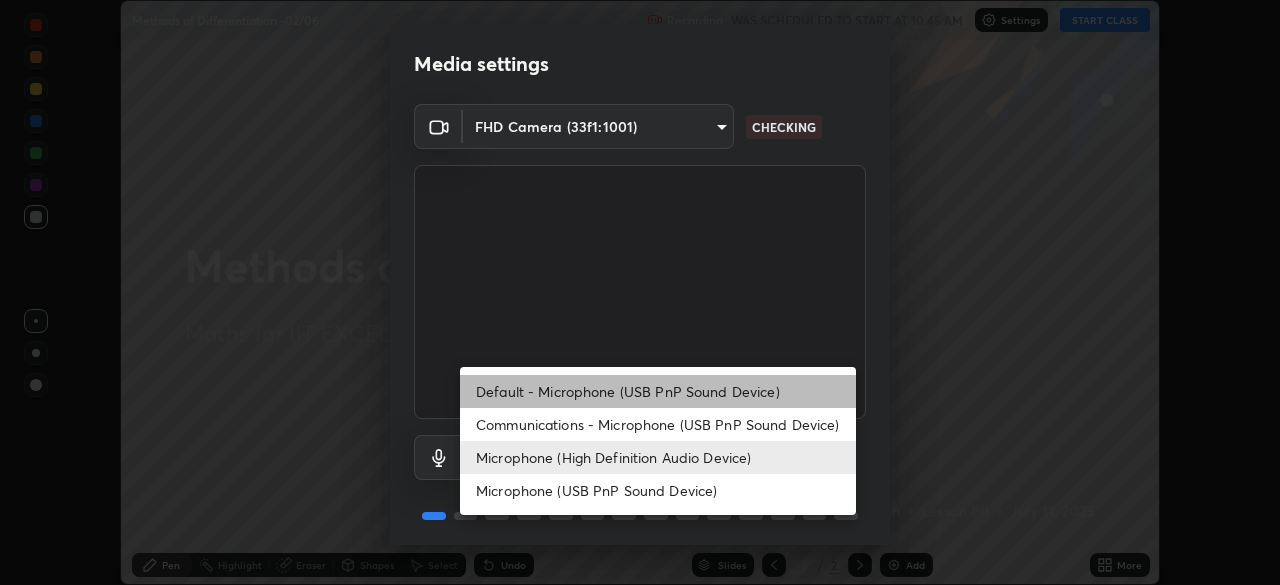 click on "Default - Microphone (USB PnP Sound Device)" at bounding box center [658, 391] 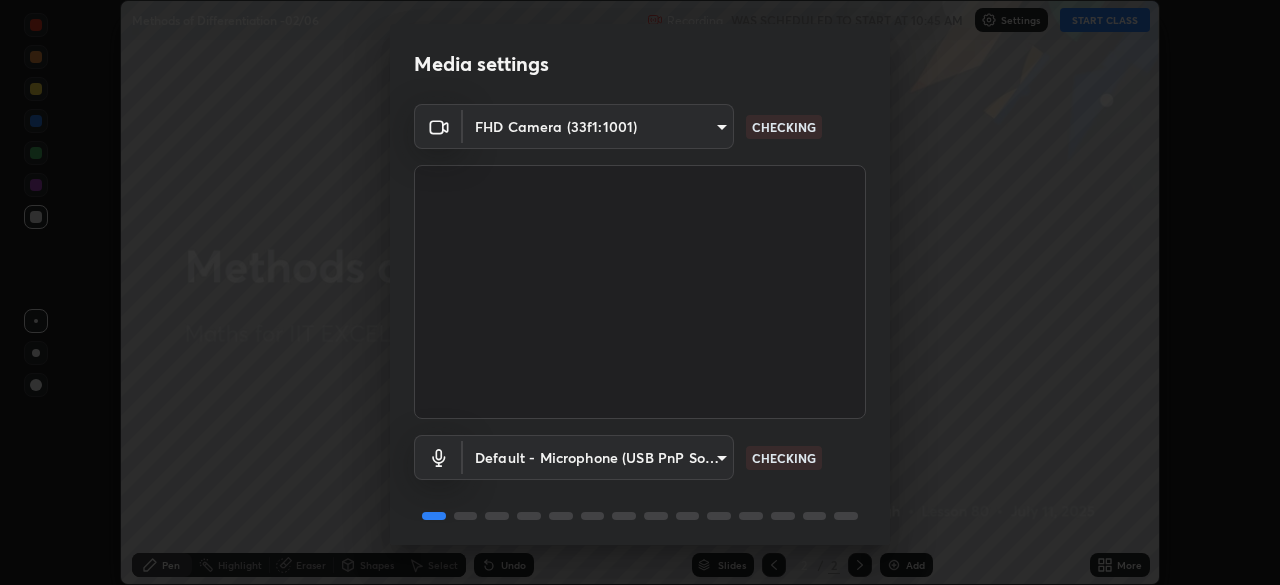 scroll, scrollTop: 71, scrollLeft: 0, axis: vertical 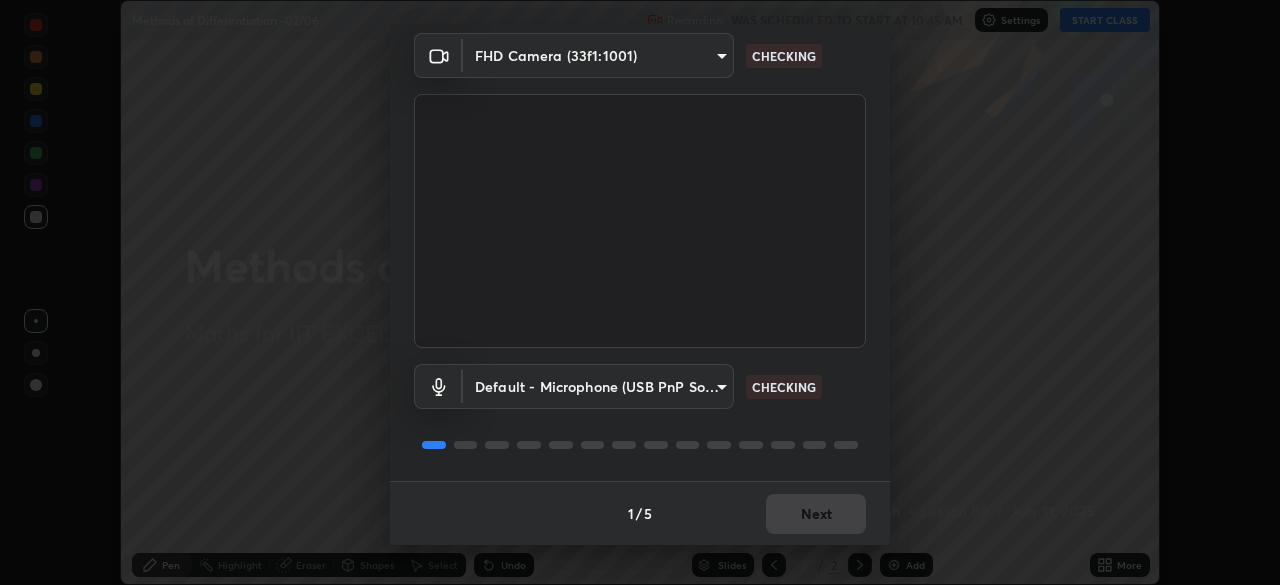 click on "1 / 5 Next" at bounding box center [640, 513] 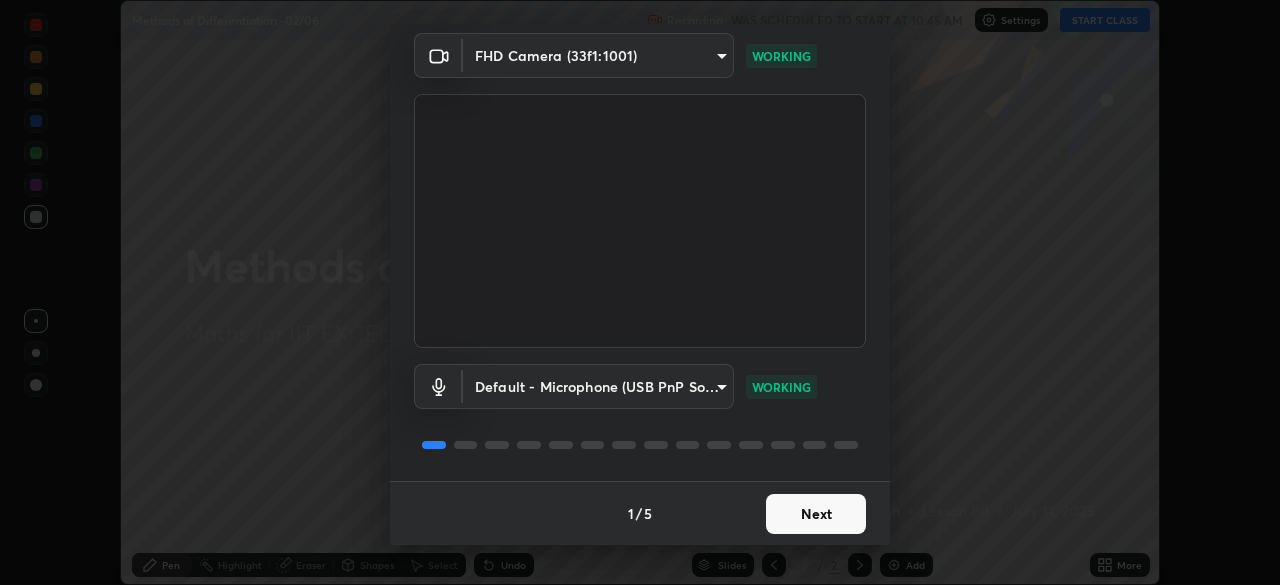 click on "Next" at bounding box center [816, 514] 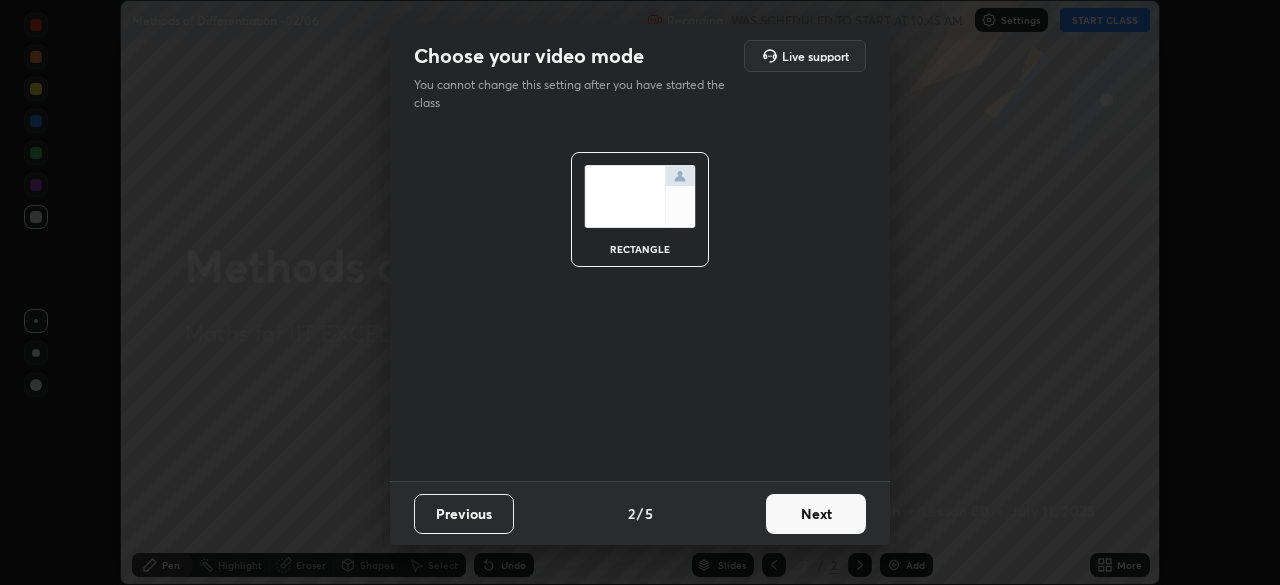 scroll, scrollTop: 0, scrollLeft: 0, axis: both 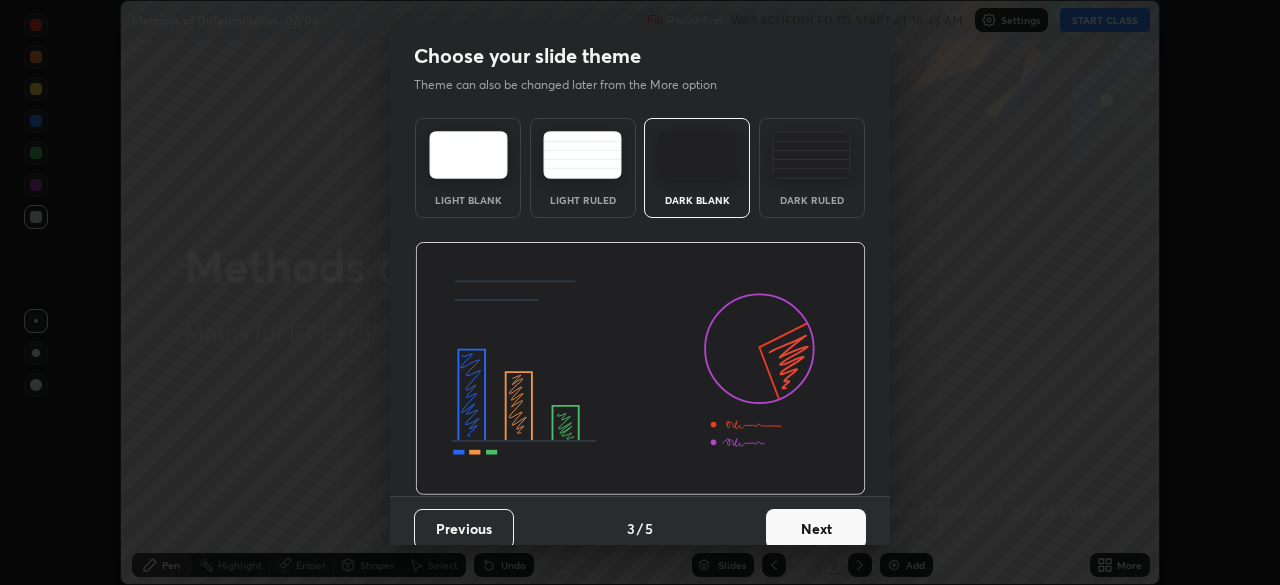 click on "Next" at bounding box center (816, 529) 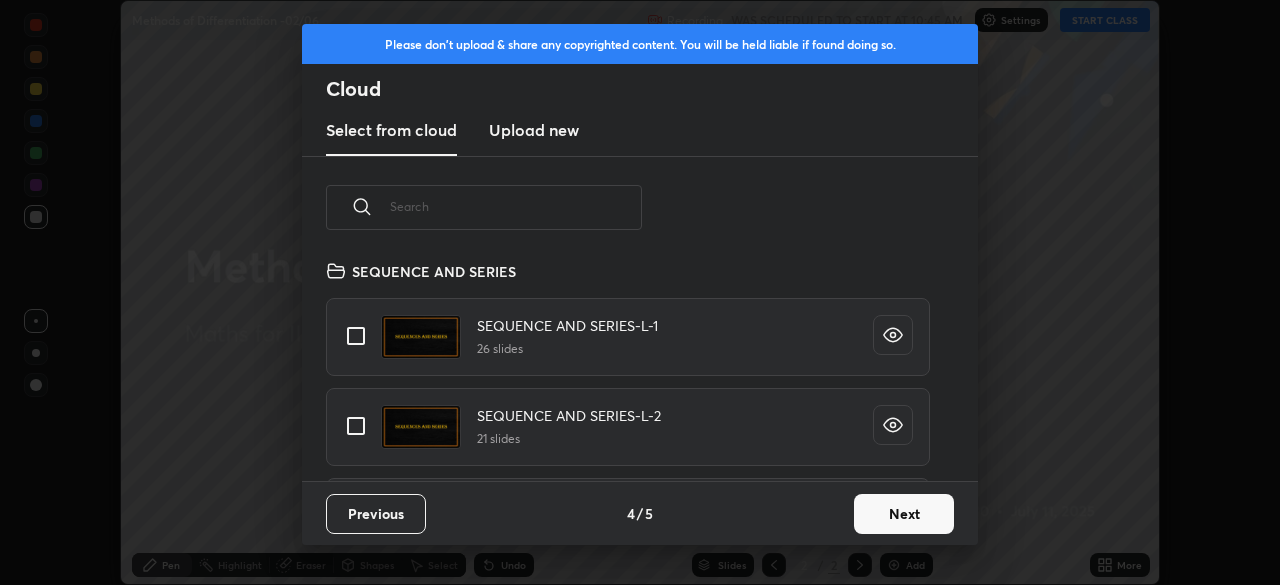 scroll, scrollTop: 7, scrollLeft: 11, axis: both 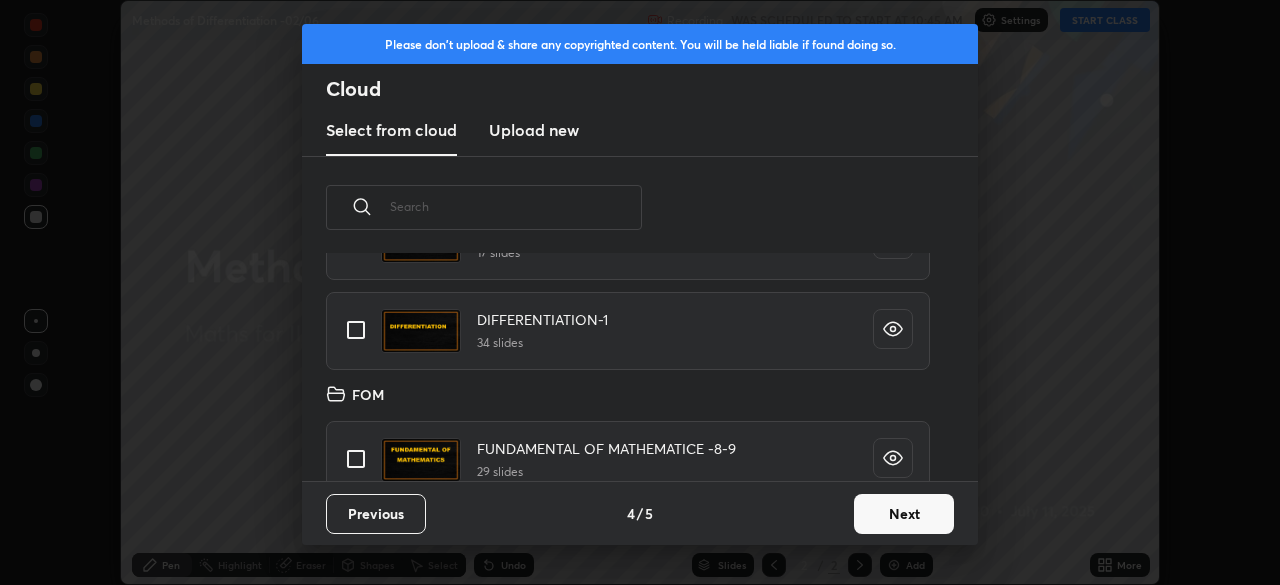 click at bounding box center [356, 330] 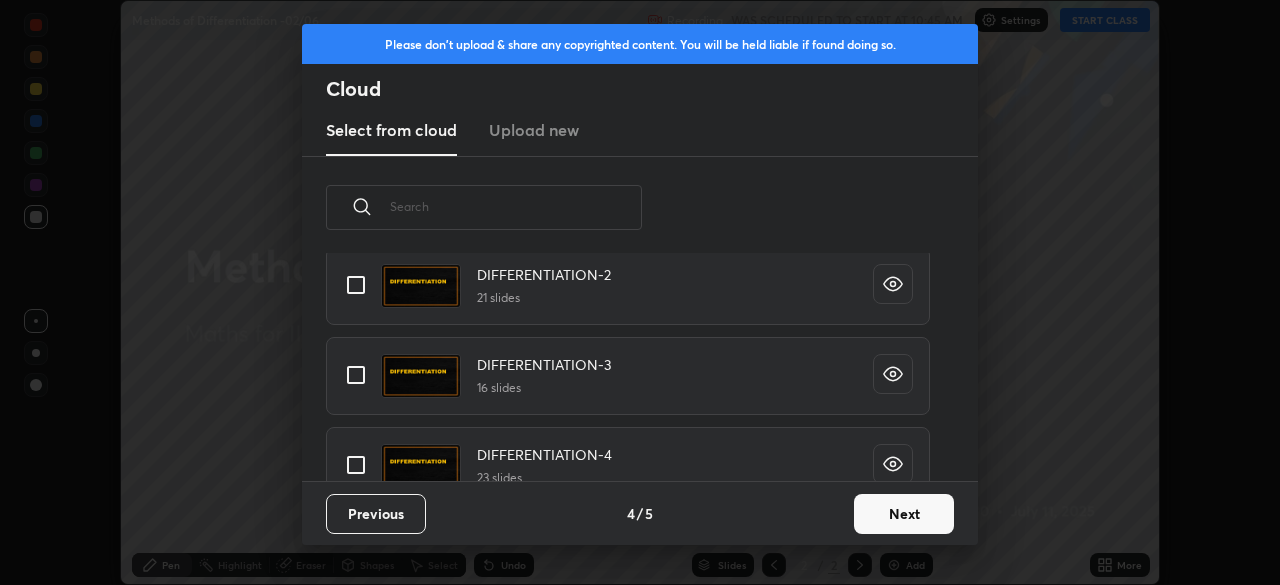 scroll, scrollTop: 796, scrollLeft: 0, axis: vertical 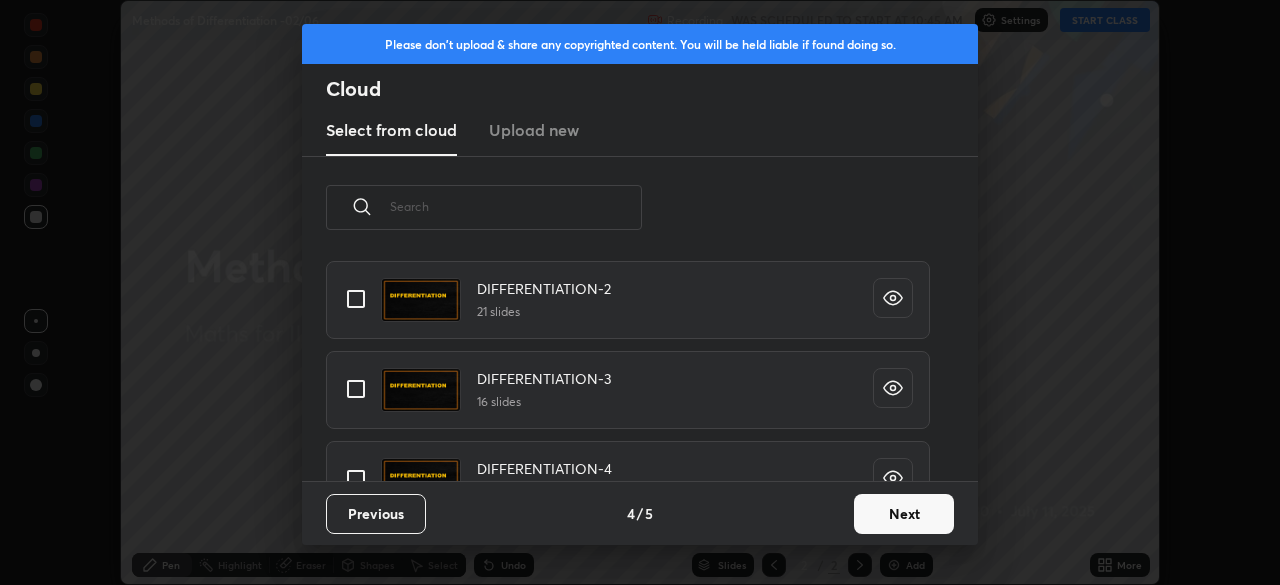 click at bounding box center (356, 299) 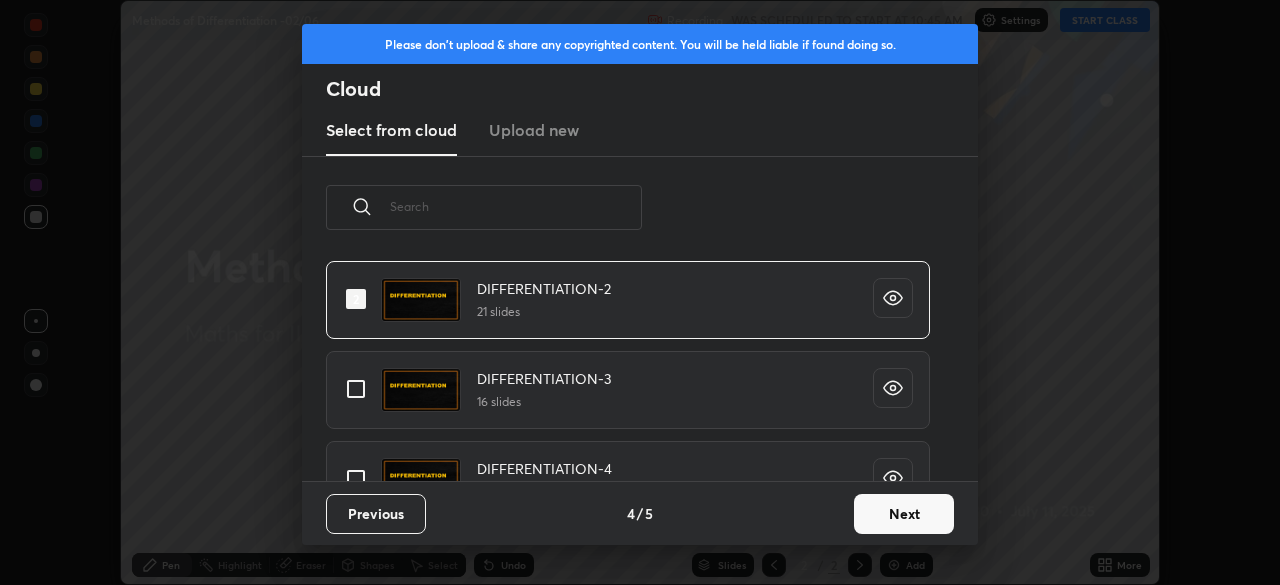 click on "Next" at bounding box center (904, 514) 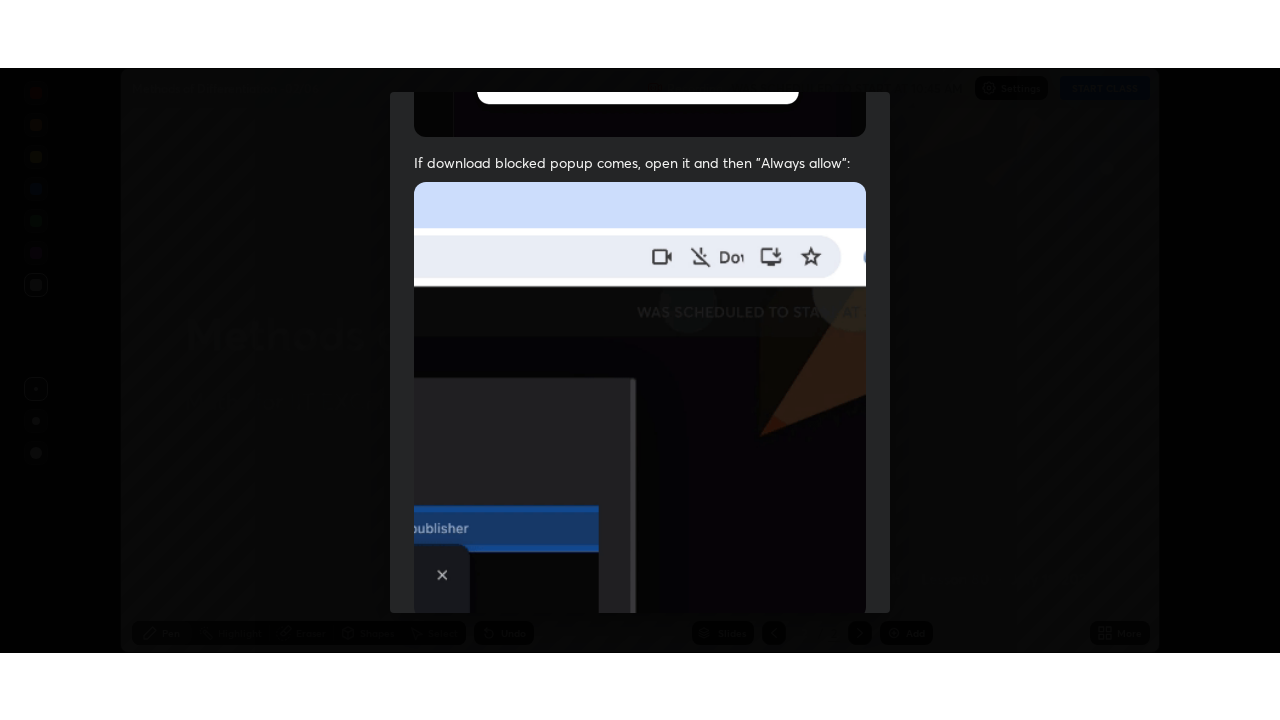 scroll, scrollTop: 479, scrollLeft: 0, axis: vertical 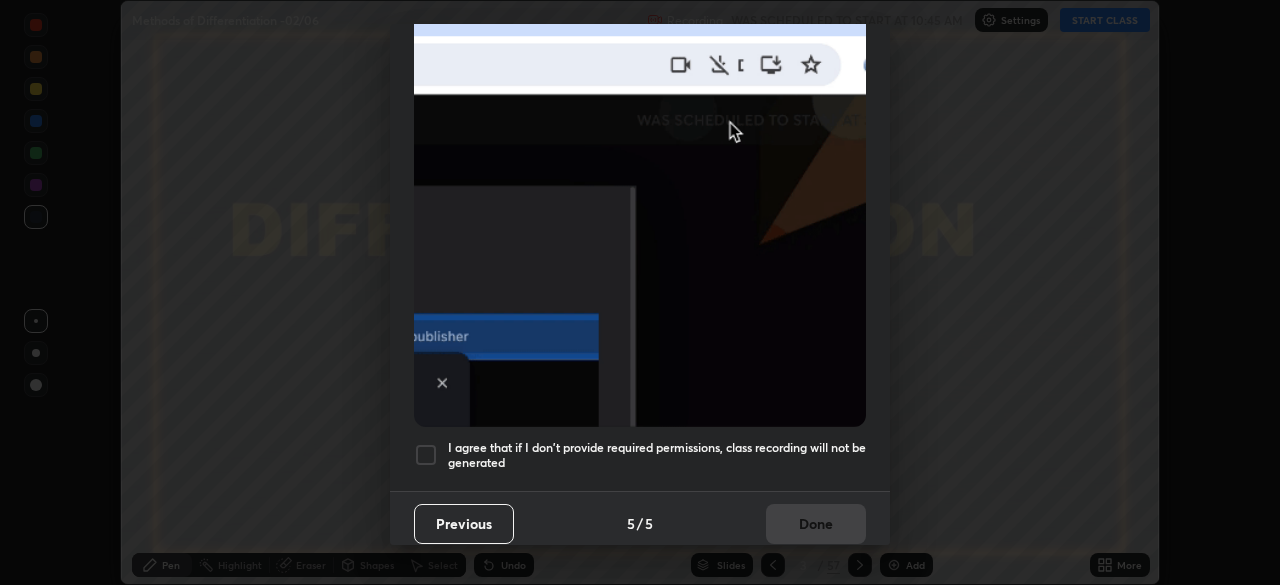 click at bounding box center (426, 455) 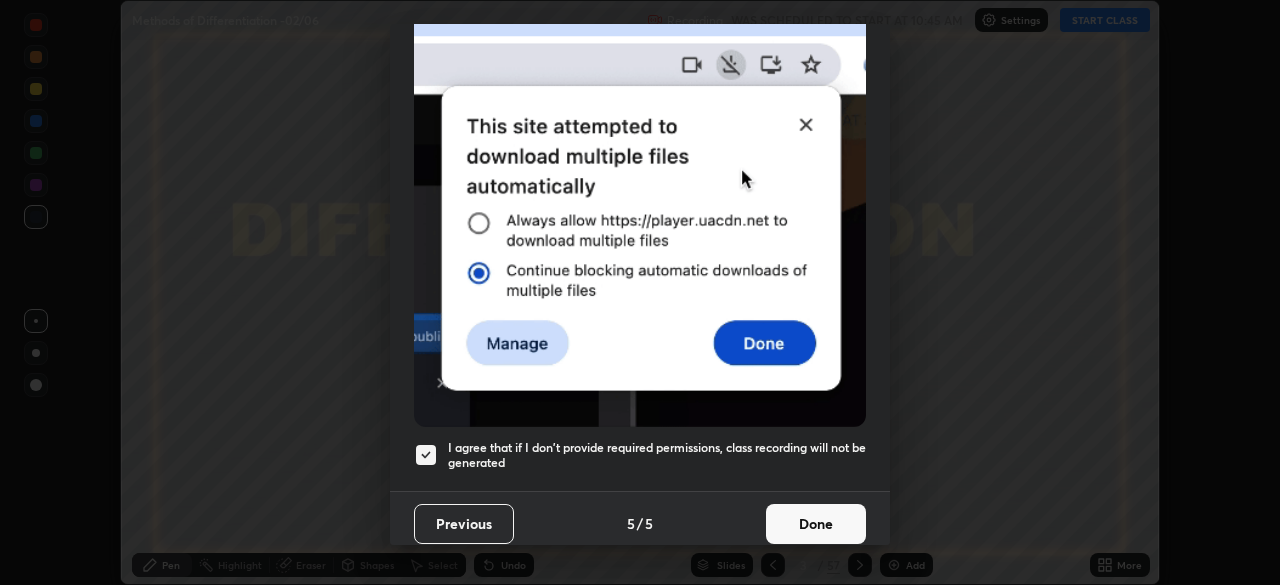 click on "Done" at bounding box center (816, 524) 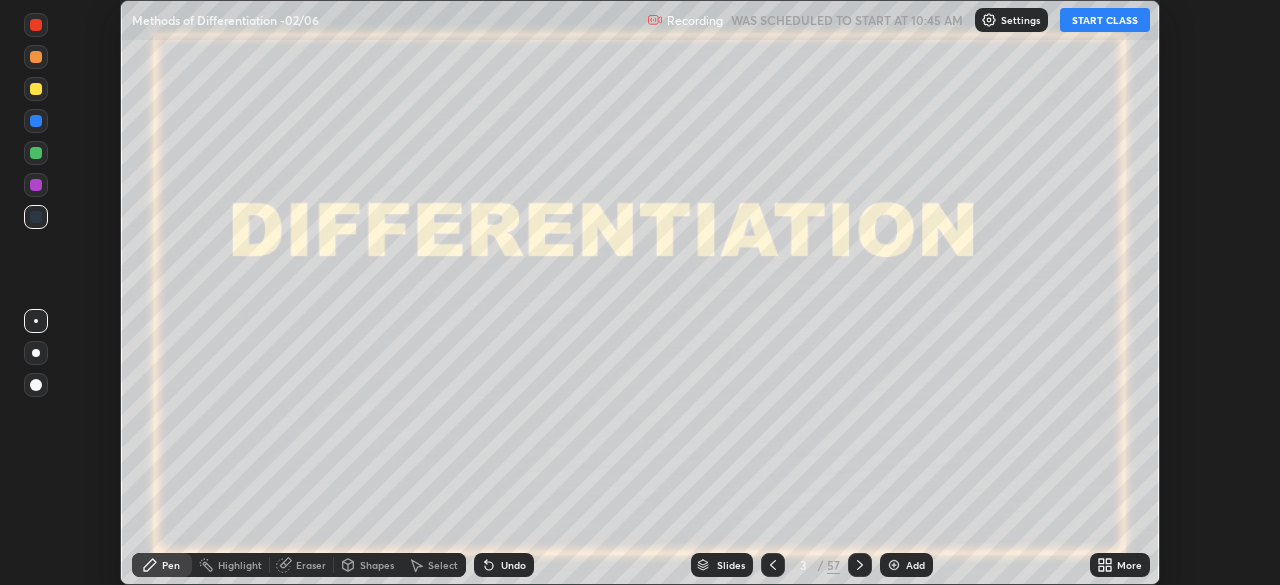 click 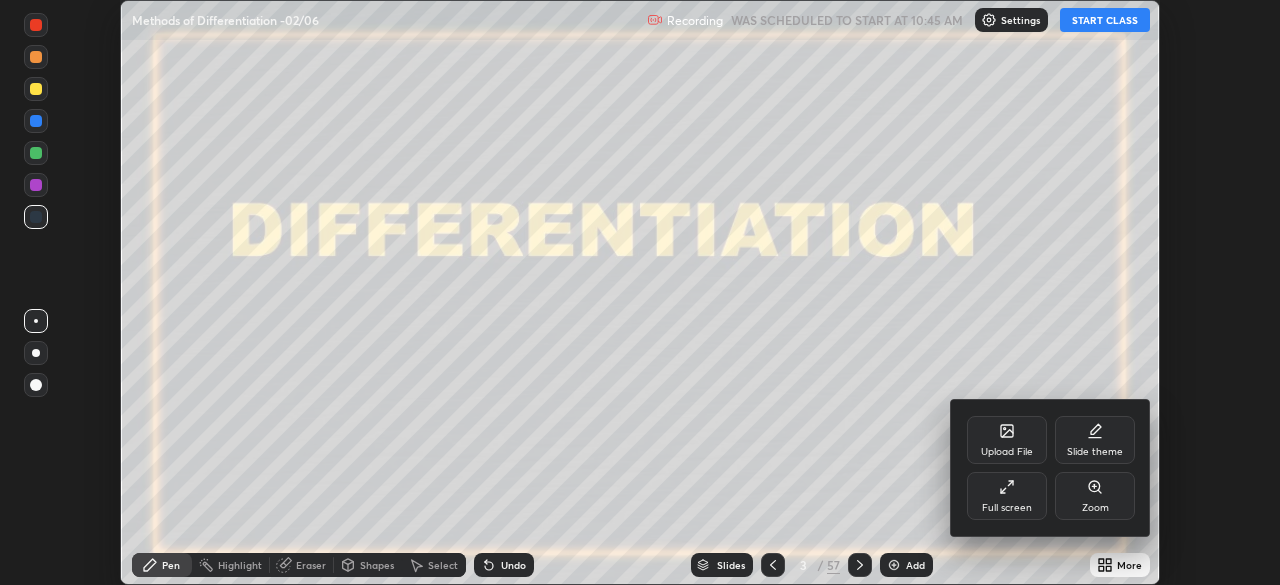 click 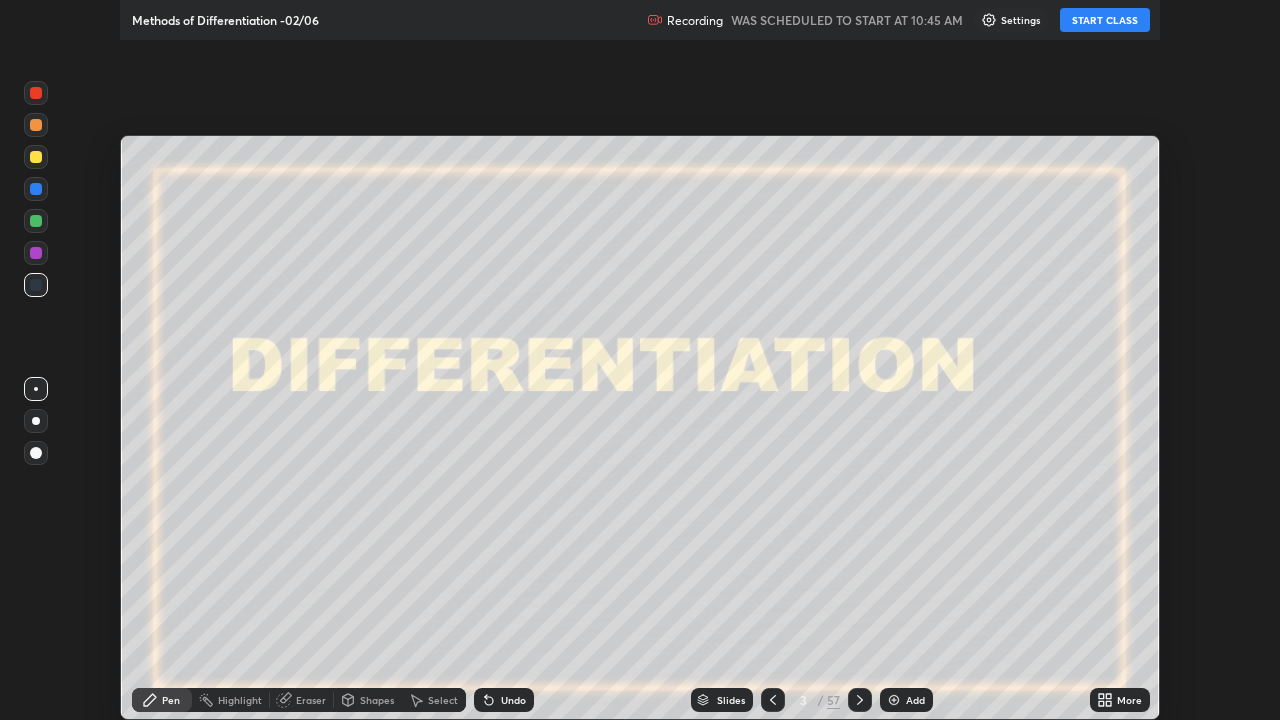 scroll, scrollTop: 99280, scrollLeft: 98720, axis: both 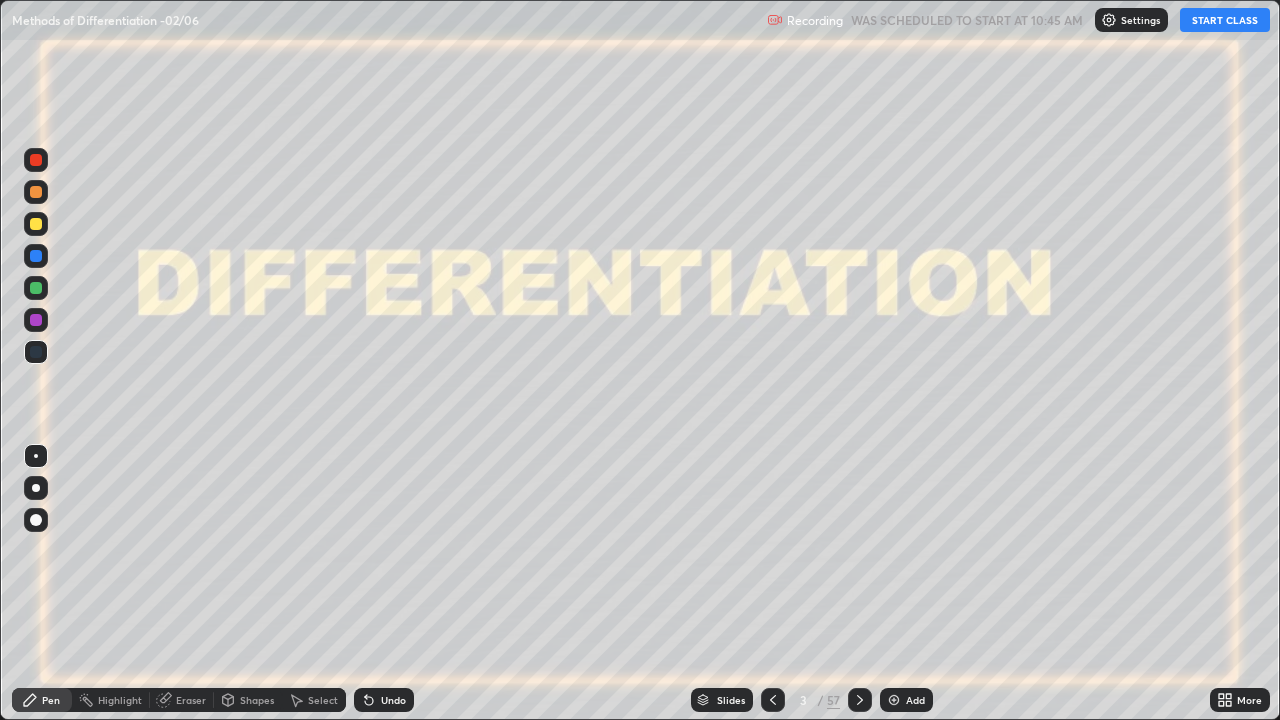 click on "START CLASS" at bounding box center (1225, 20) 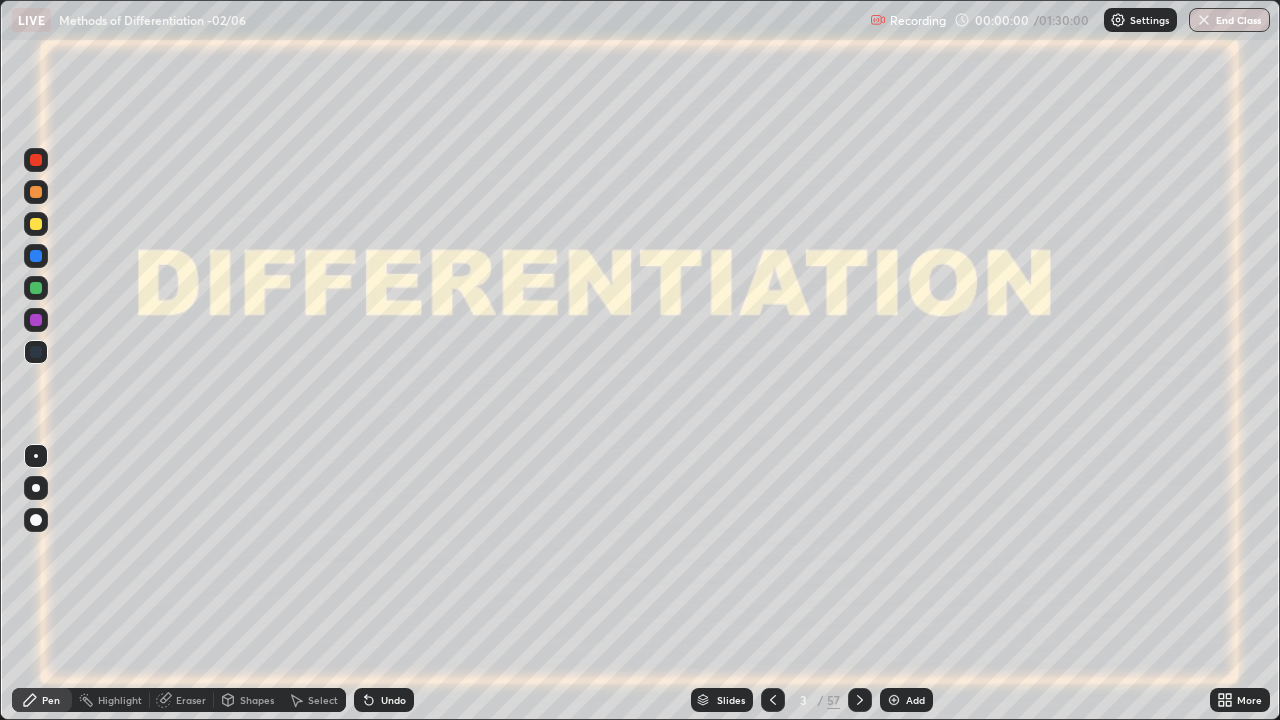 click on "Slides" at bounding box center [731, 700] 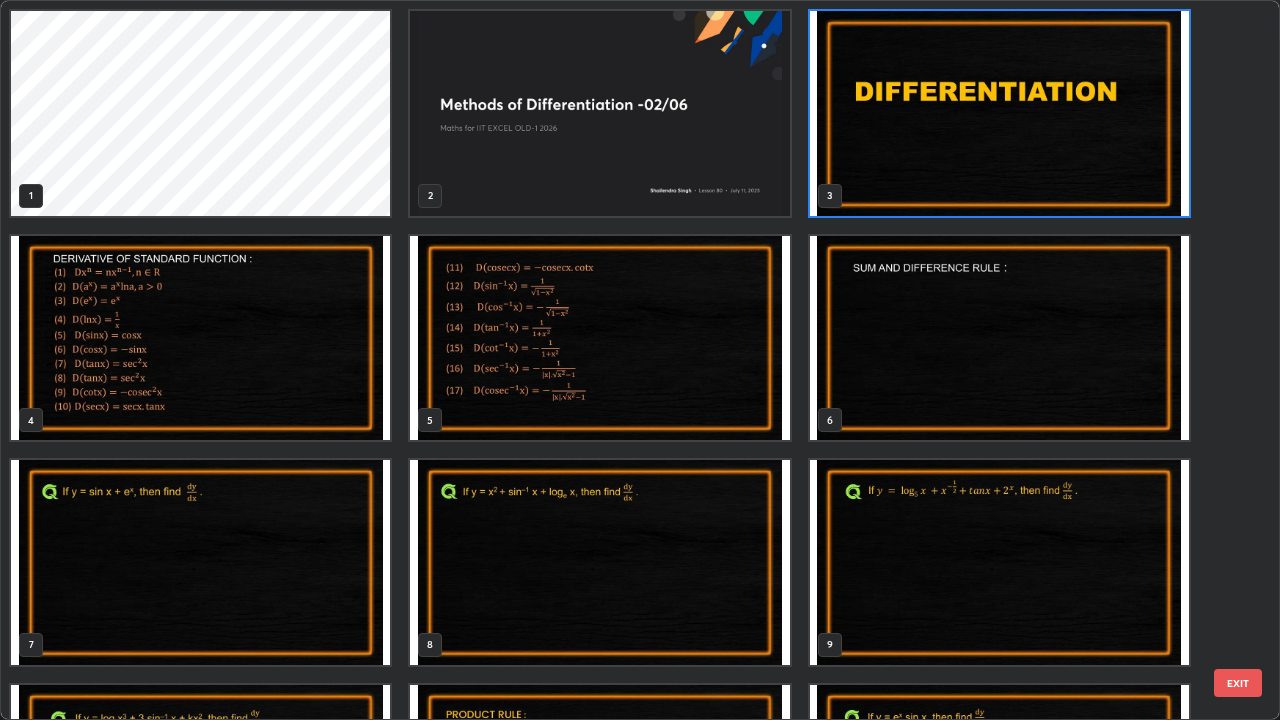 scroll, scrollTop: 7, scrollLeft: 11, axis: both 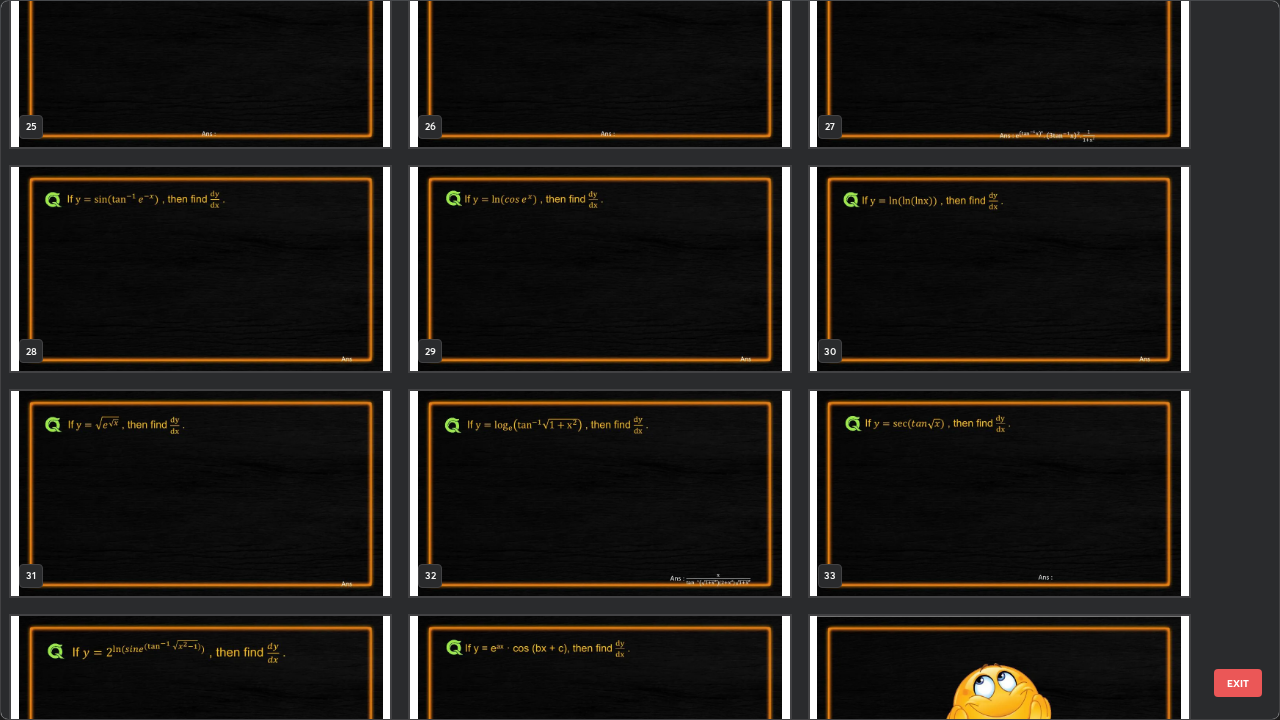 click at bounding box center [200, 718] 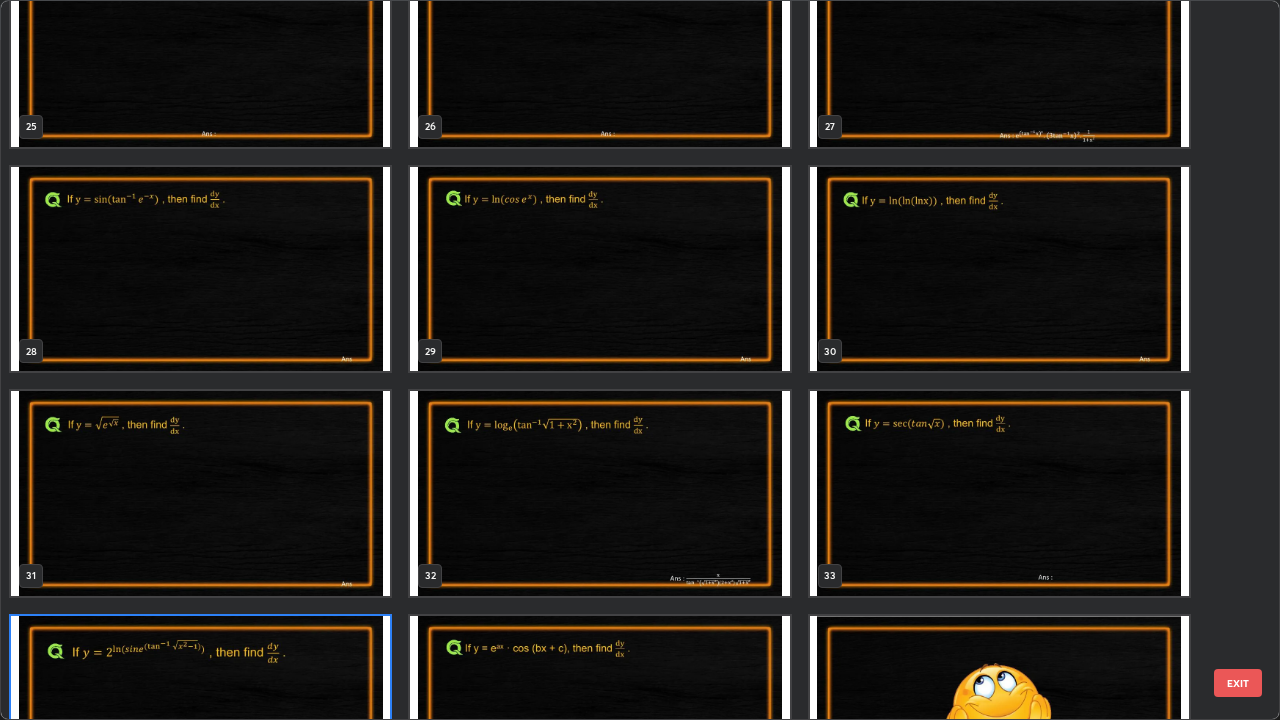 scroll, scrollTop: 1977, scrollLeft: 0, axis: vertical 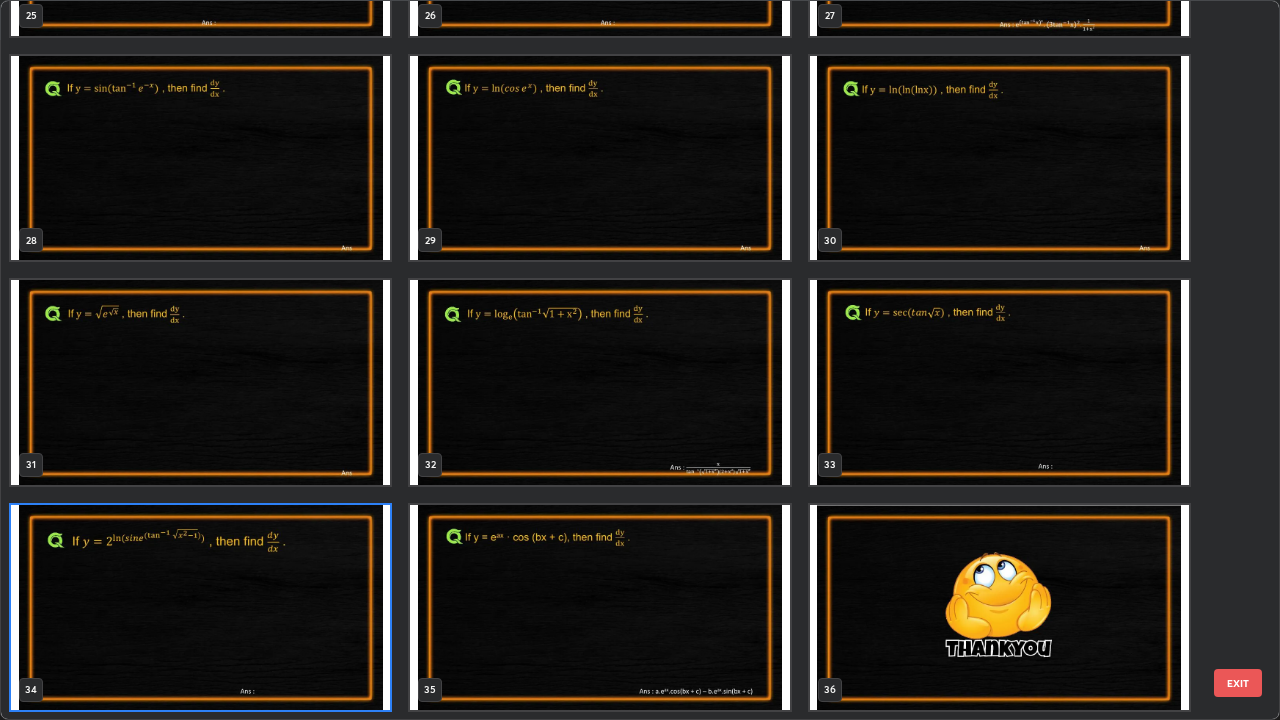 click at bounding box center (200, 607) 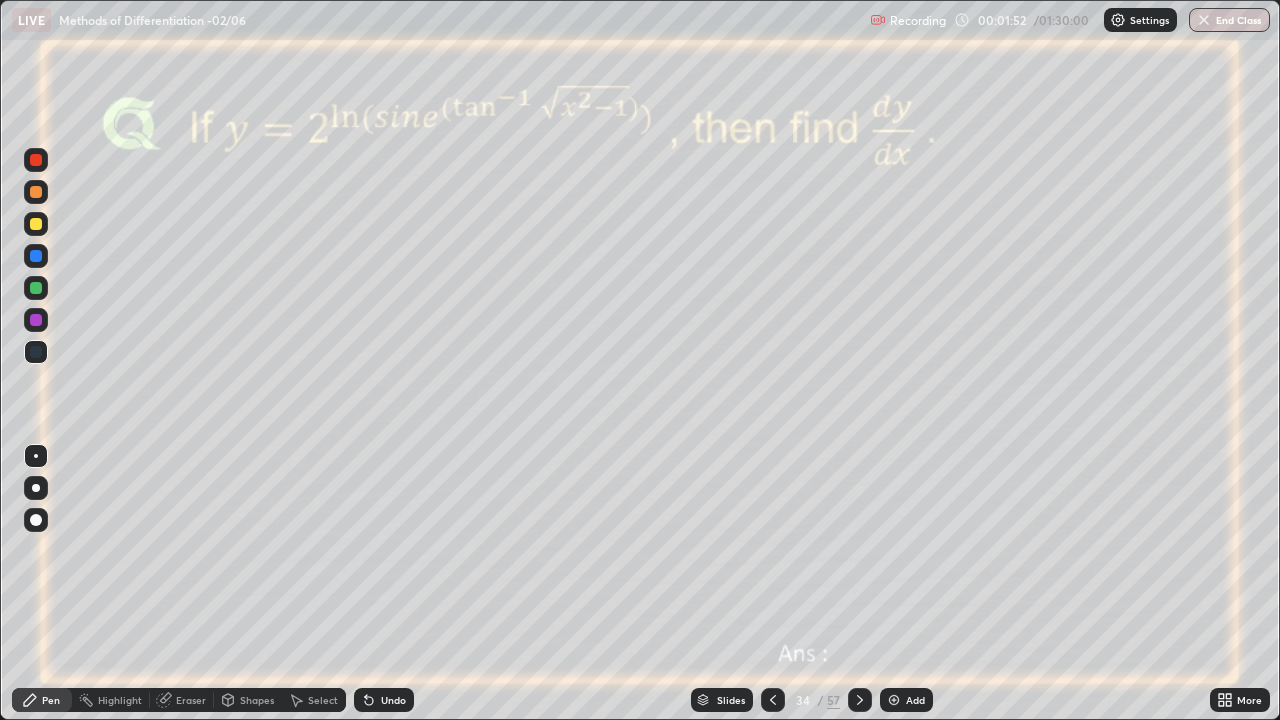 click at bounding box center [36, 320] 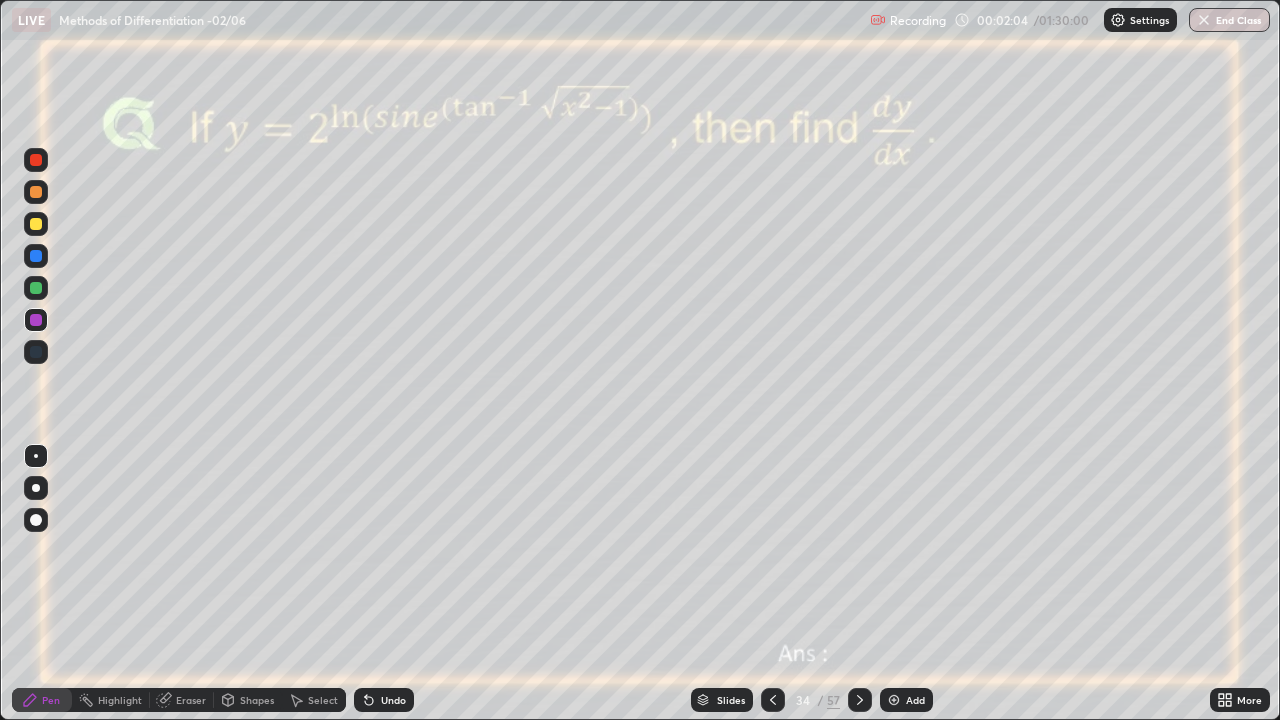 click on "Undo" at bounding box center [393, 700] 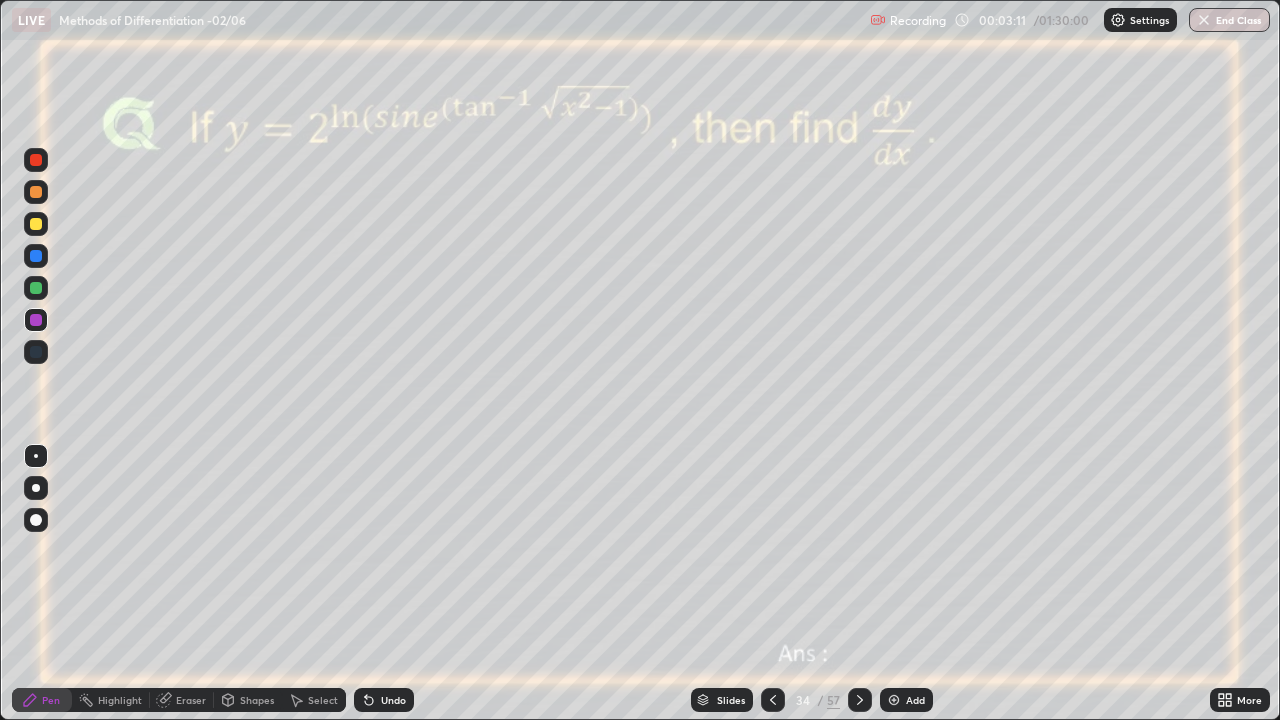 click at bounding box center (36, 288) 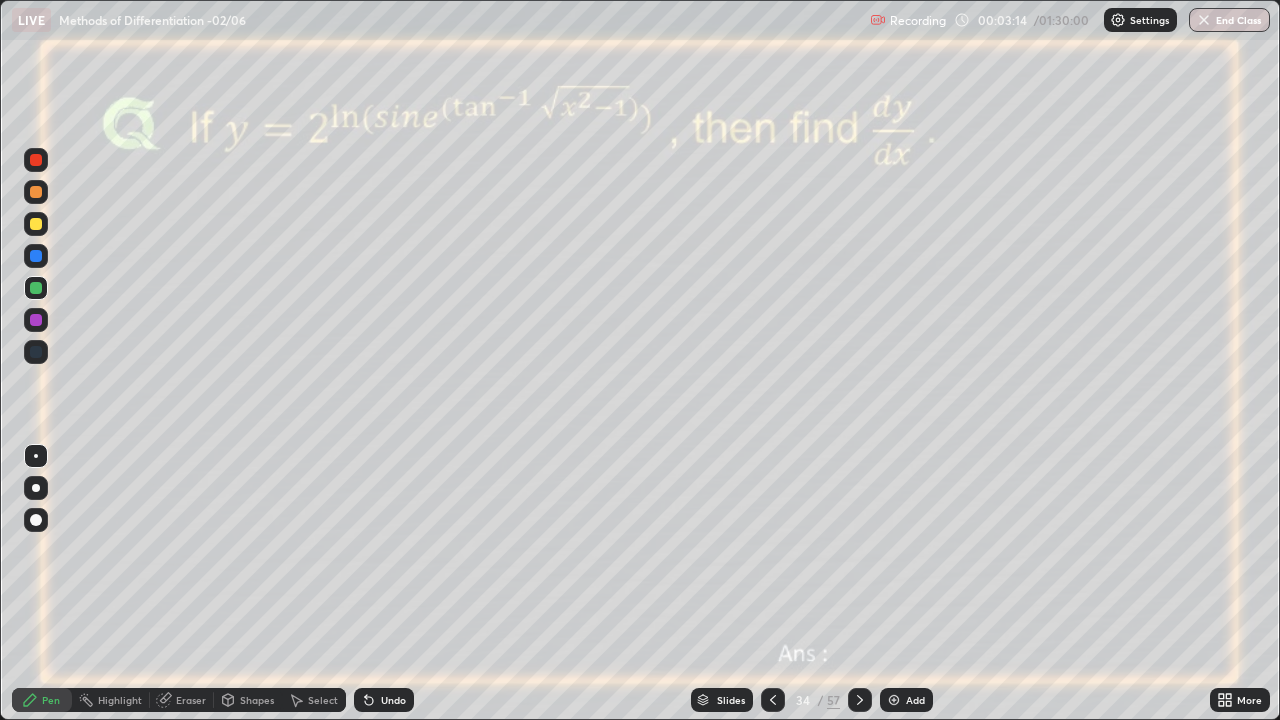 click at bounding box center (36, 320) 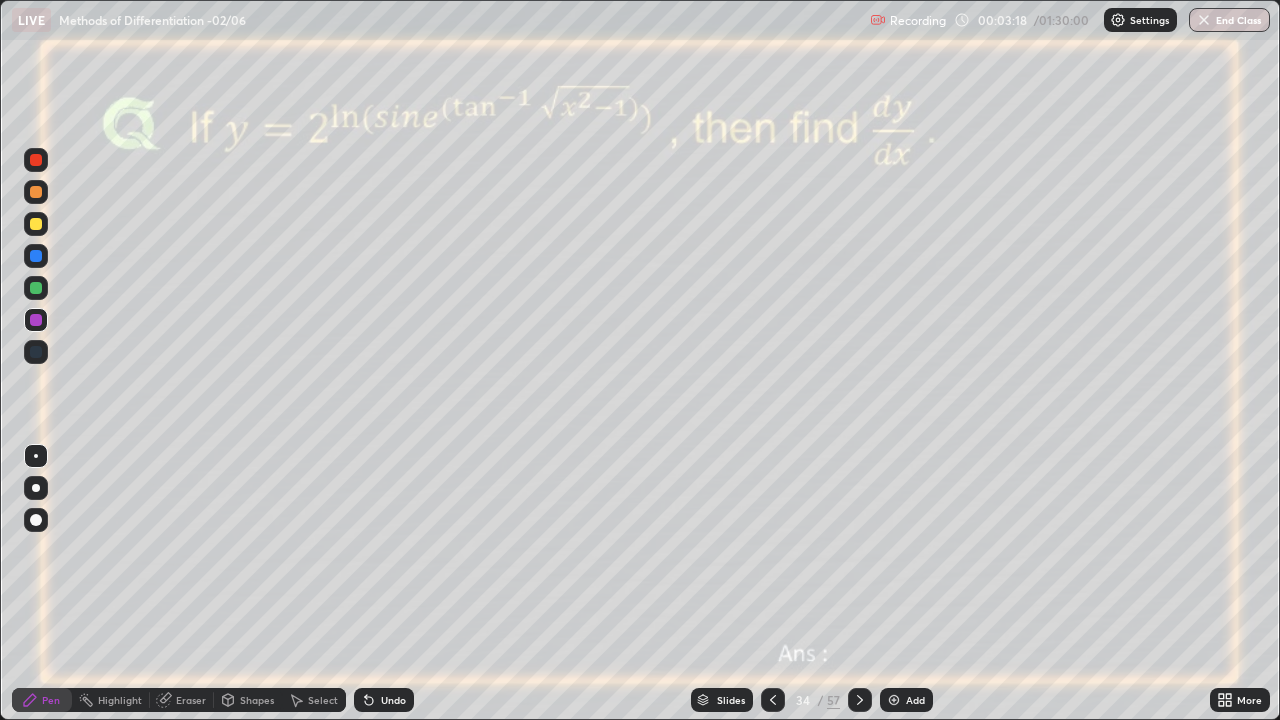 click at bounding box center [36, 288] 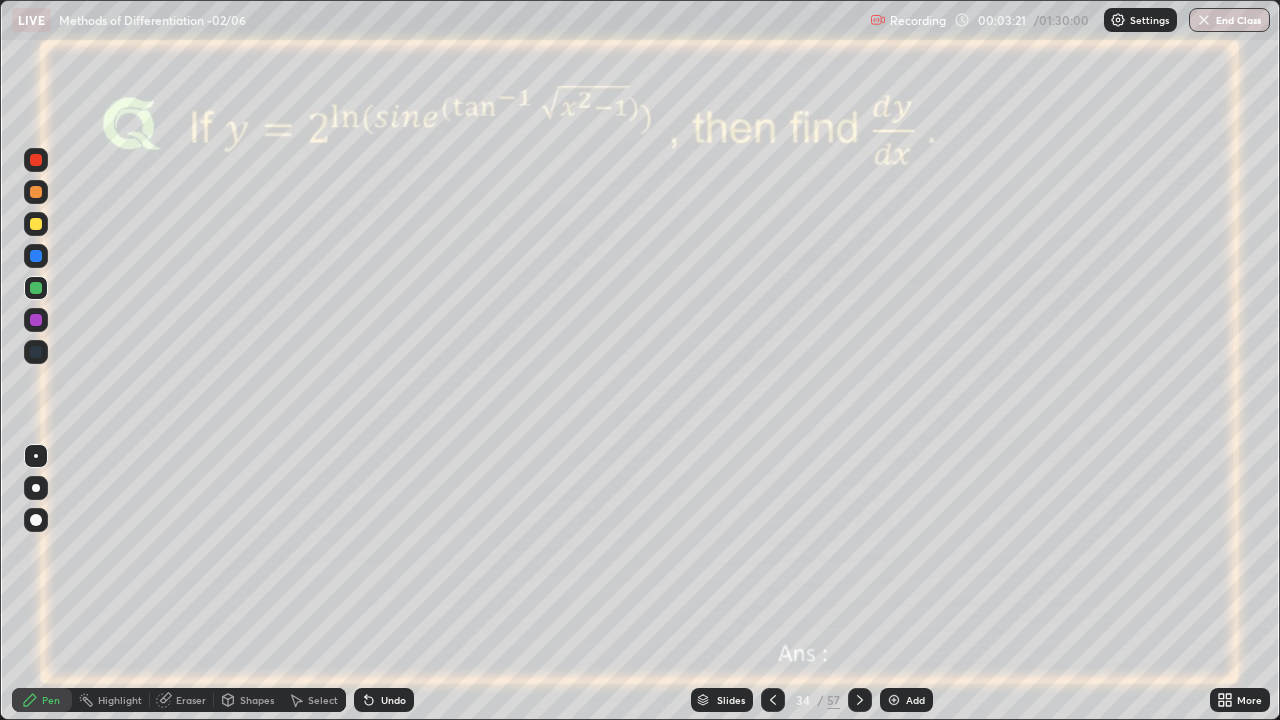 click at bounding box center (36, 256) 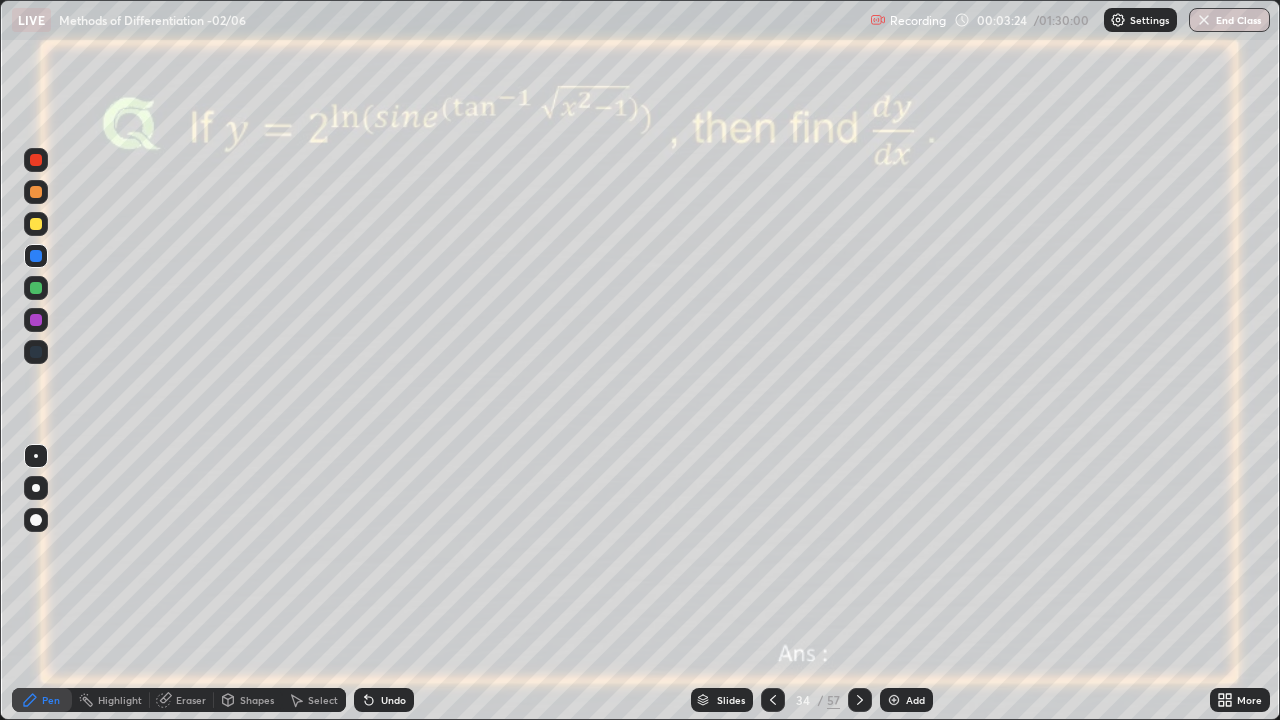 click at bounding box center [36, 224] 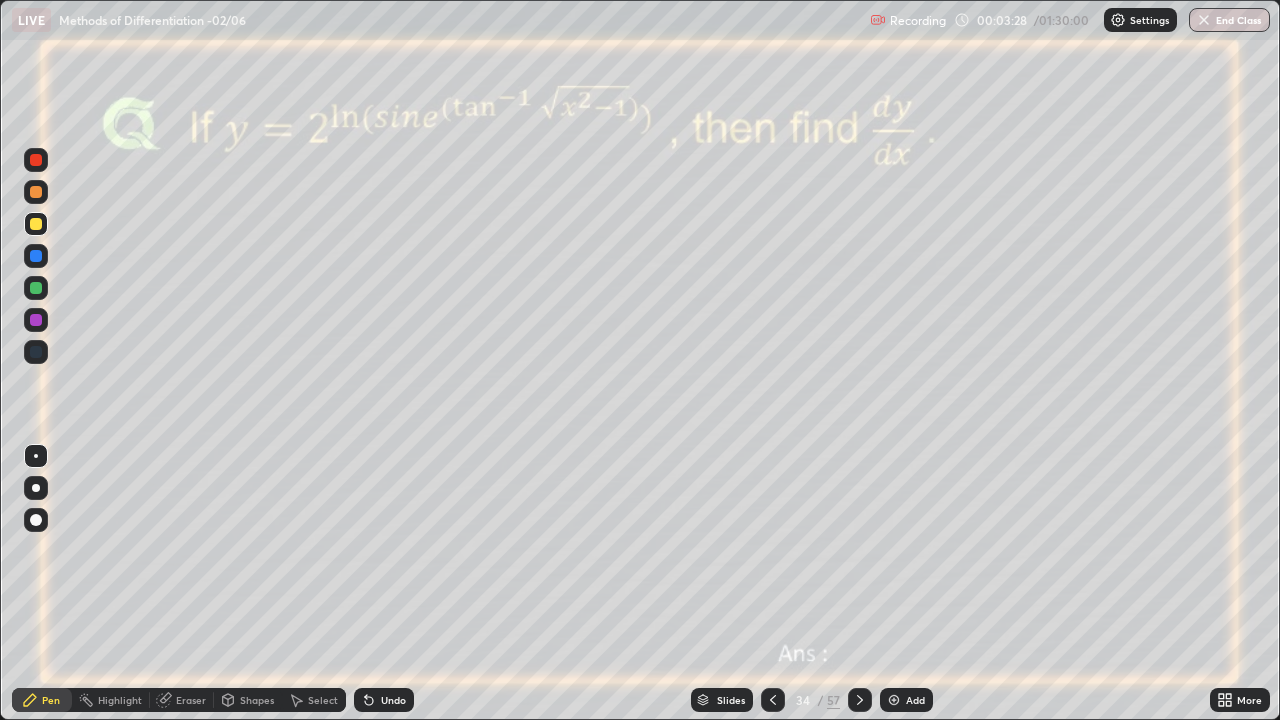 click at bounding box center [36, 192] 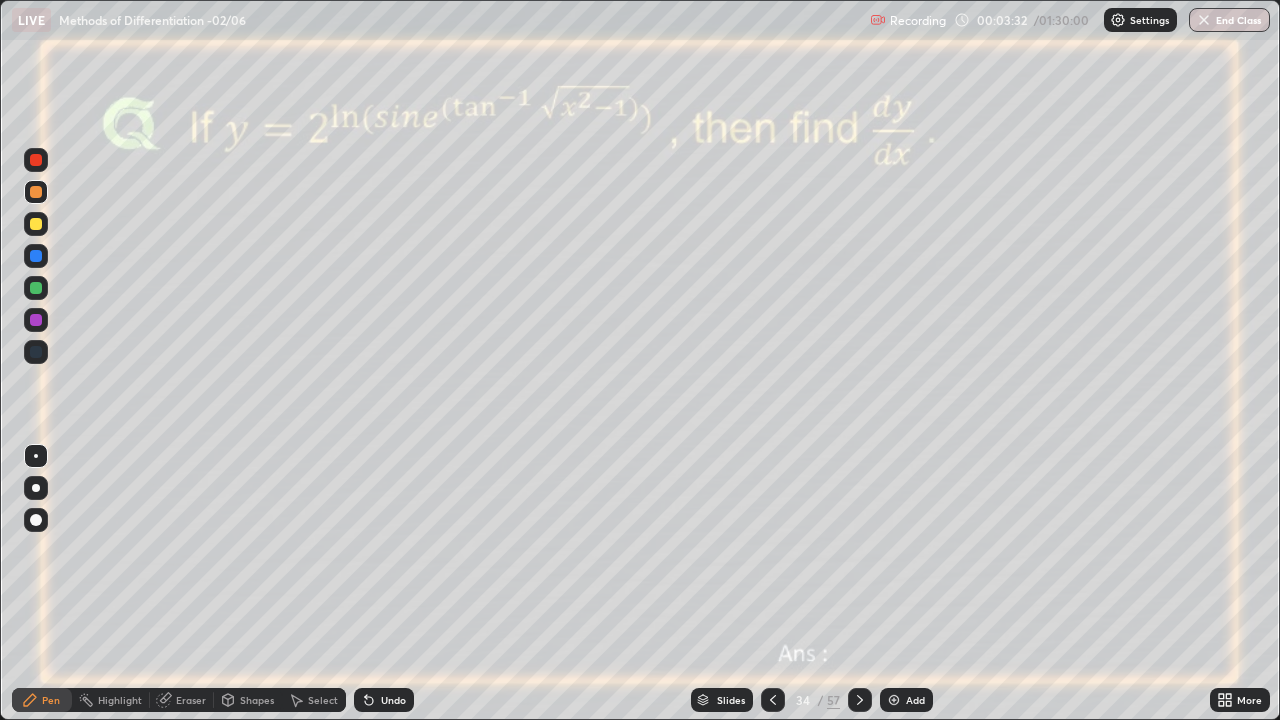 click at bounding box center [36, 160] 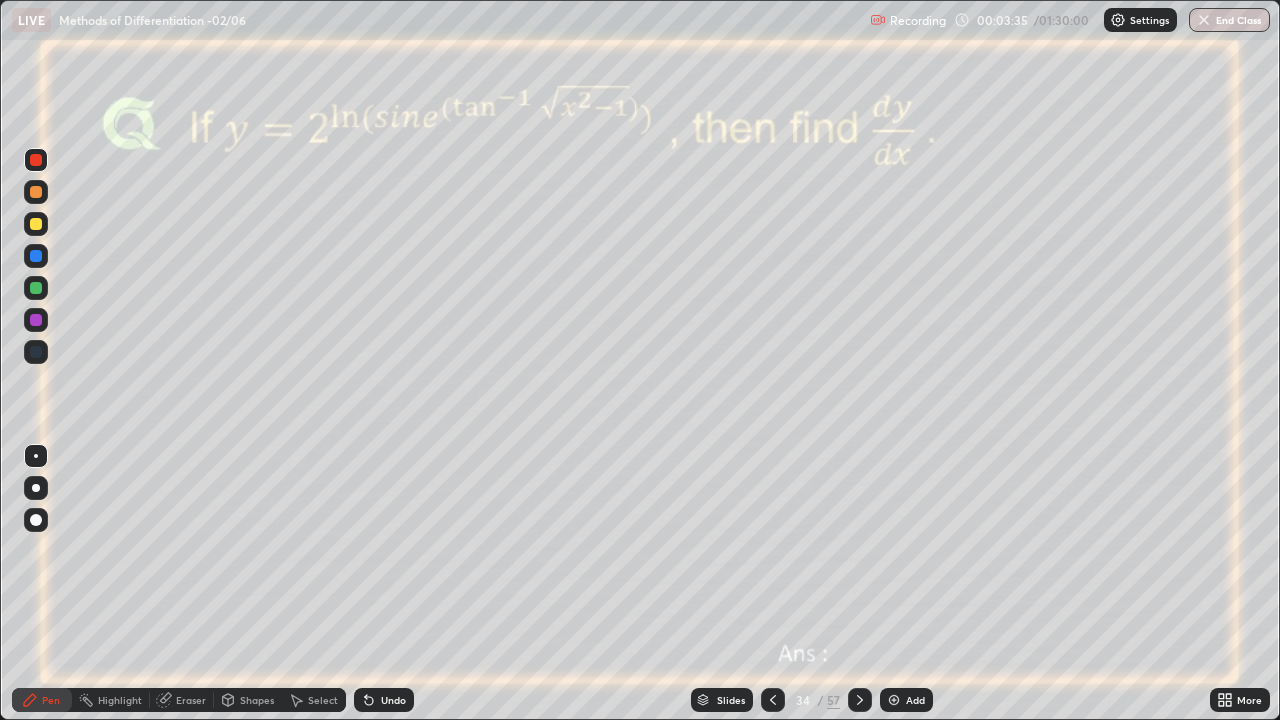 click at bounding box center (36, 320) 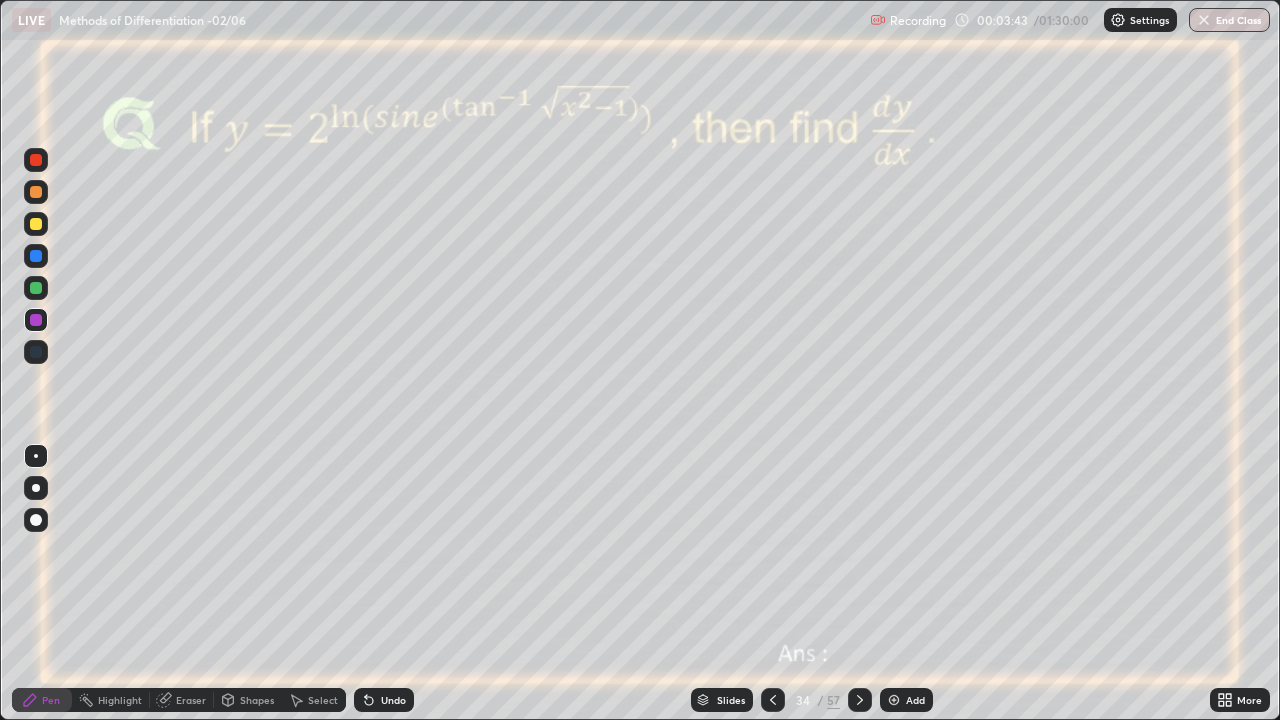 click at bounding box center (36, 320) 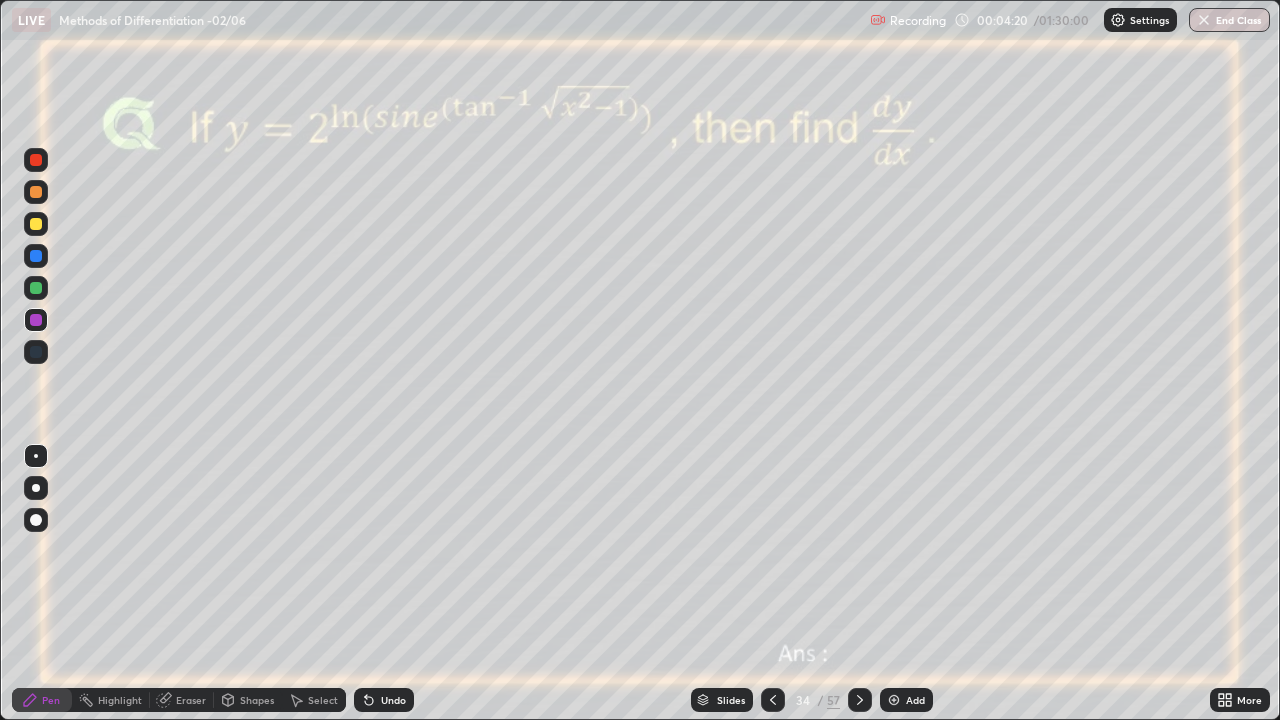 click at bounding box center (36, 288) 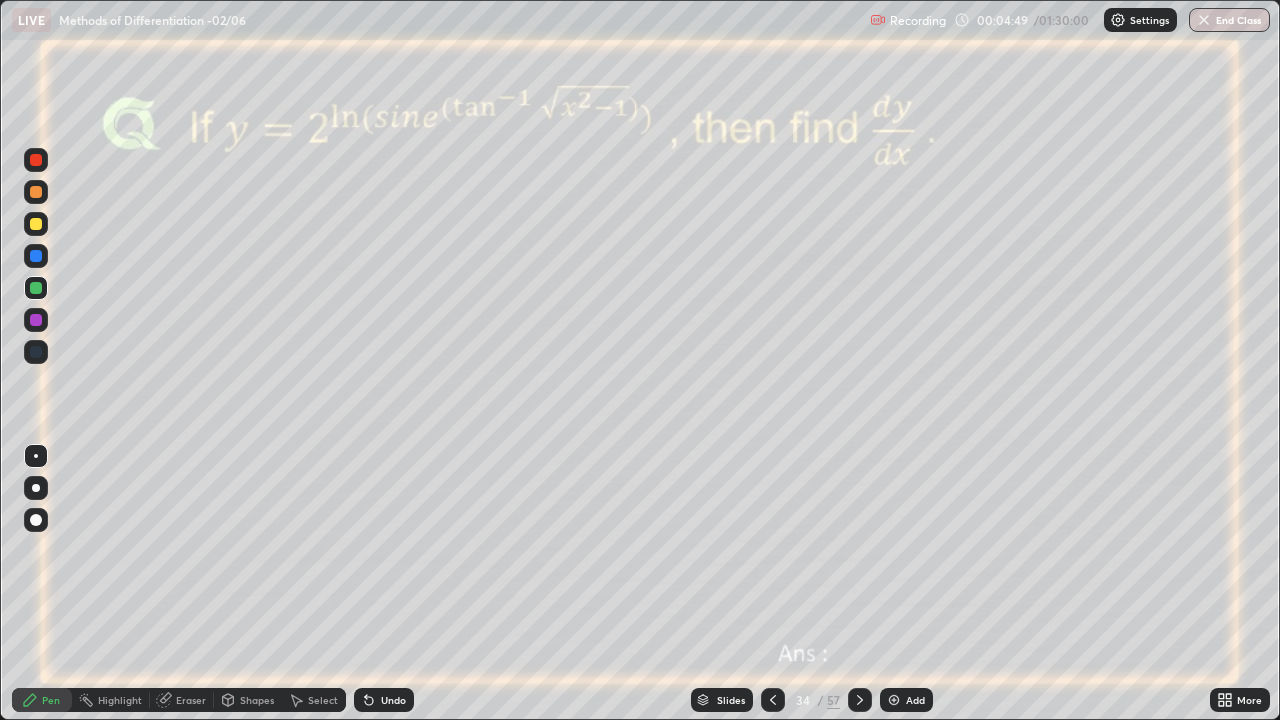 click at bounding box center (36, 256) 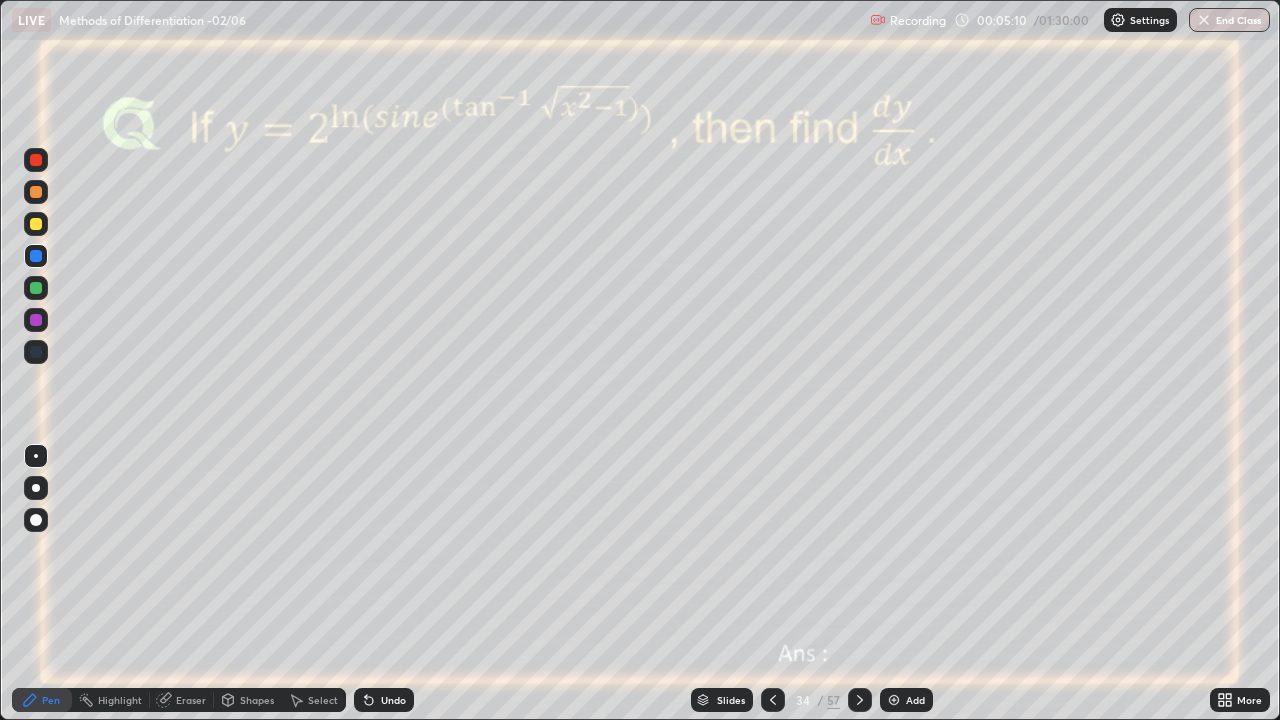 click at bounding box center (36, 224) 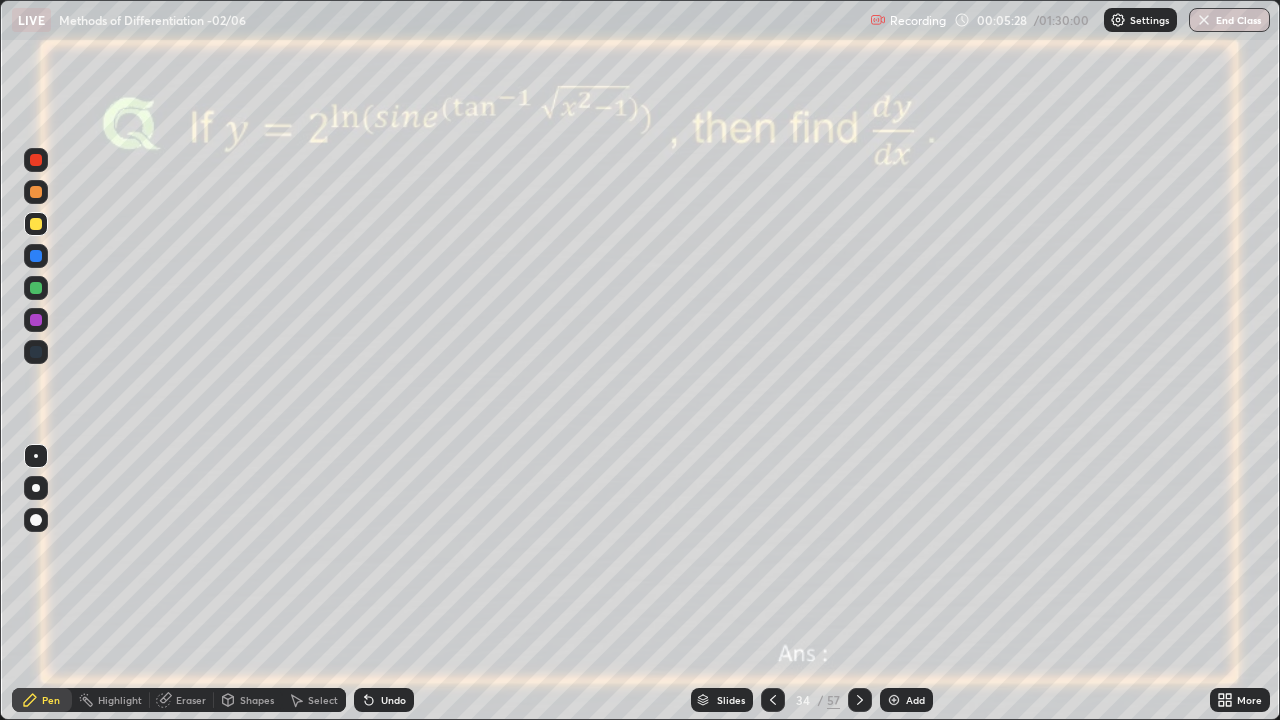 click at bounding box center (36, 192) 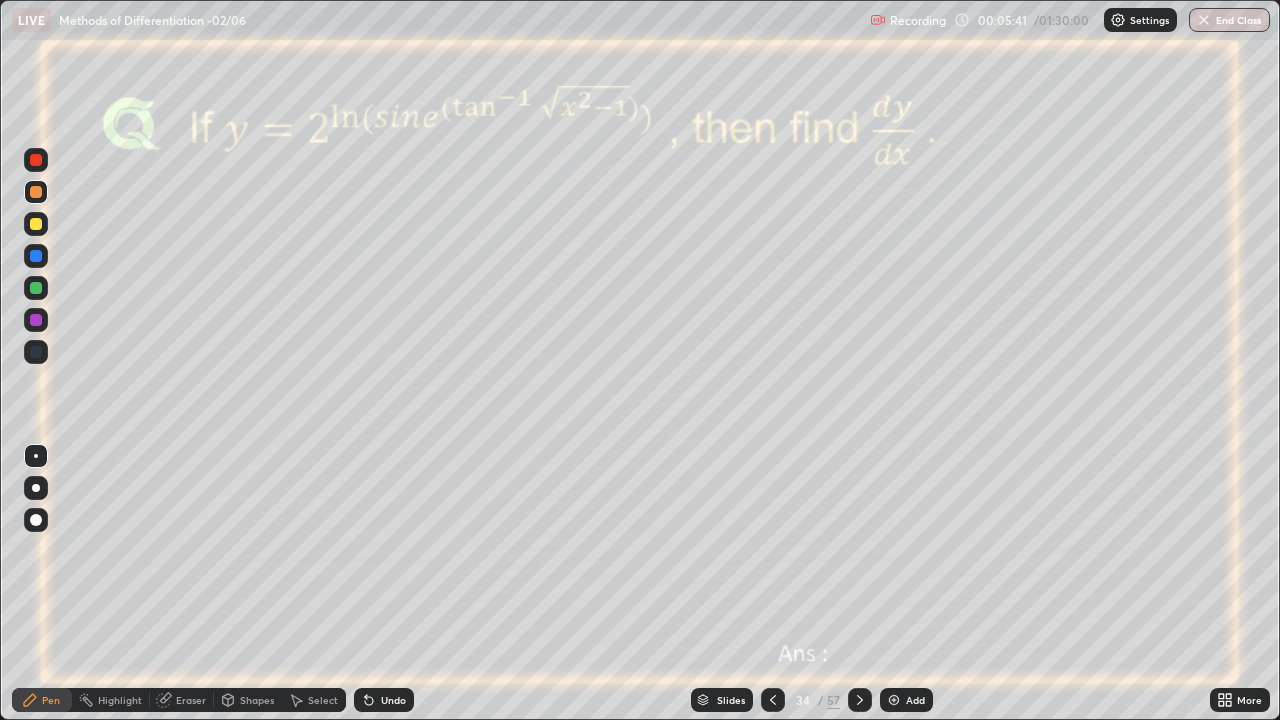 click at bounding box center (36, 160) 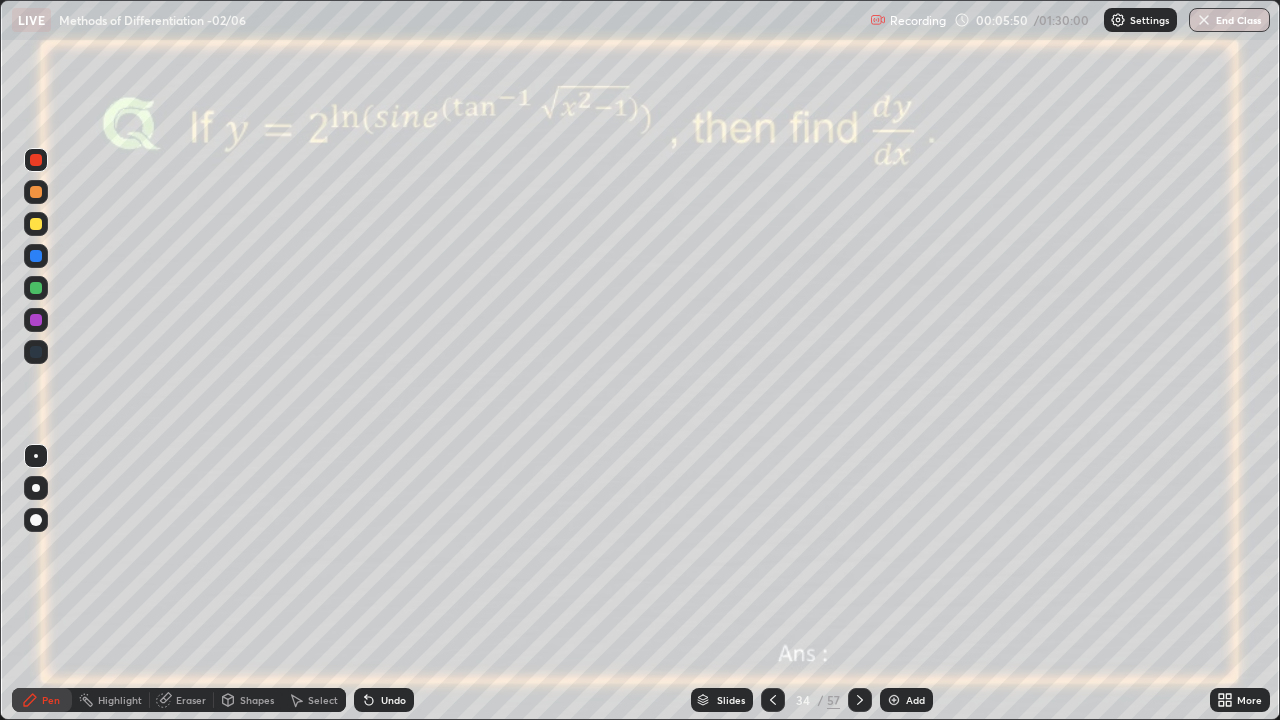 click at bounding box center (36, 320) 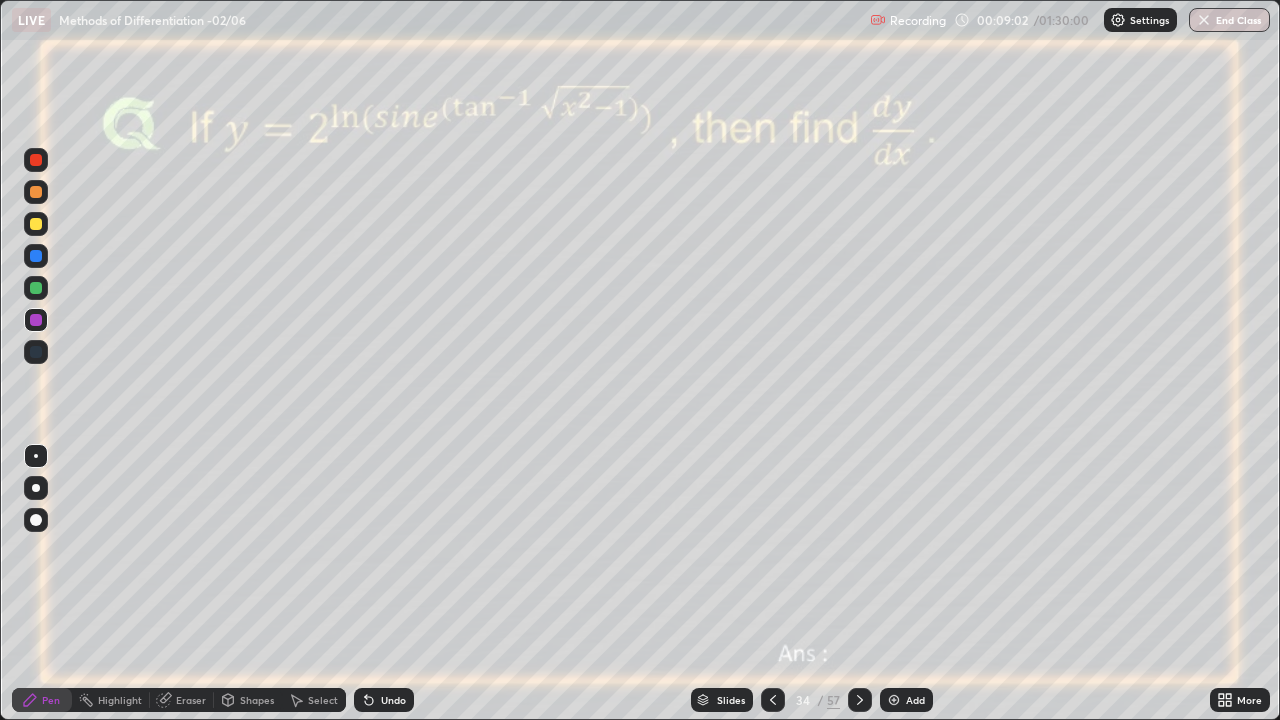 click on "Slides" at bounding box center [731, 700] 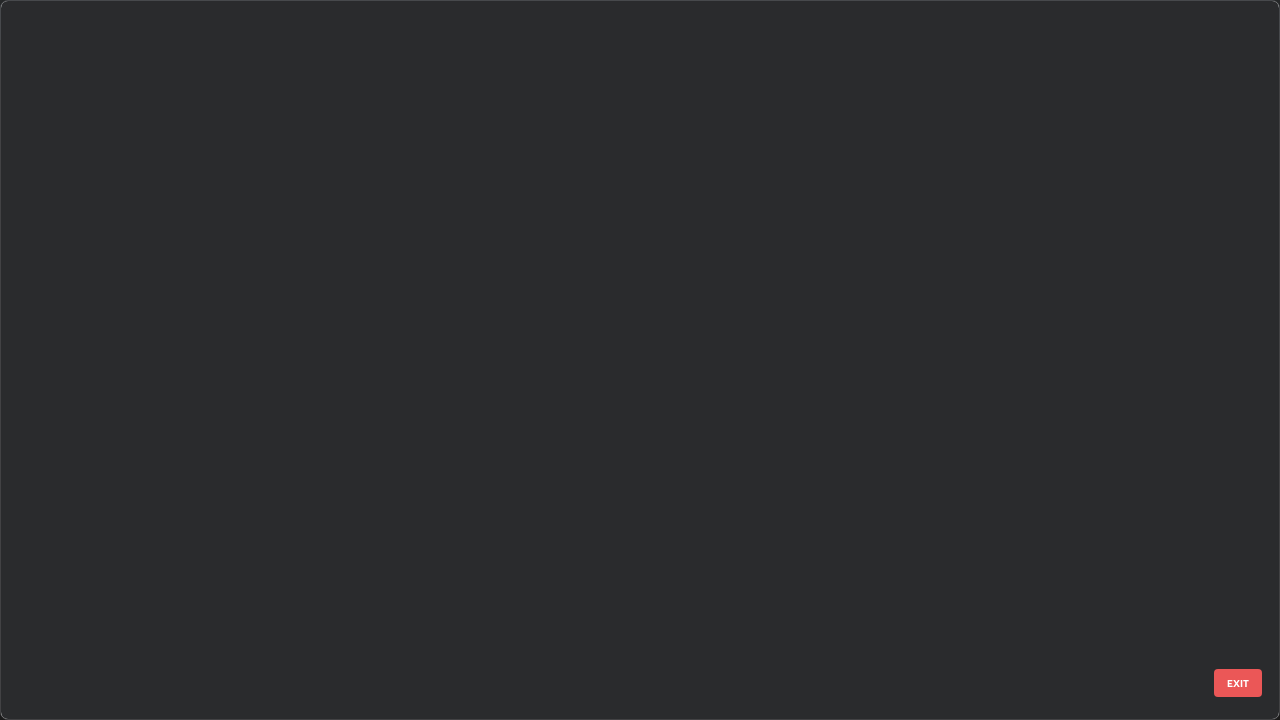 scroll, scrollTop: 1977, scrollLeft: 0, axis: vertical 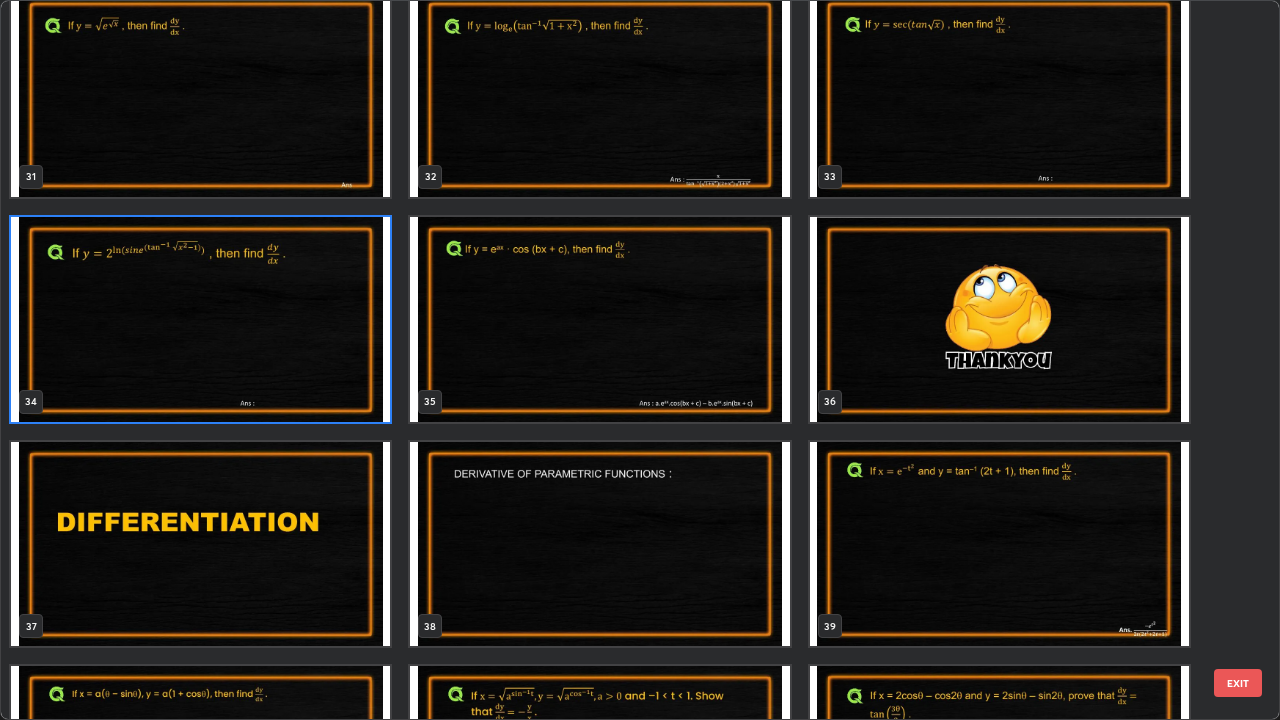 click at bounding box center [599, 544] 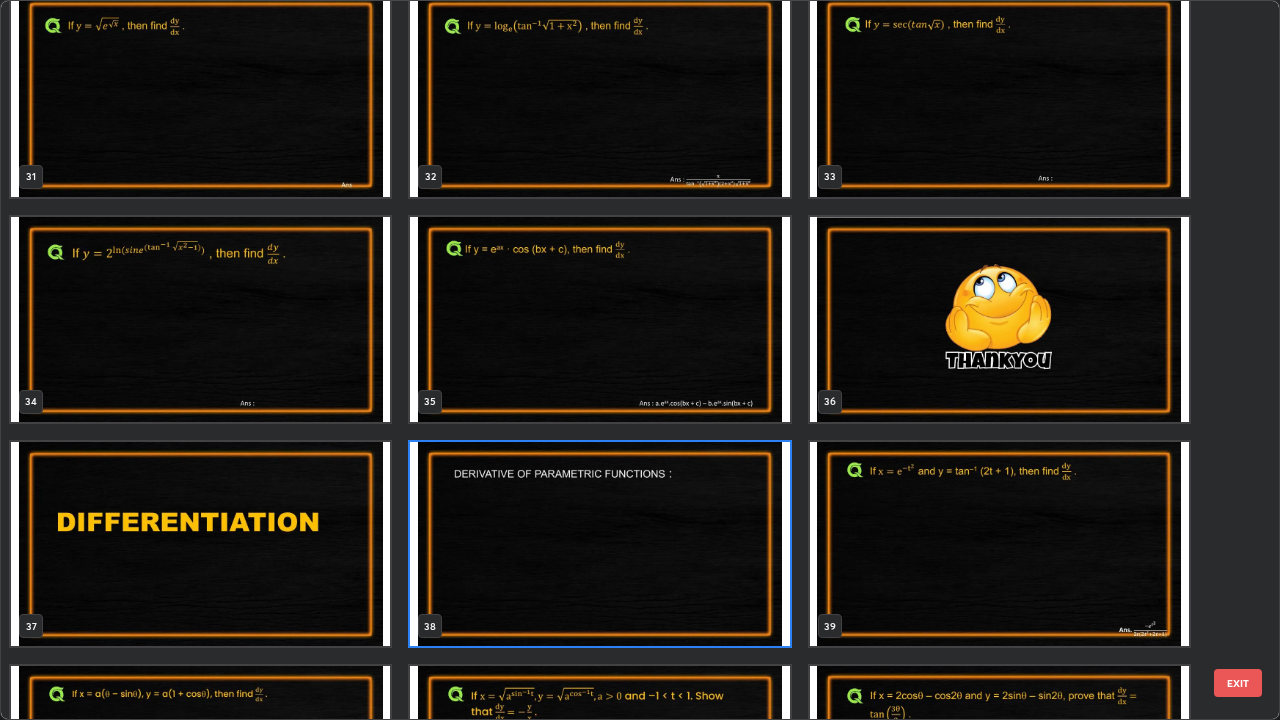 click at bounding box center (599, 544) 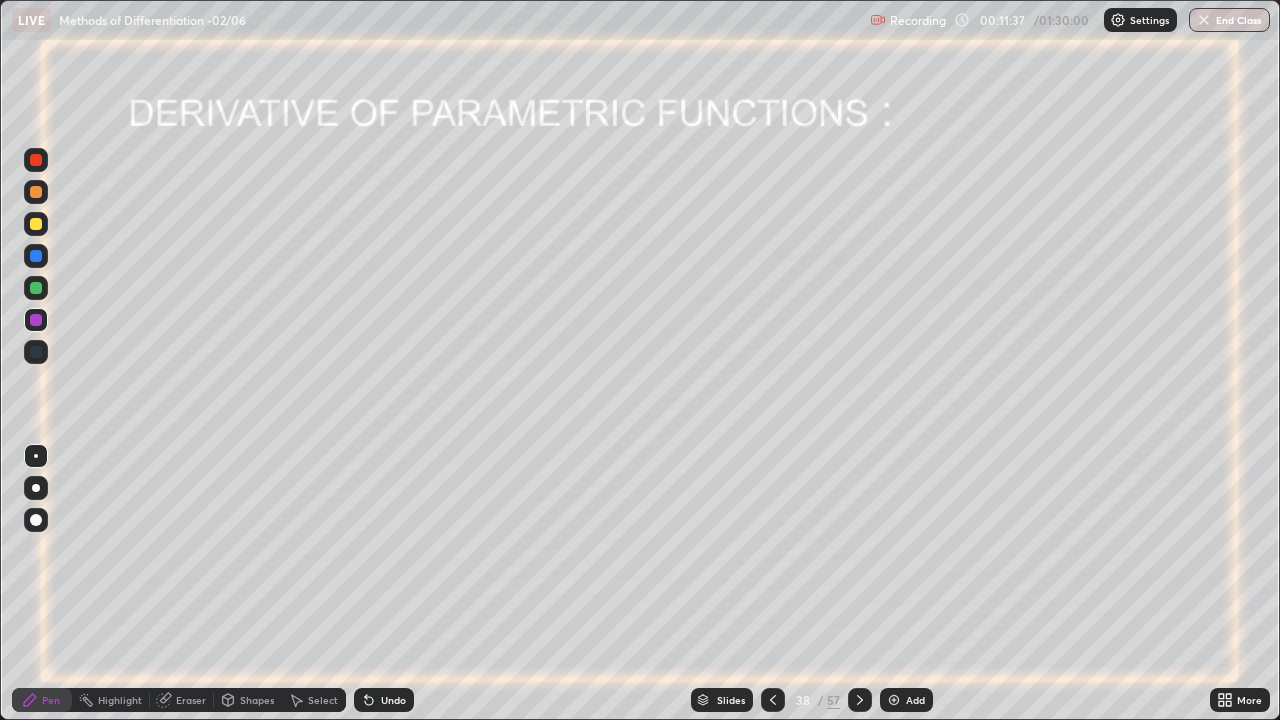 click at bounding box center (36, 288) 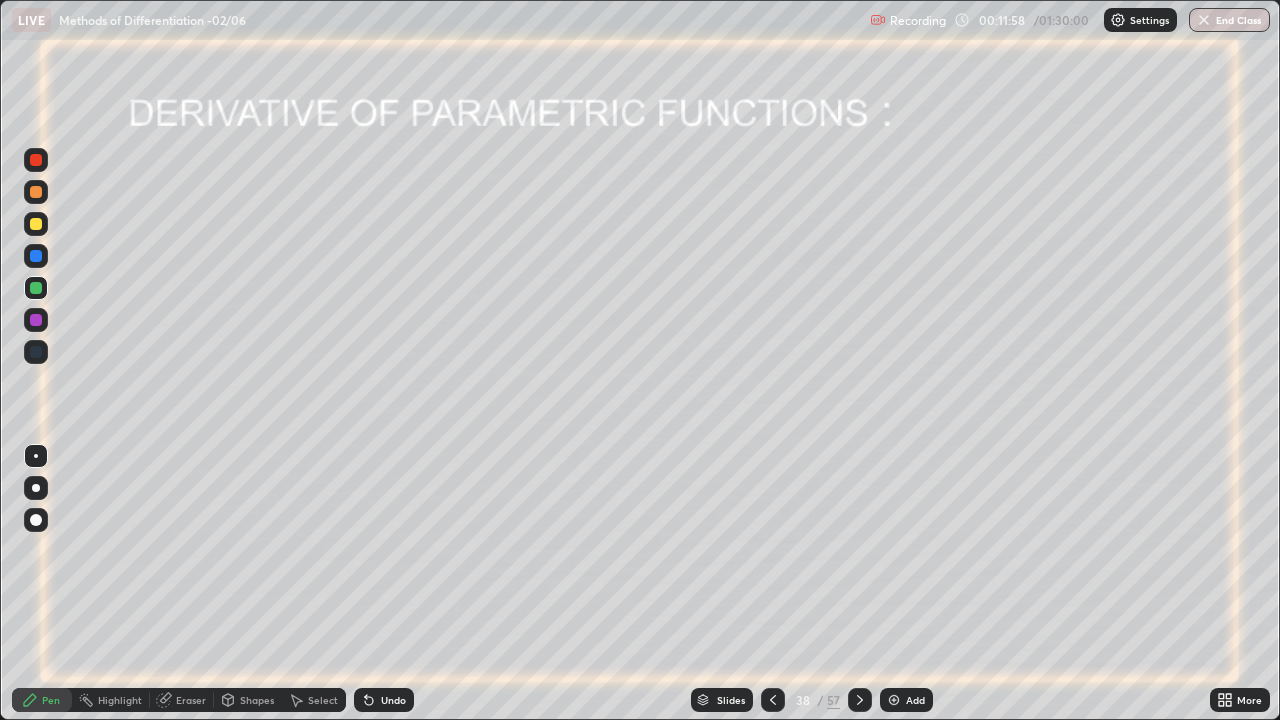 click at bounding box center (36, 224) 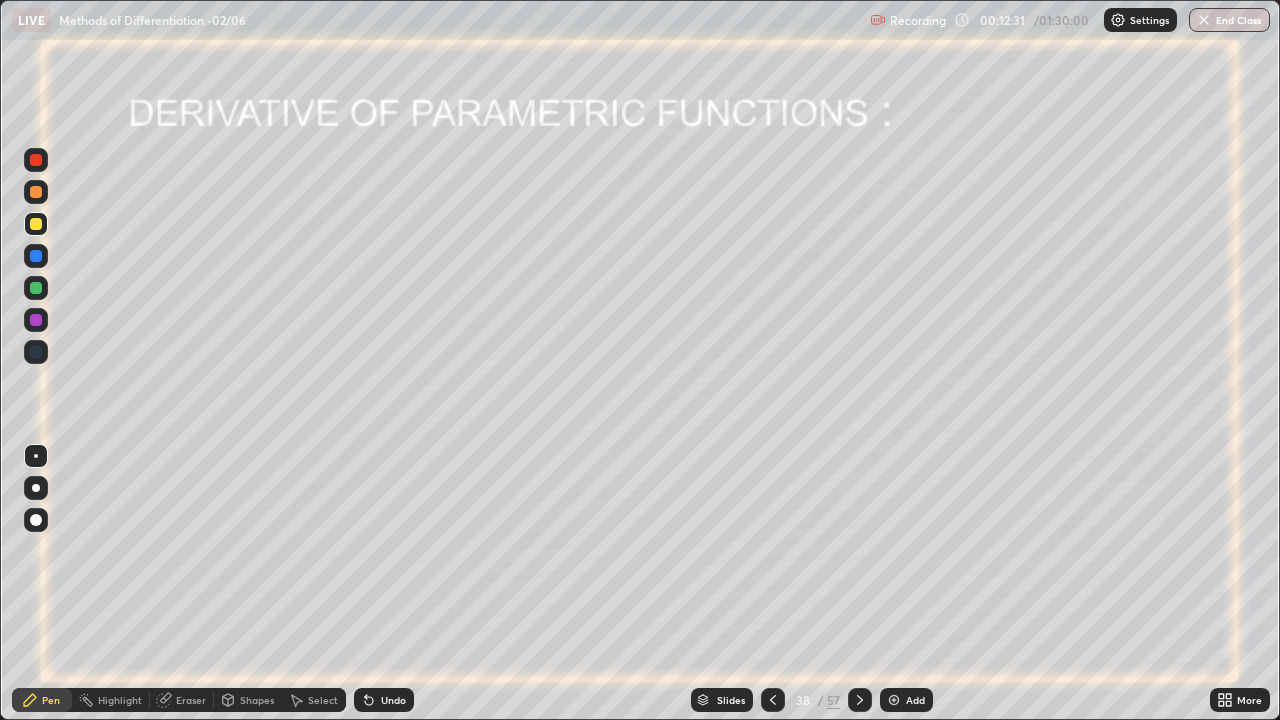 click on "Shapes" at bounding box center [248, 700] 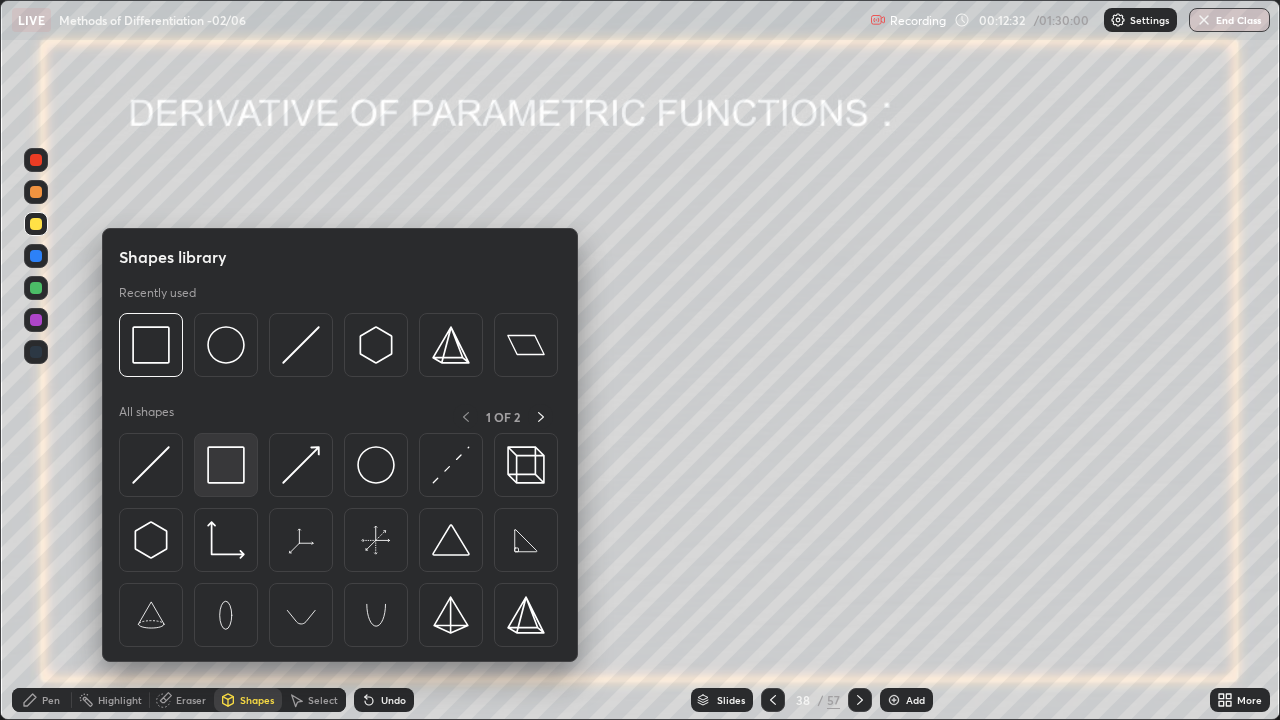 click at bounding box center [226, 465] 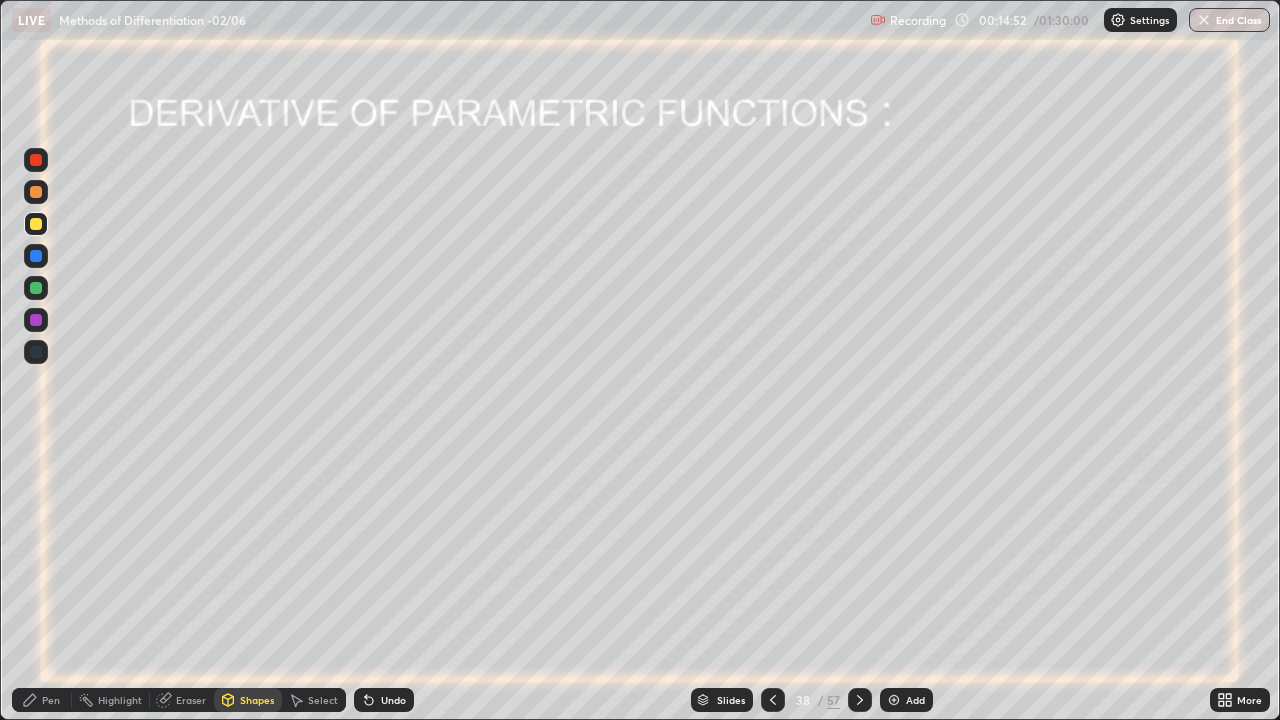 click at bounding box center (894, 700) 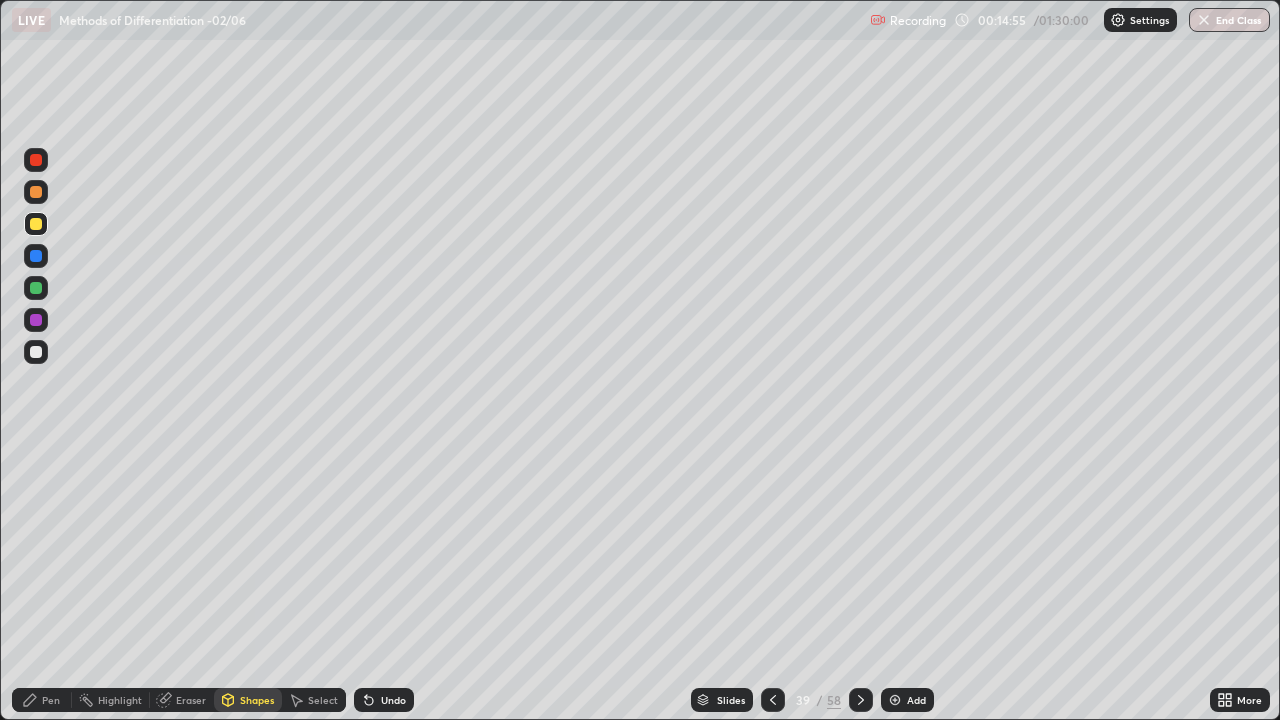 click 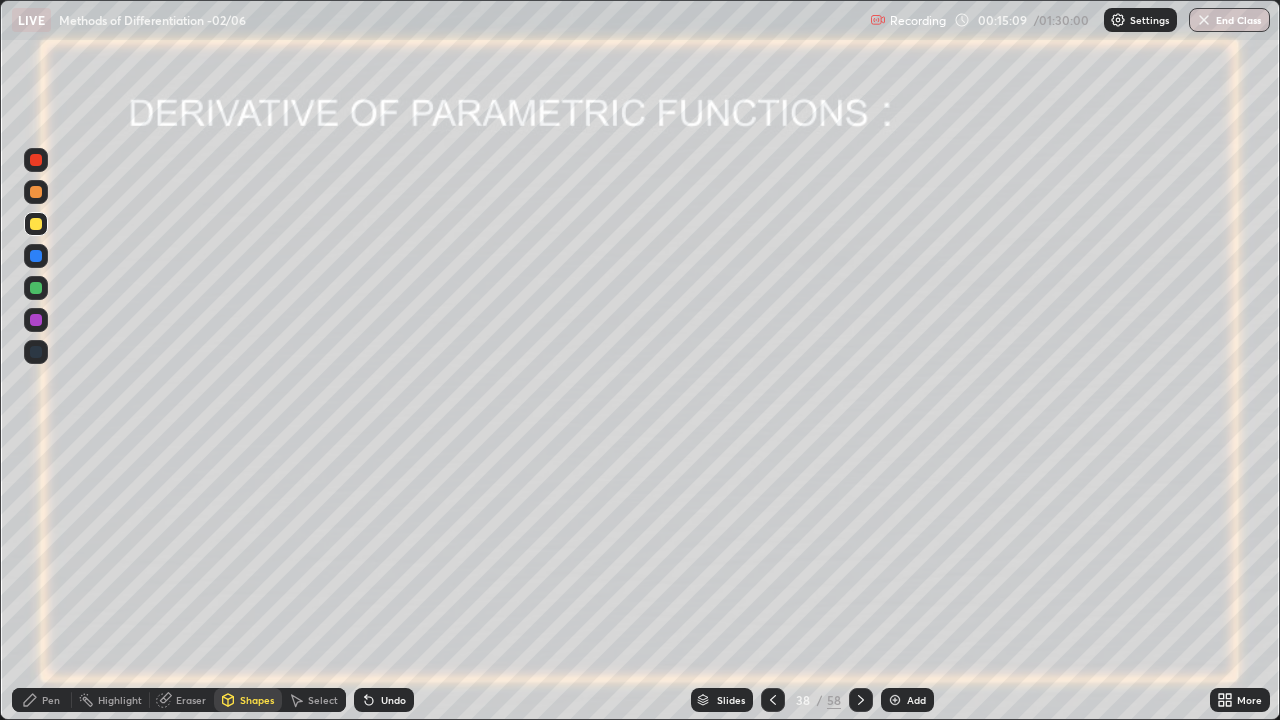 click 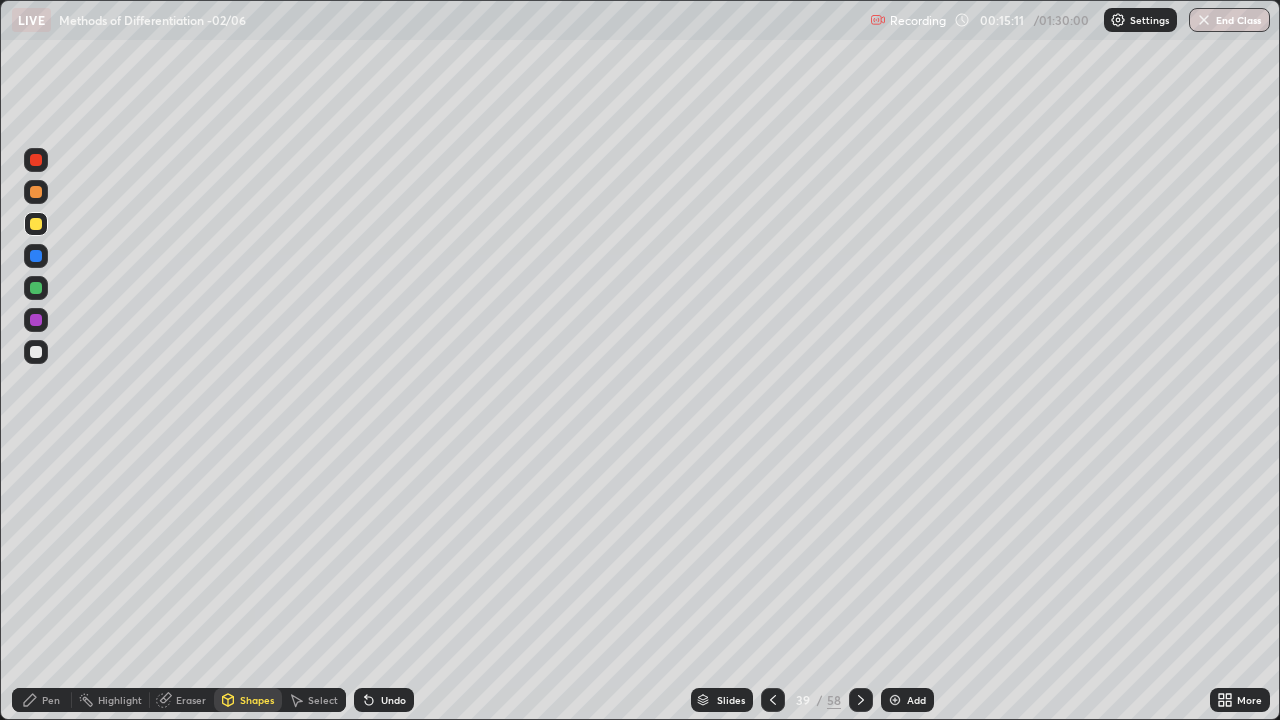 click at bounding box center [36, 352] 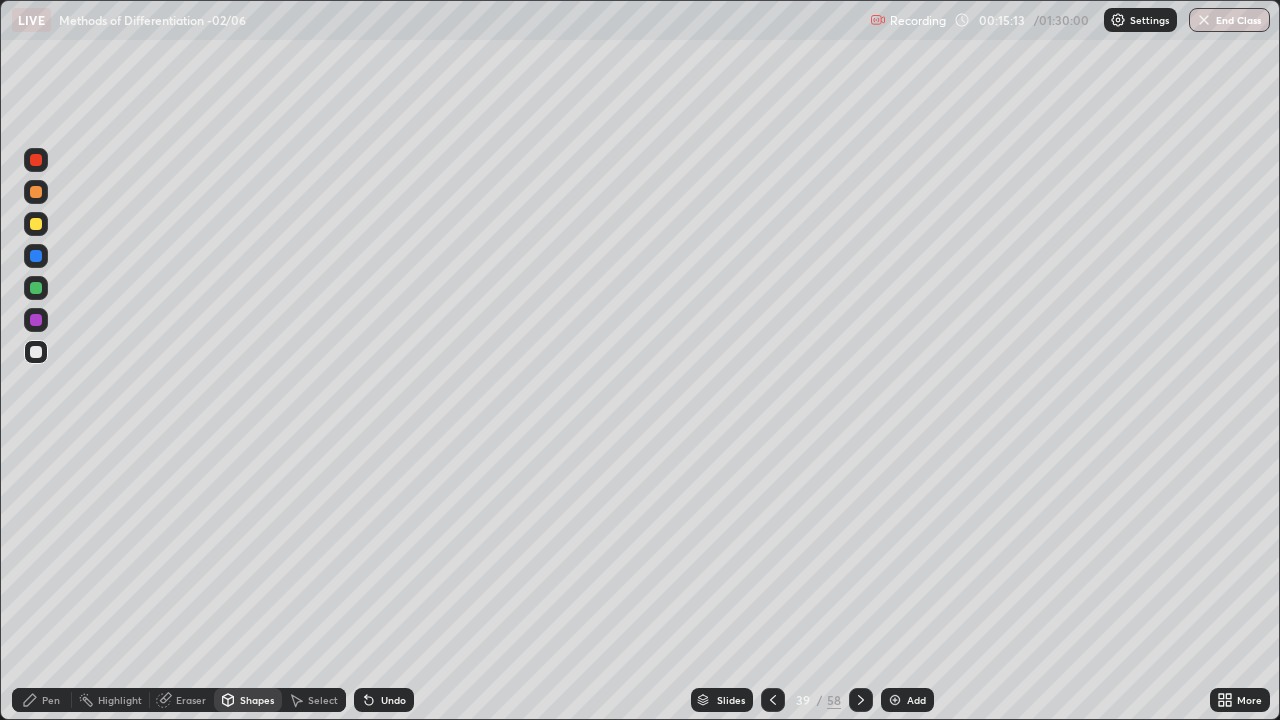click 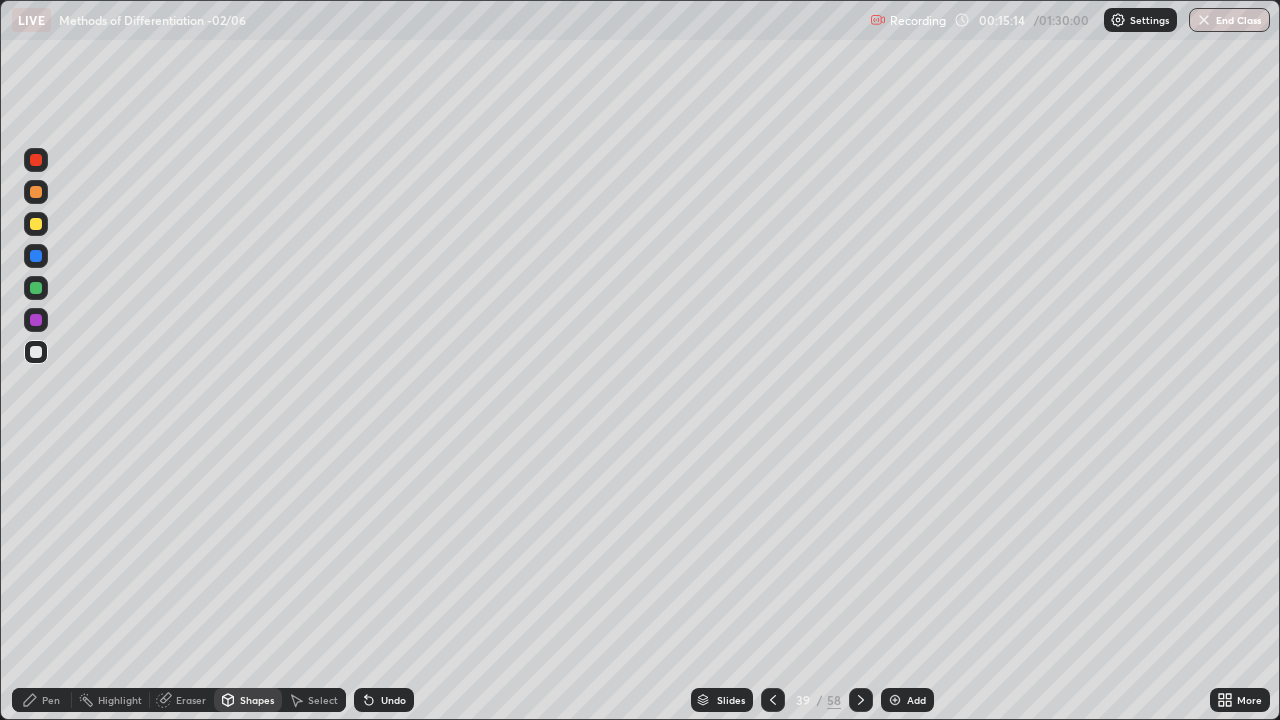 click on "Pen" at bounding box center [42, 700] 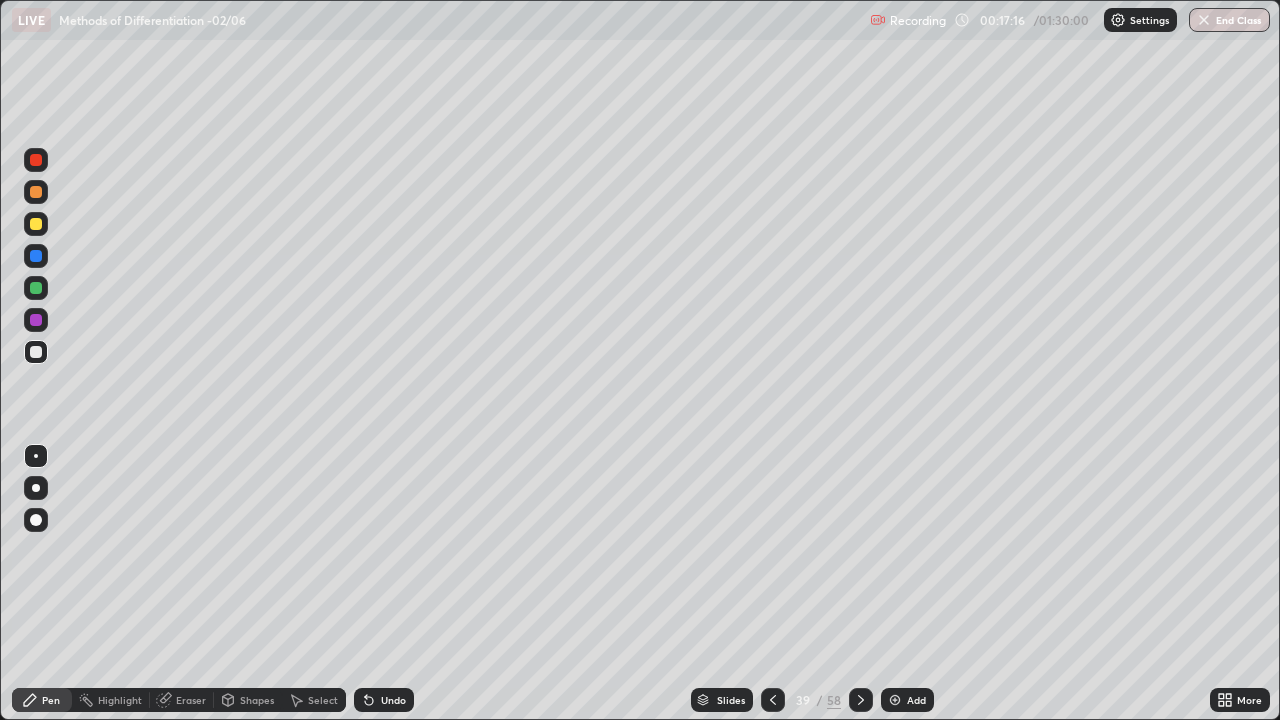 click 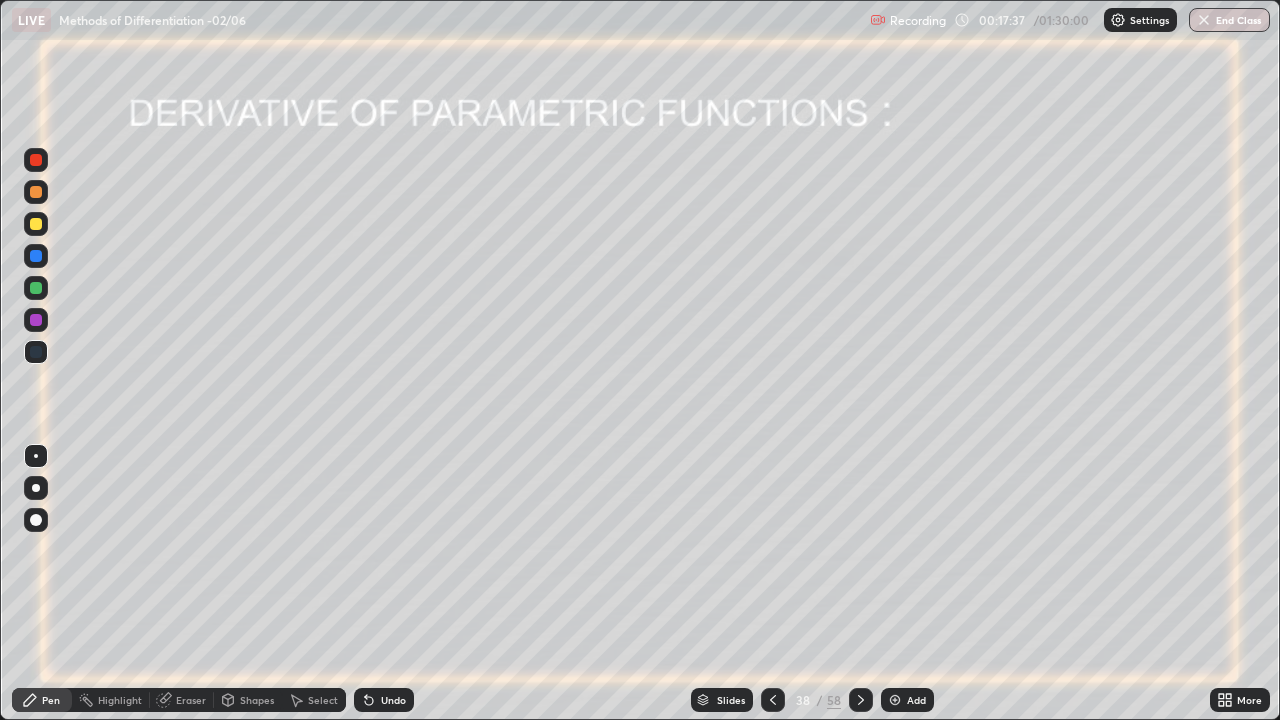 click 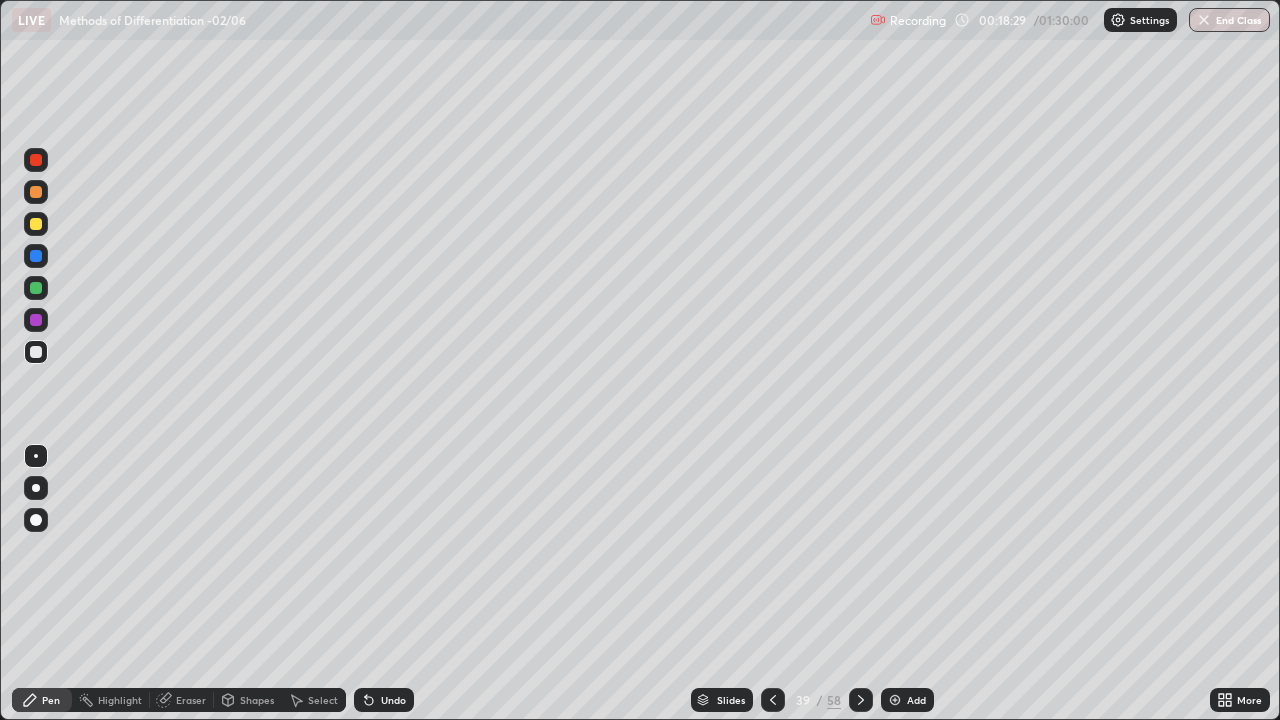 click 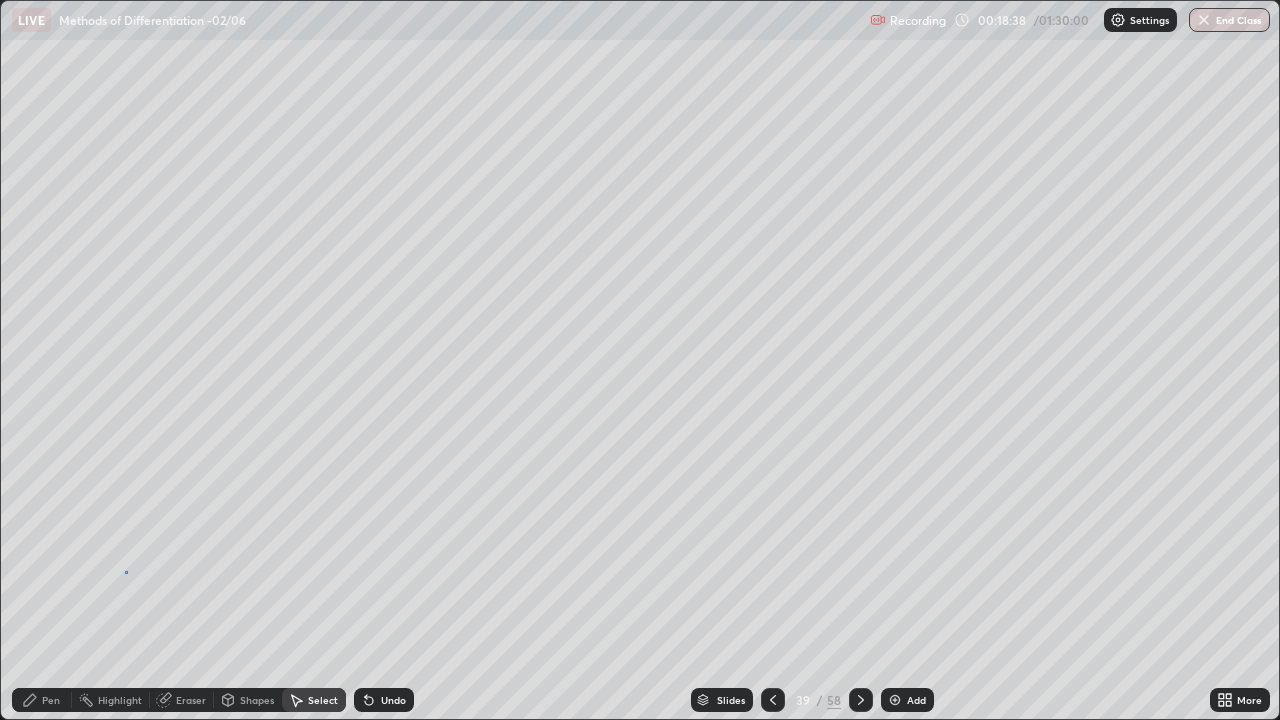 click on "0 ° Undo Copy Duplicate Duplicate to new slide Delete" at bounding box center [640, 360] 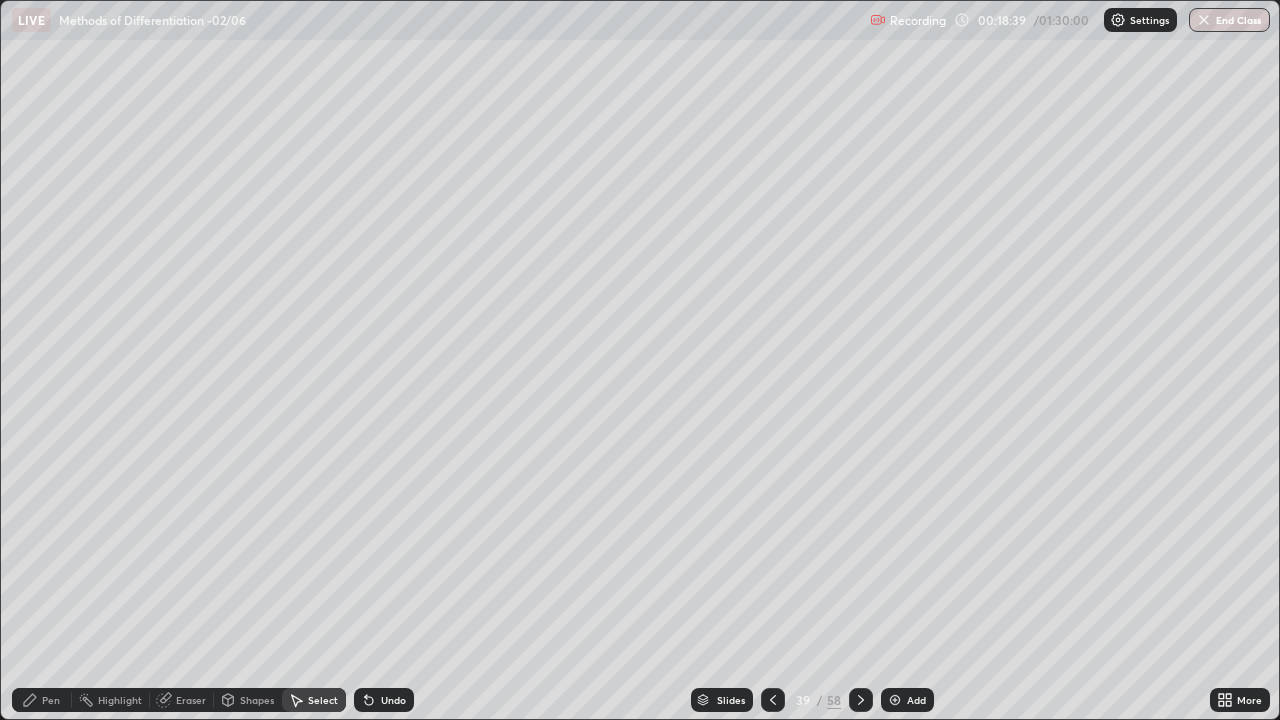 click on "Pen" at bounding box center (51, 700) 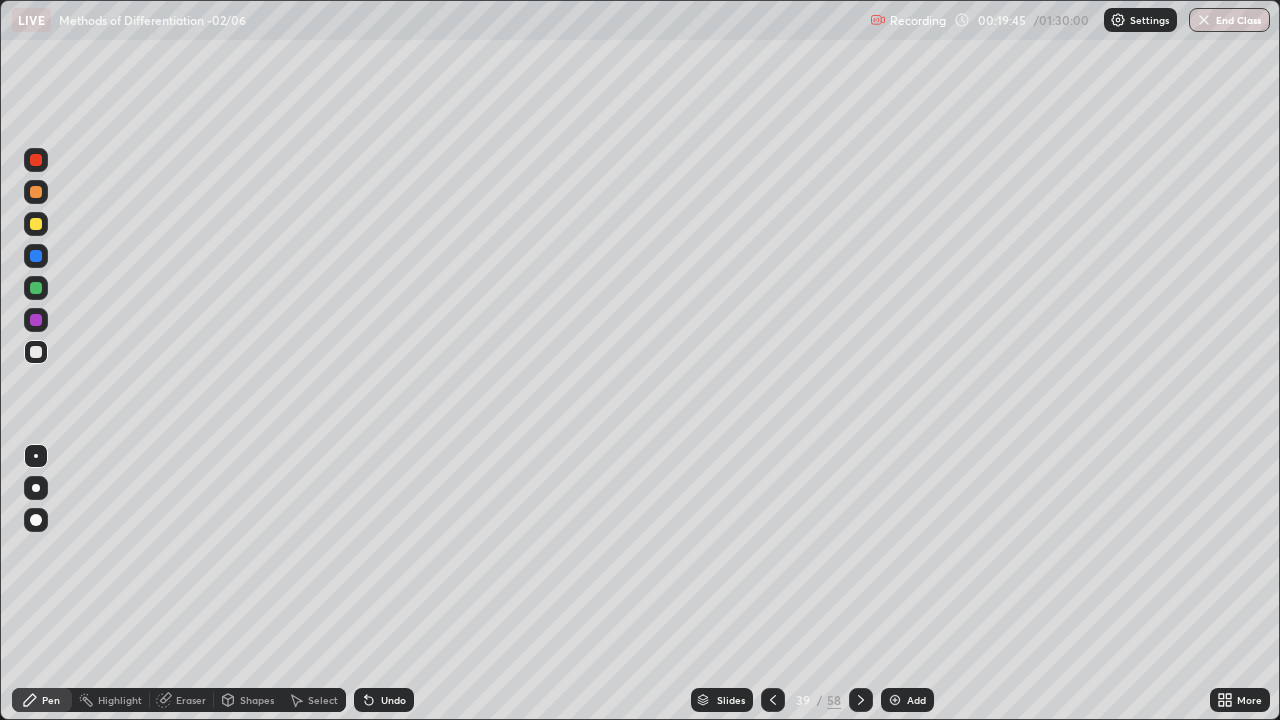 click 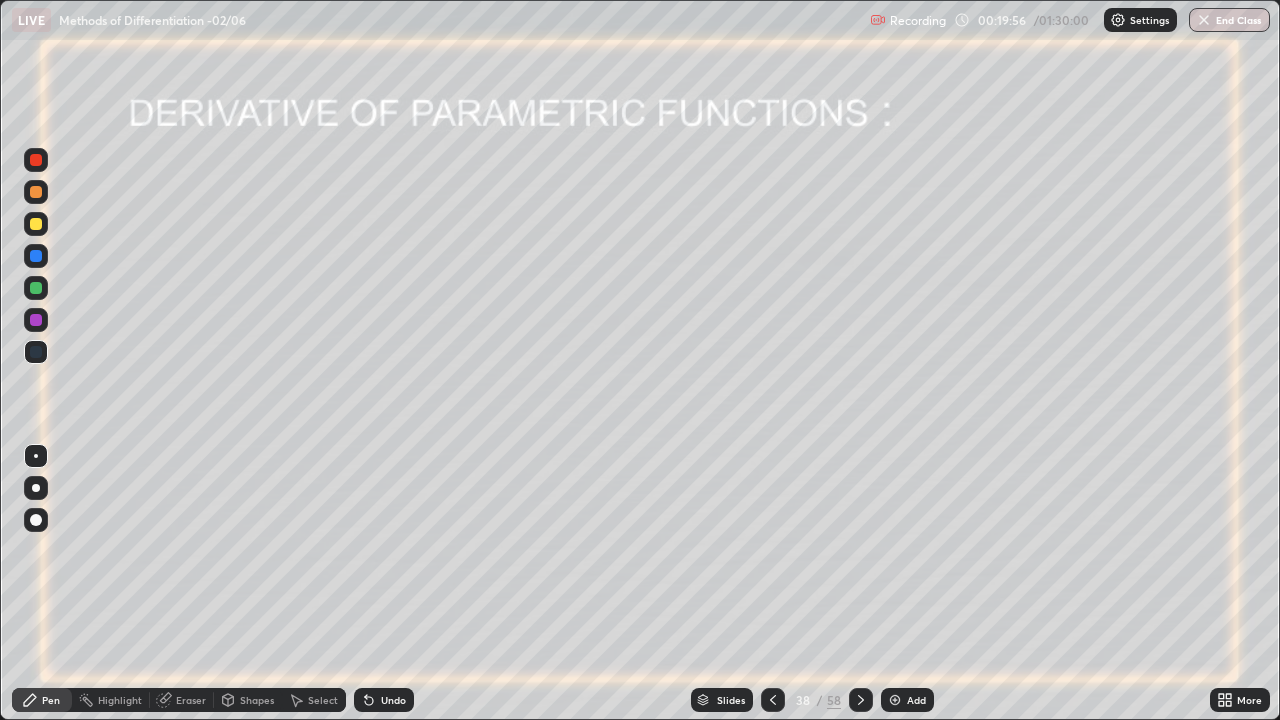 click 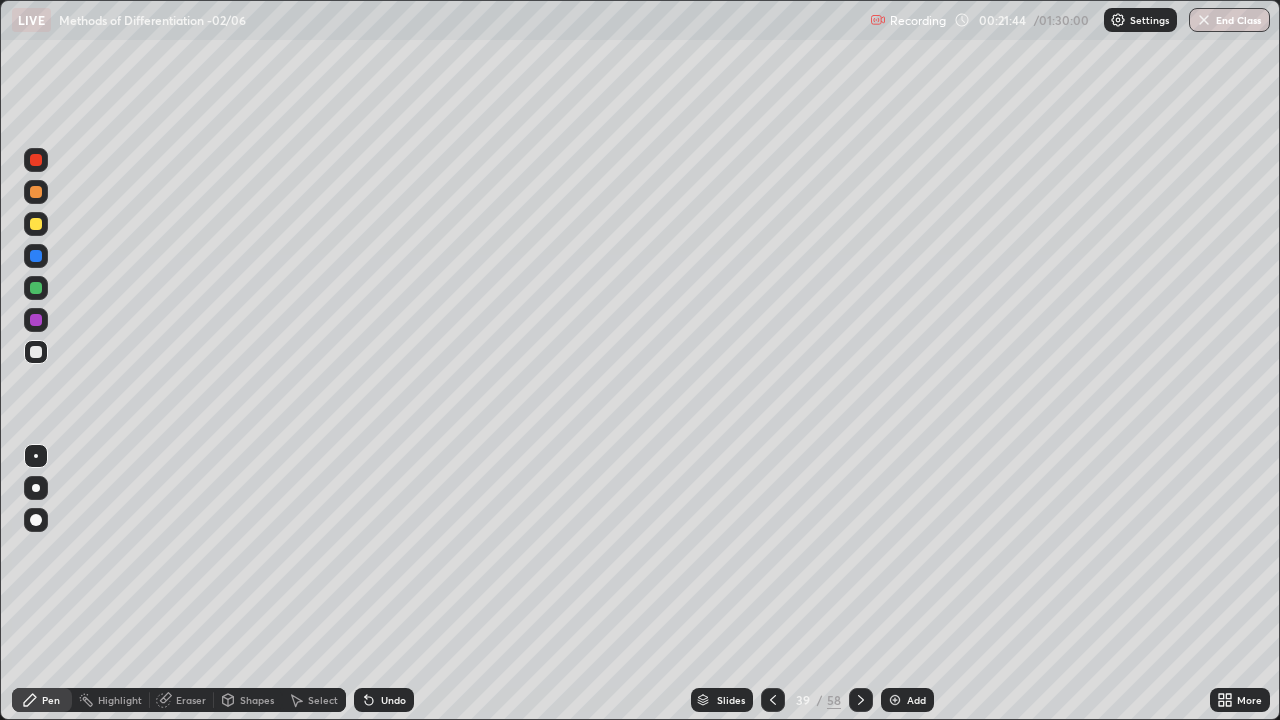 click 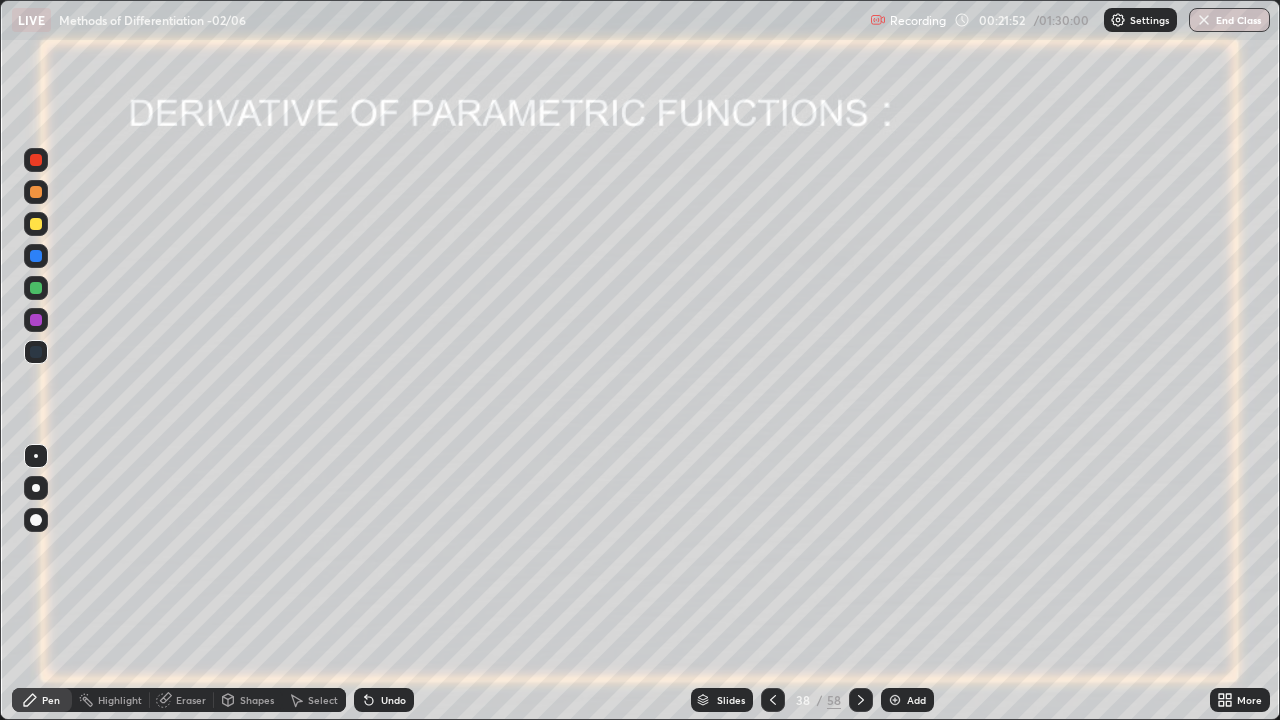 click 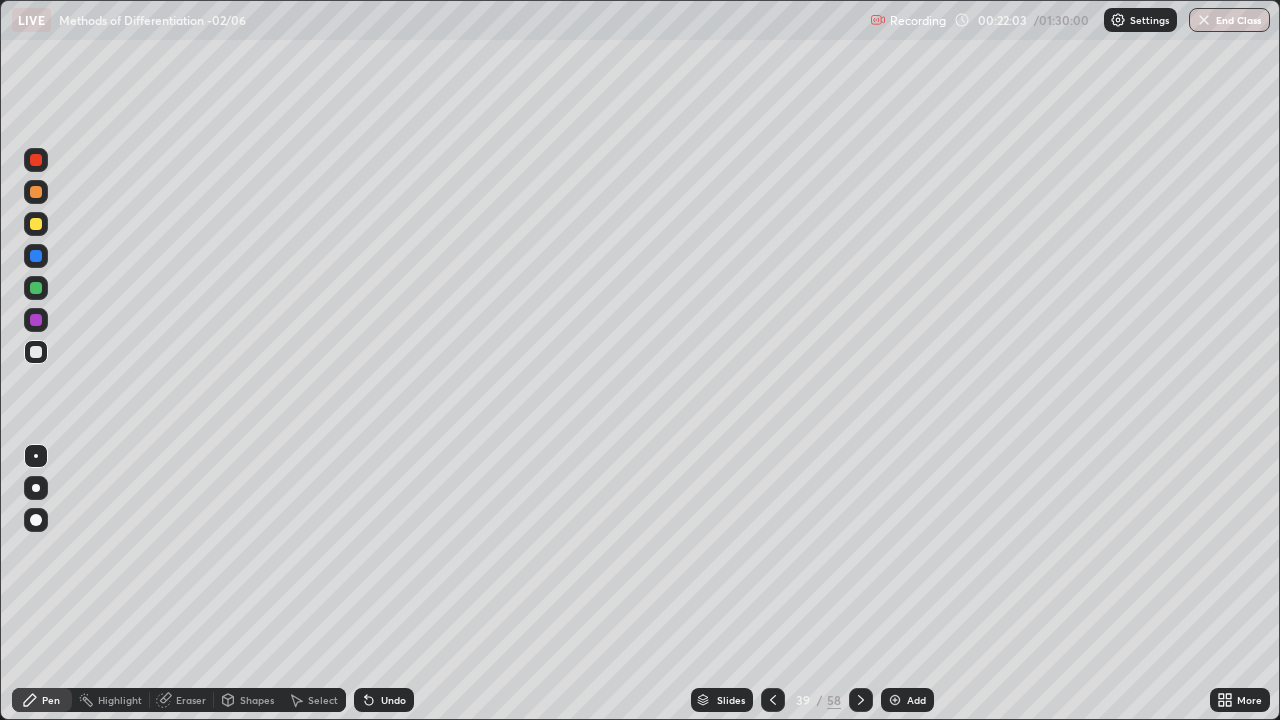 click at bounding box center [895, 700] 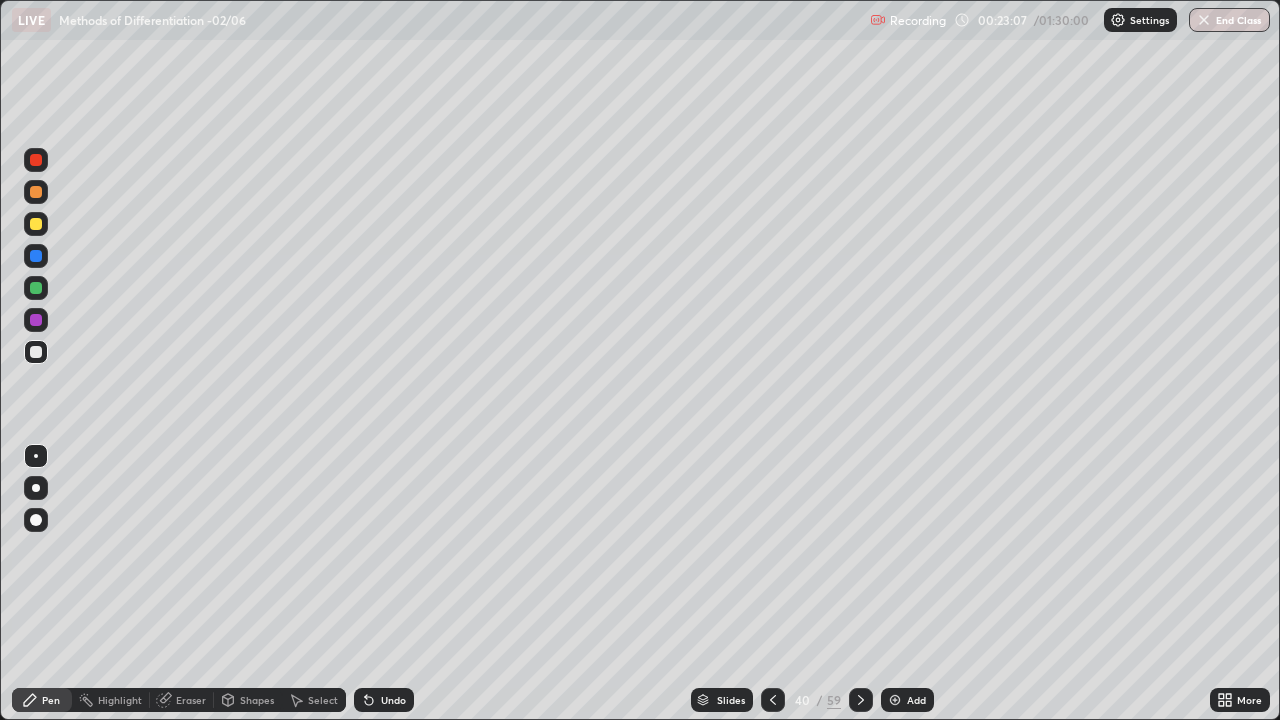 click 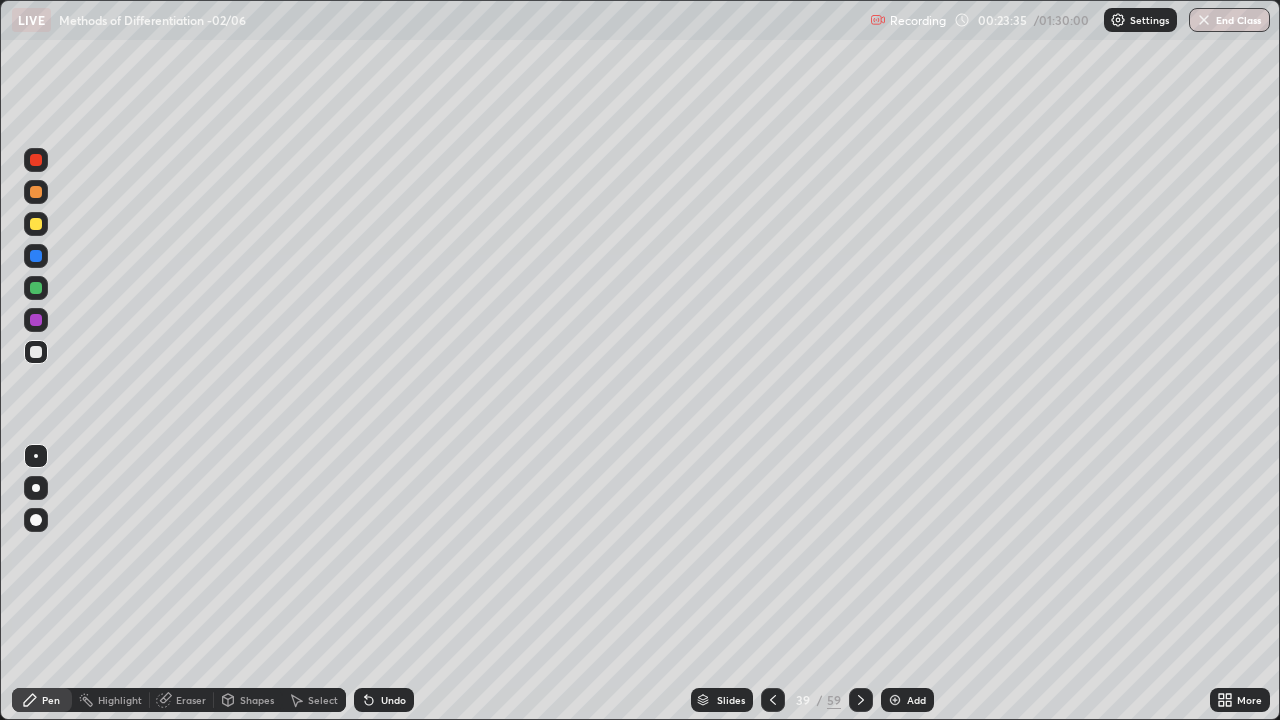 click at bounding box center (773, 700) 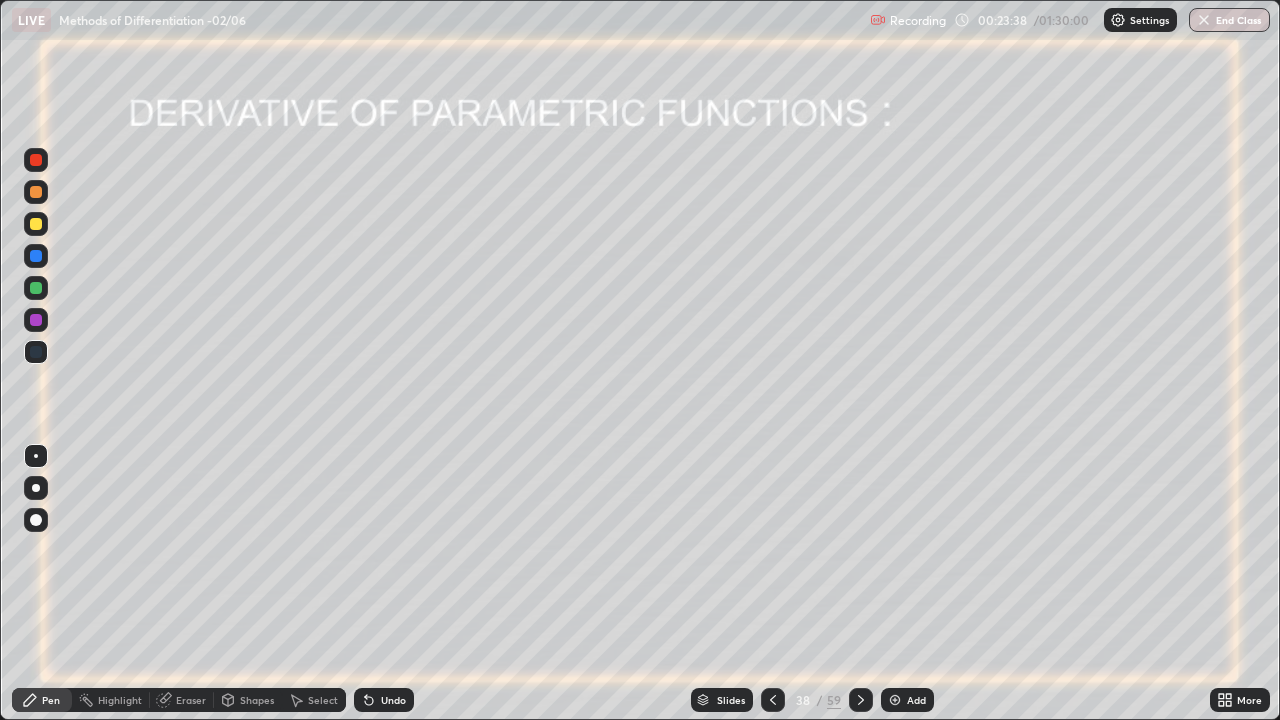 click 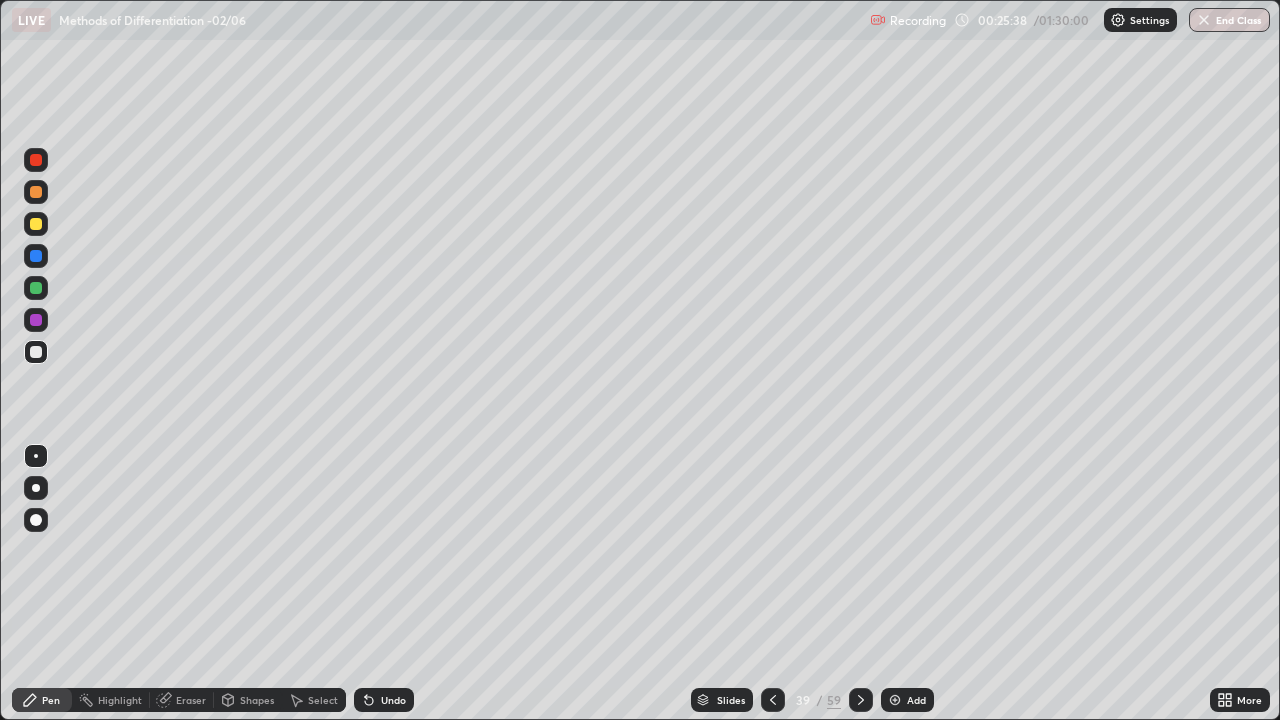 click on "Shapes" at bounding box center (257, 700) 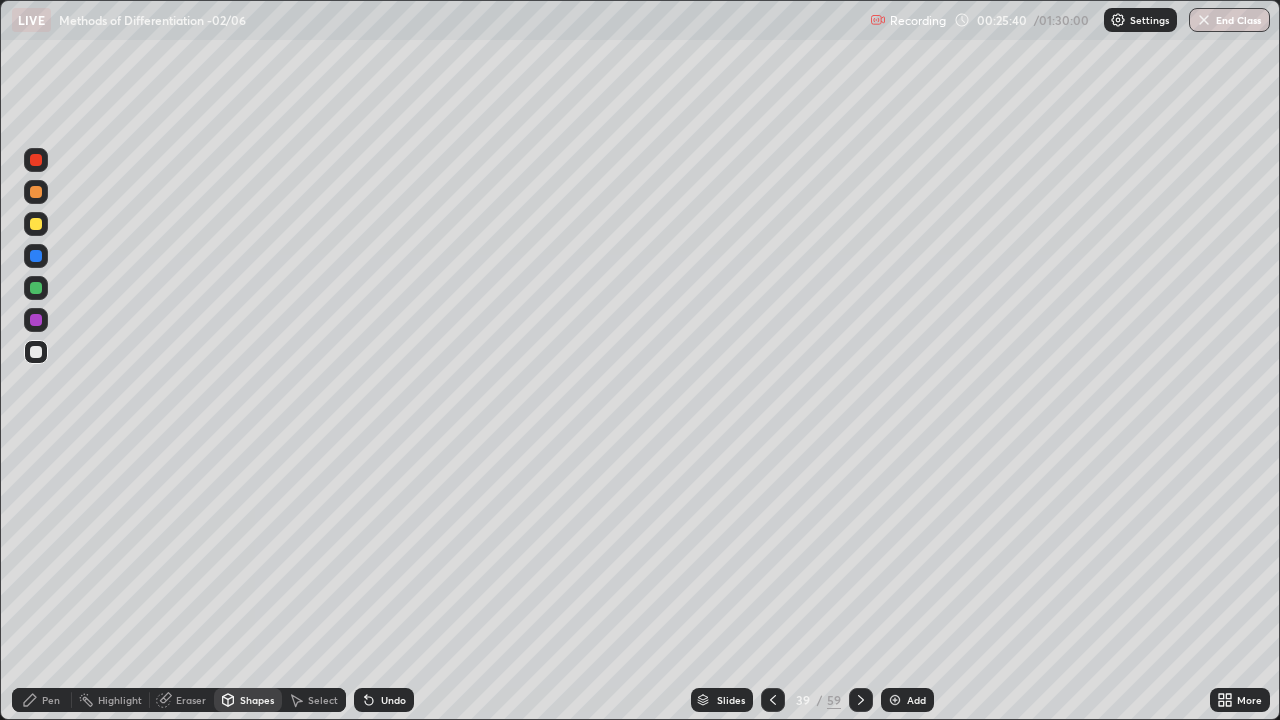 click at bounding box center (36, 256) 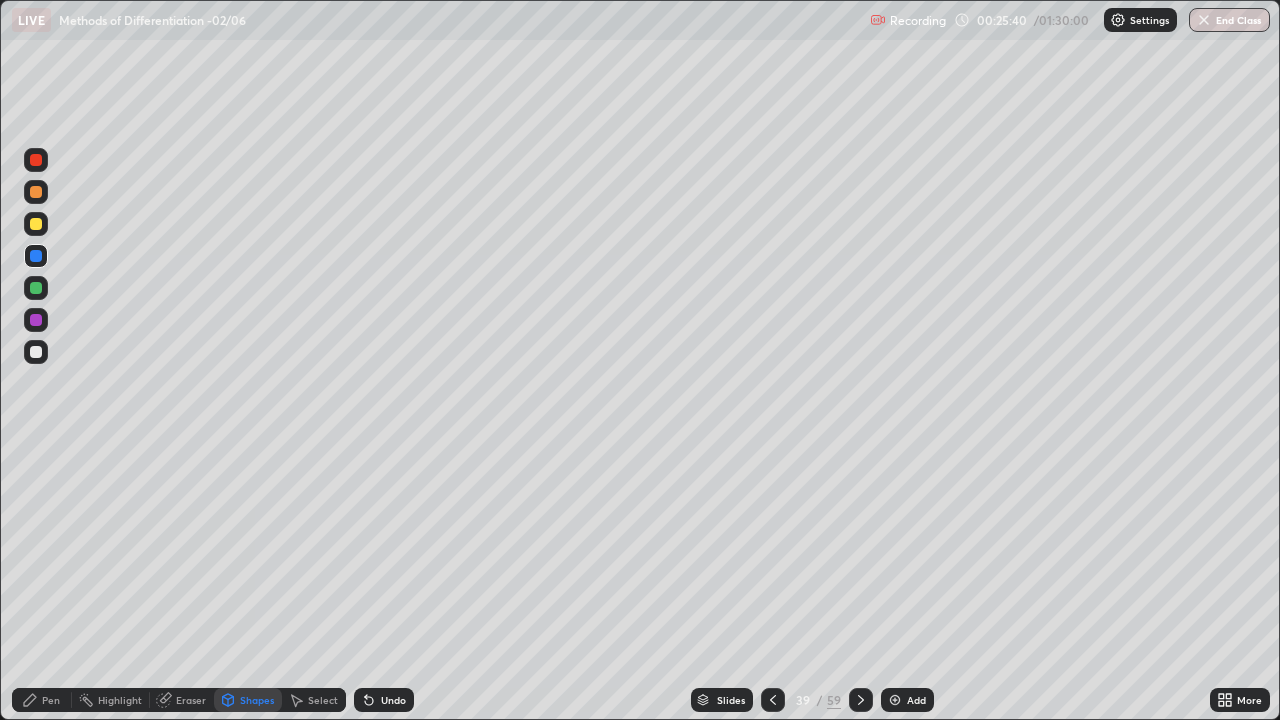 click at bounding box center (36, 224) 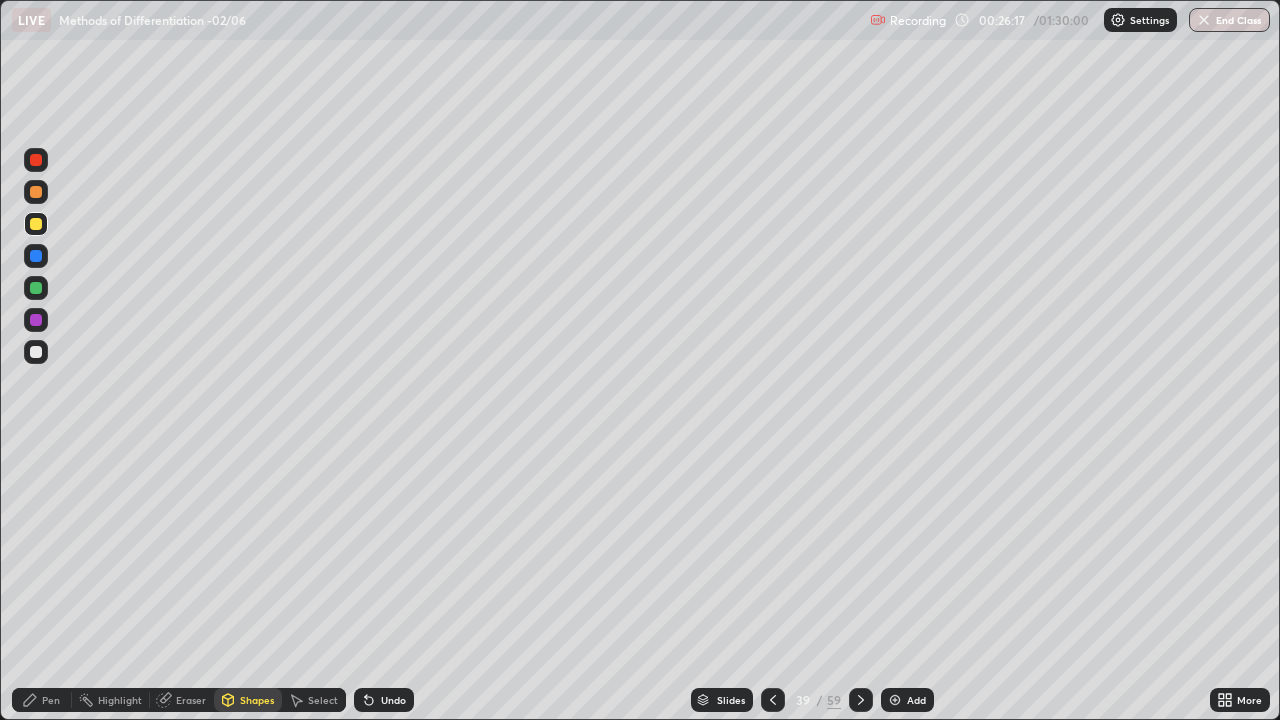 click 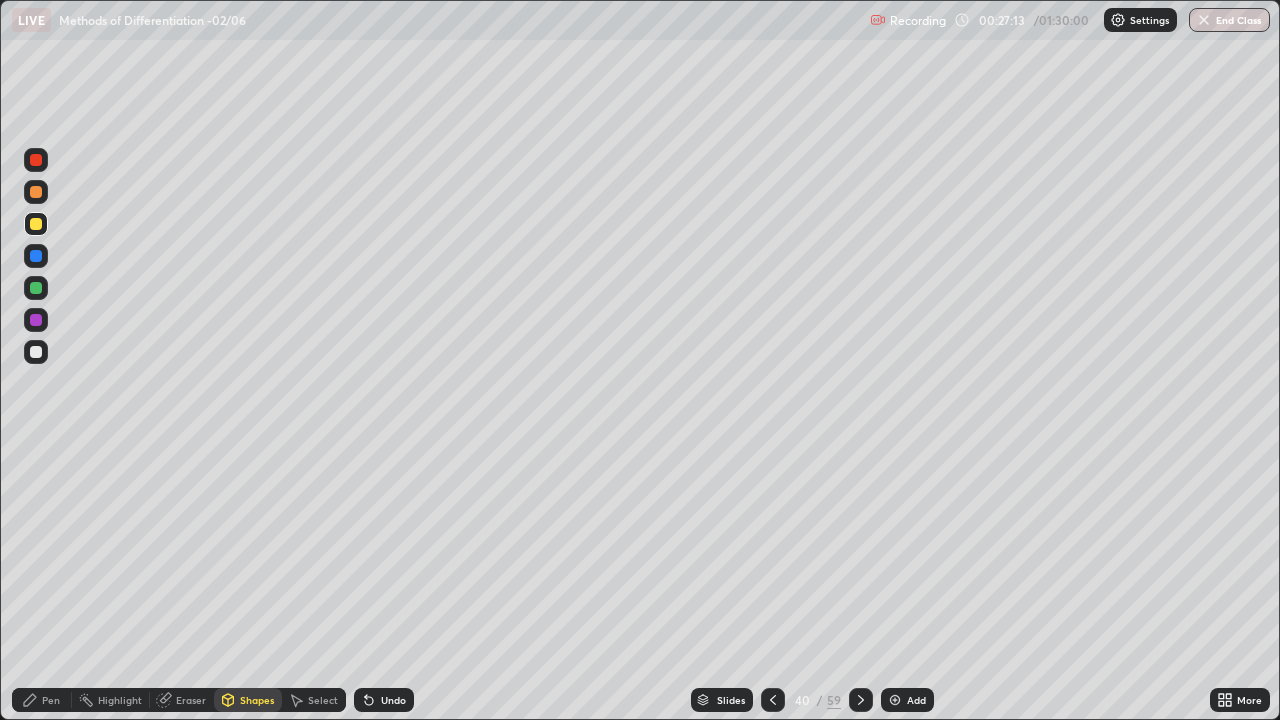 click 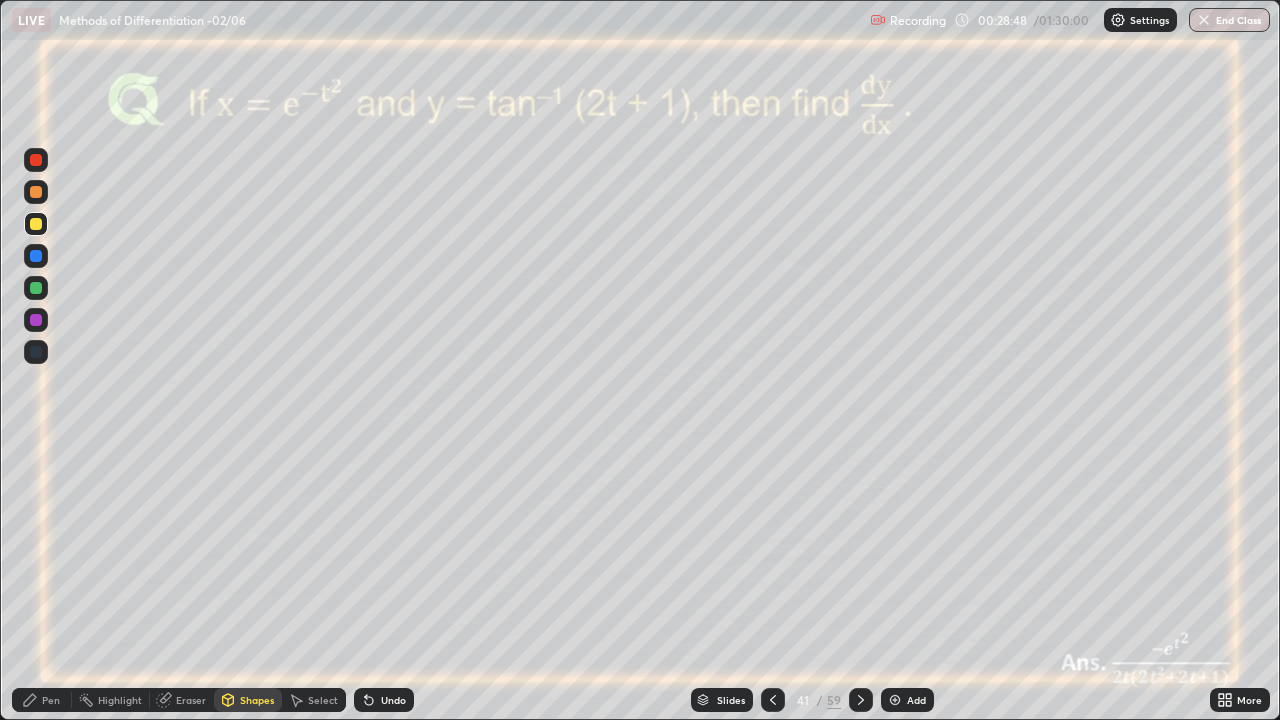 click at bounding box center [36, 256] 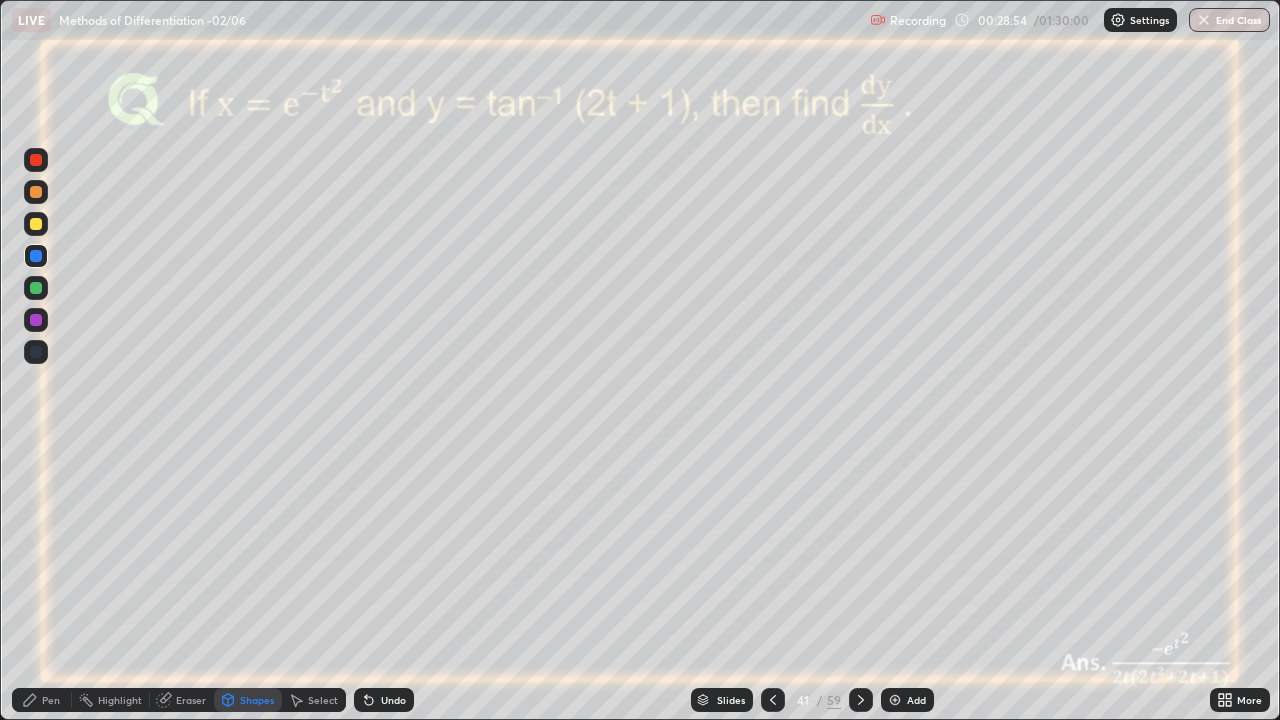 click on "Pen" at bounding box center [51, 700] 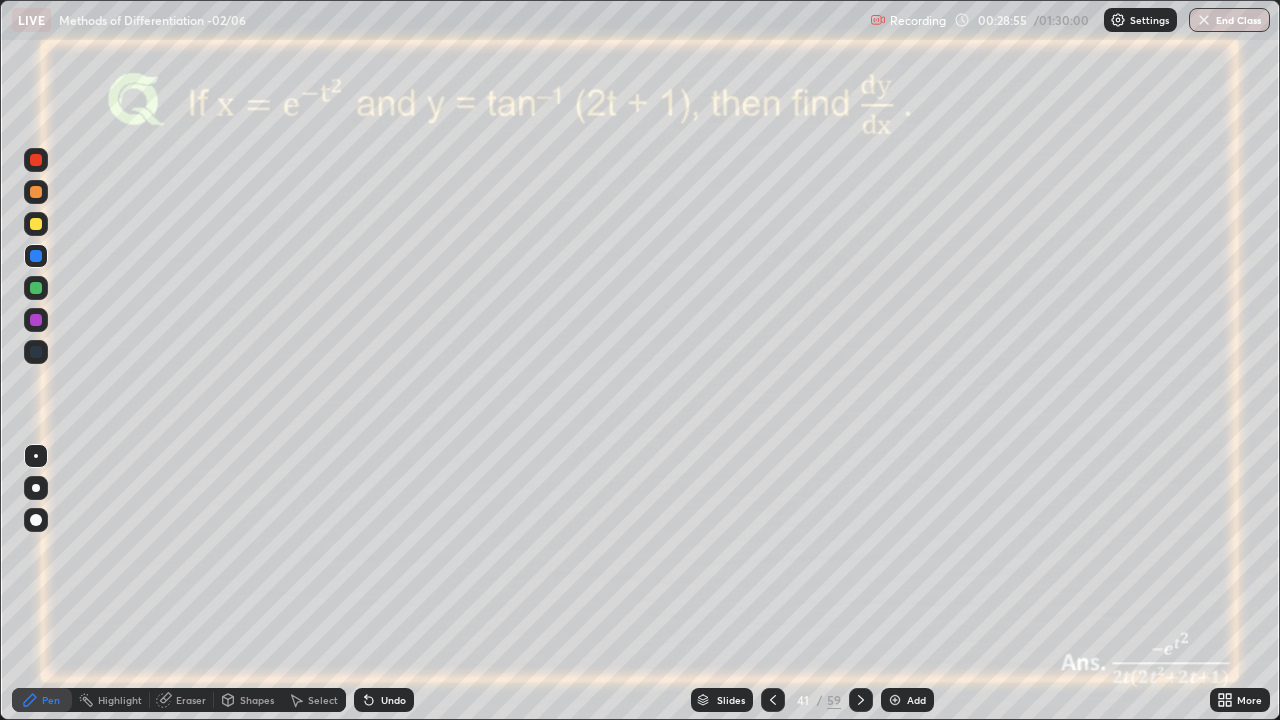click at bounding box center [36, 320] 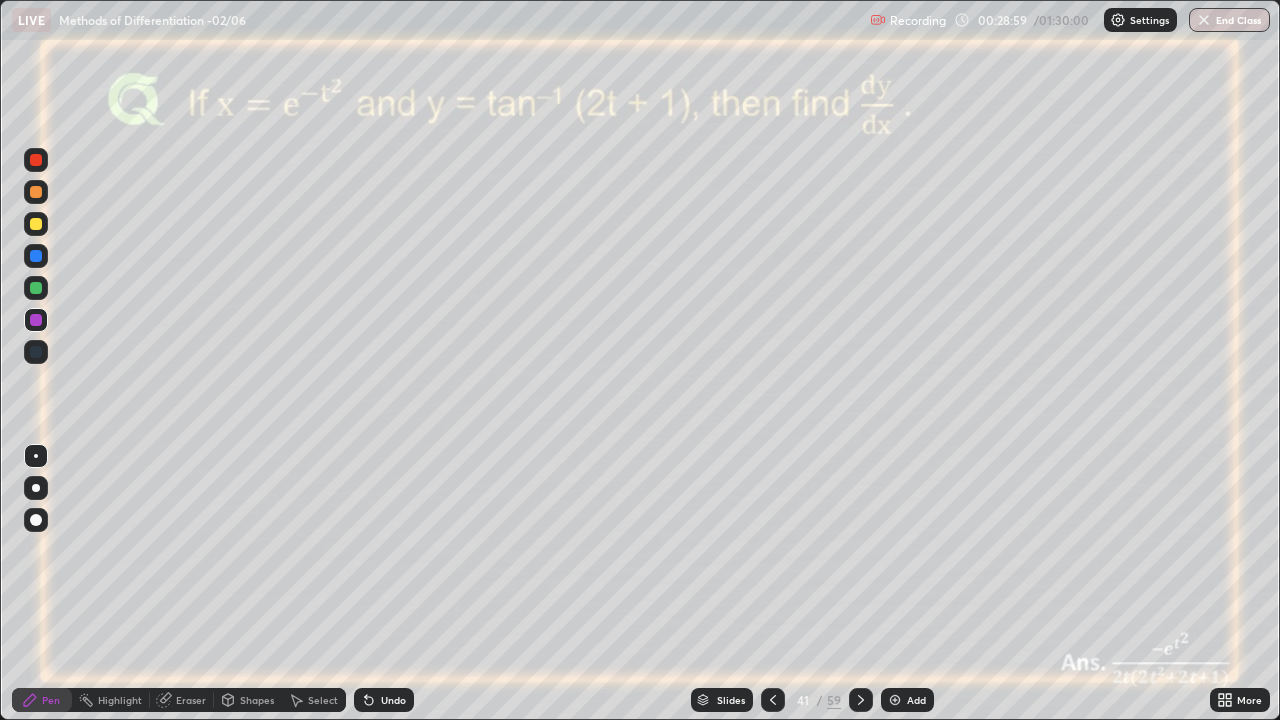 click 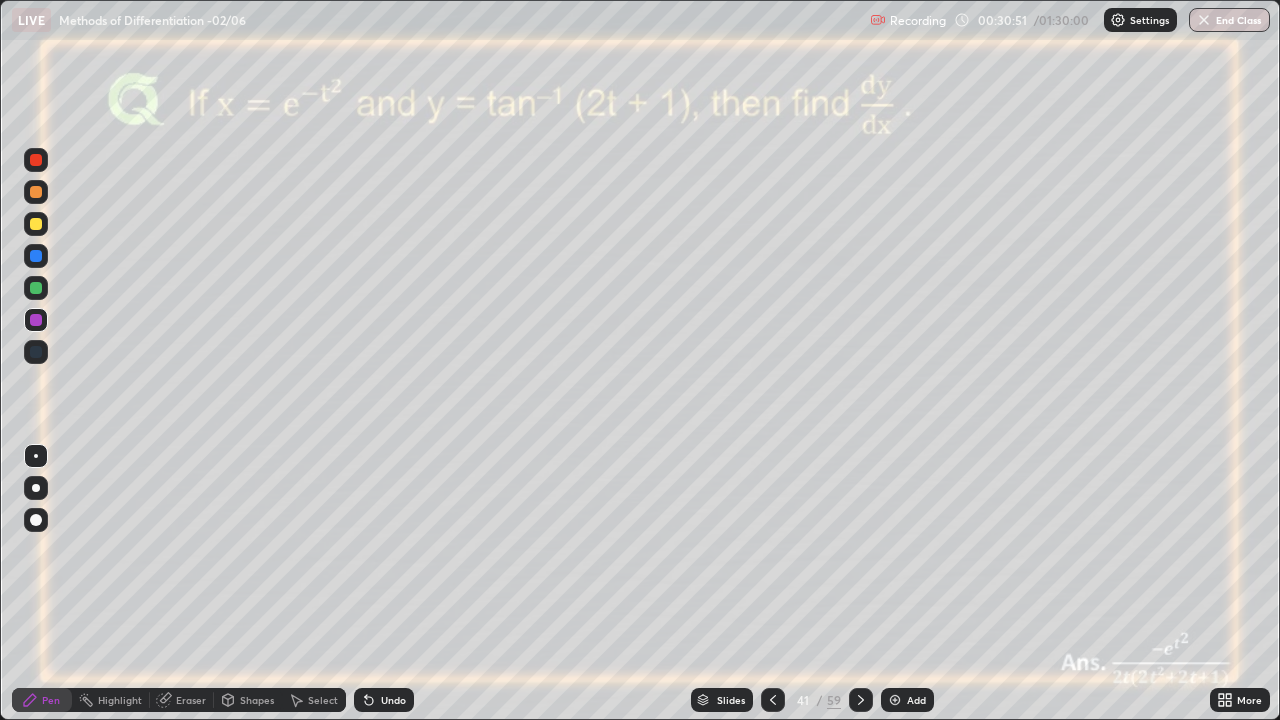click on "Undo" at bounding box center (393, 700) 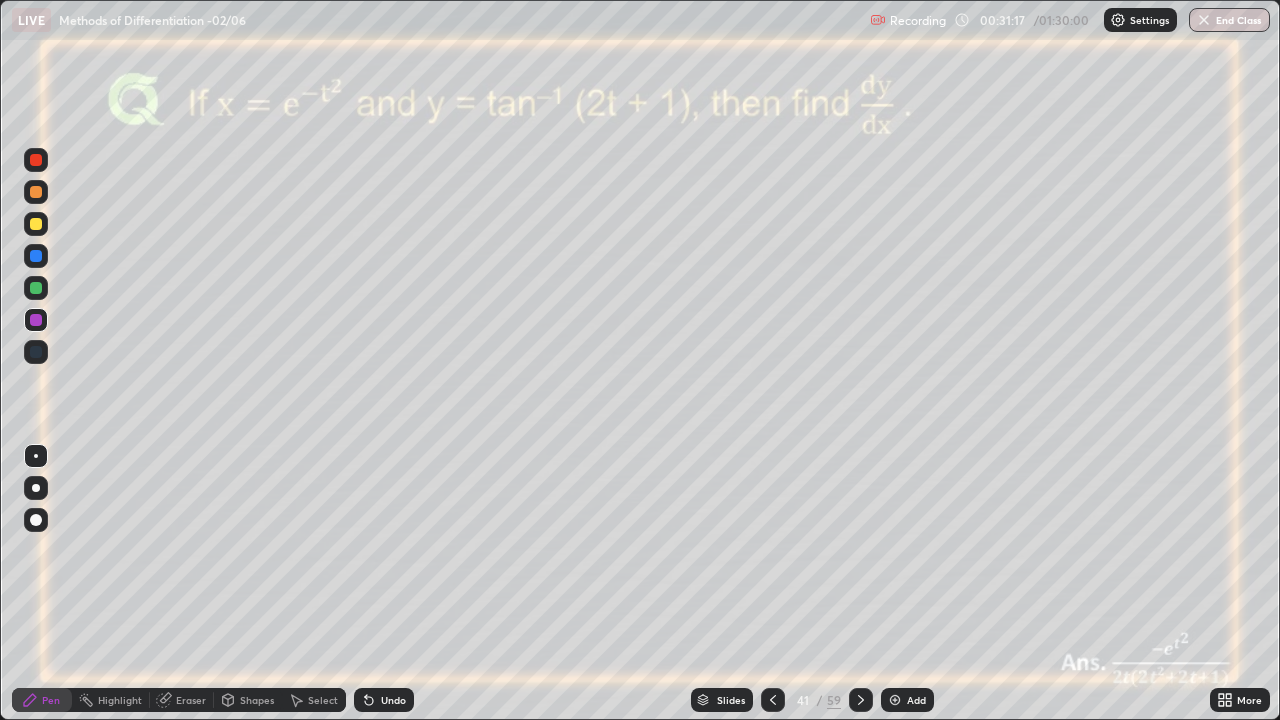 click on "Eraser" at bounding box center (191, 700) 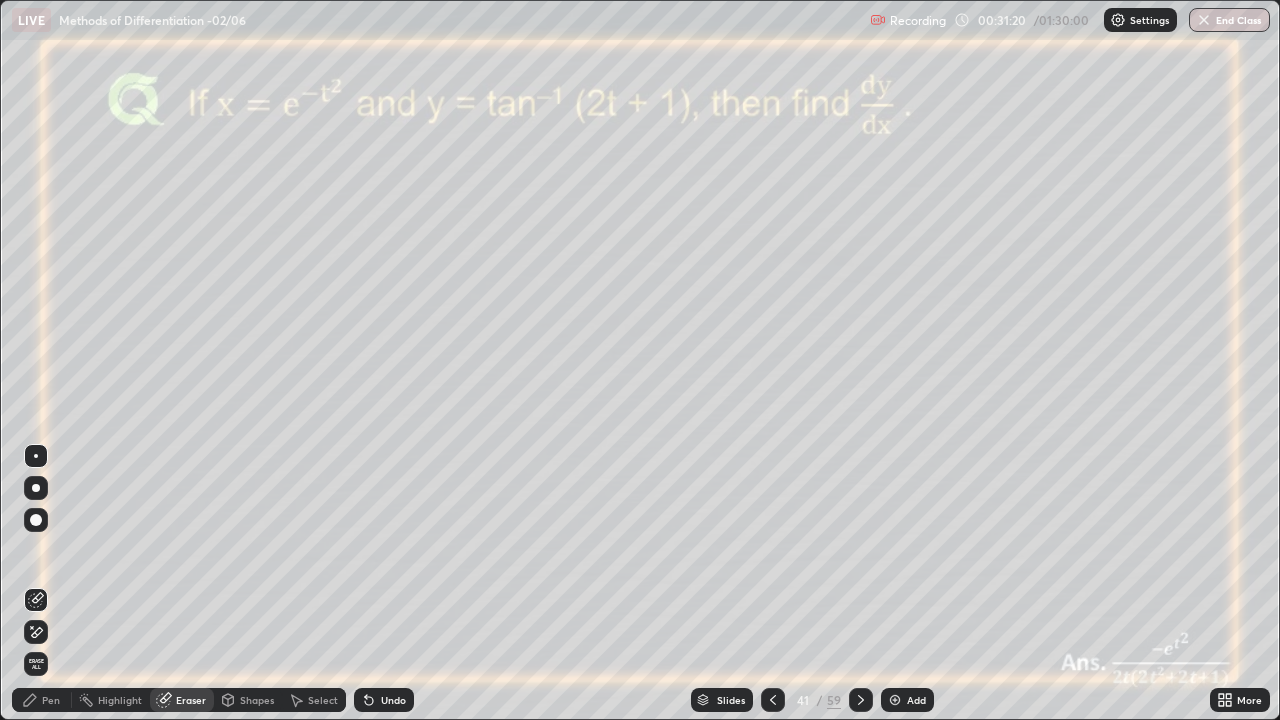 click on "Pen" at bounding box center [51, 700] 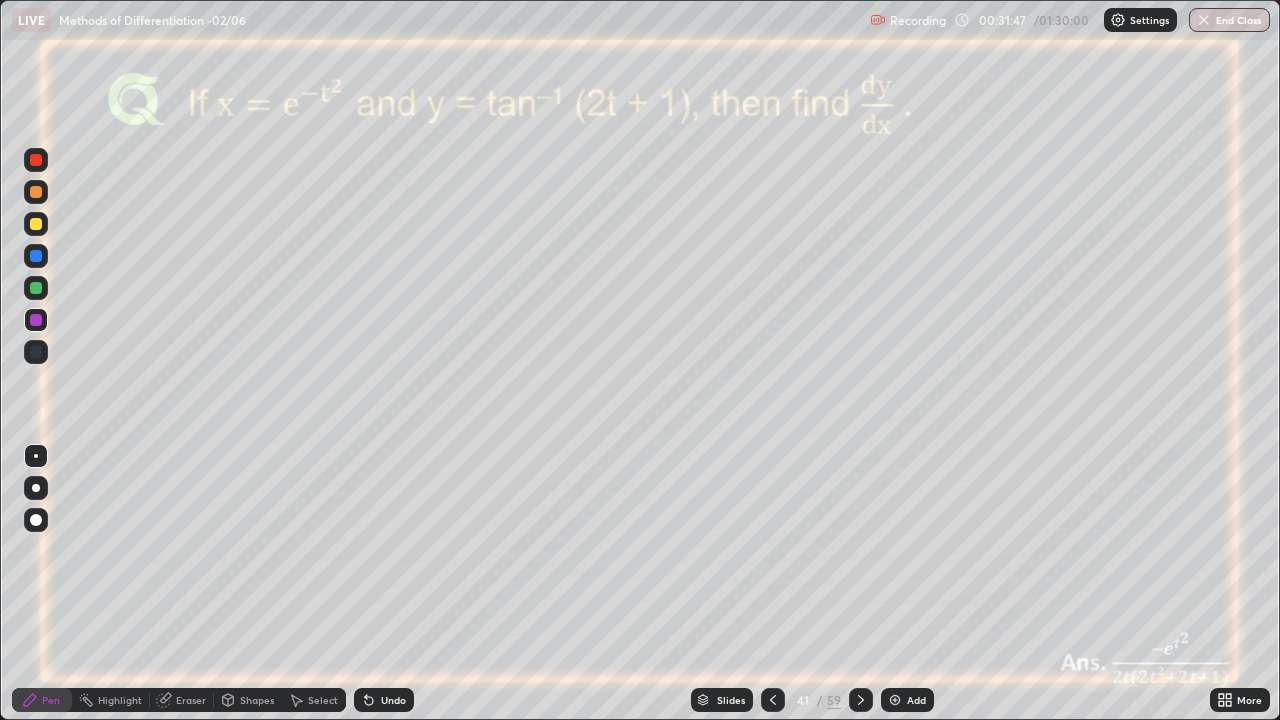 click on "Eraser" at bounding box center [191, 700] 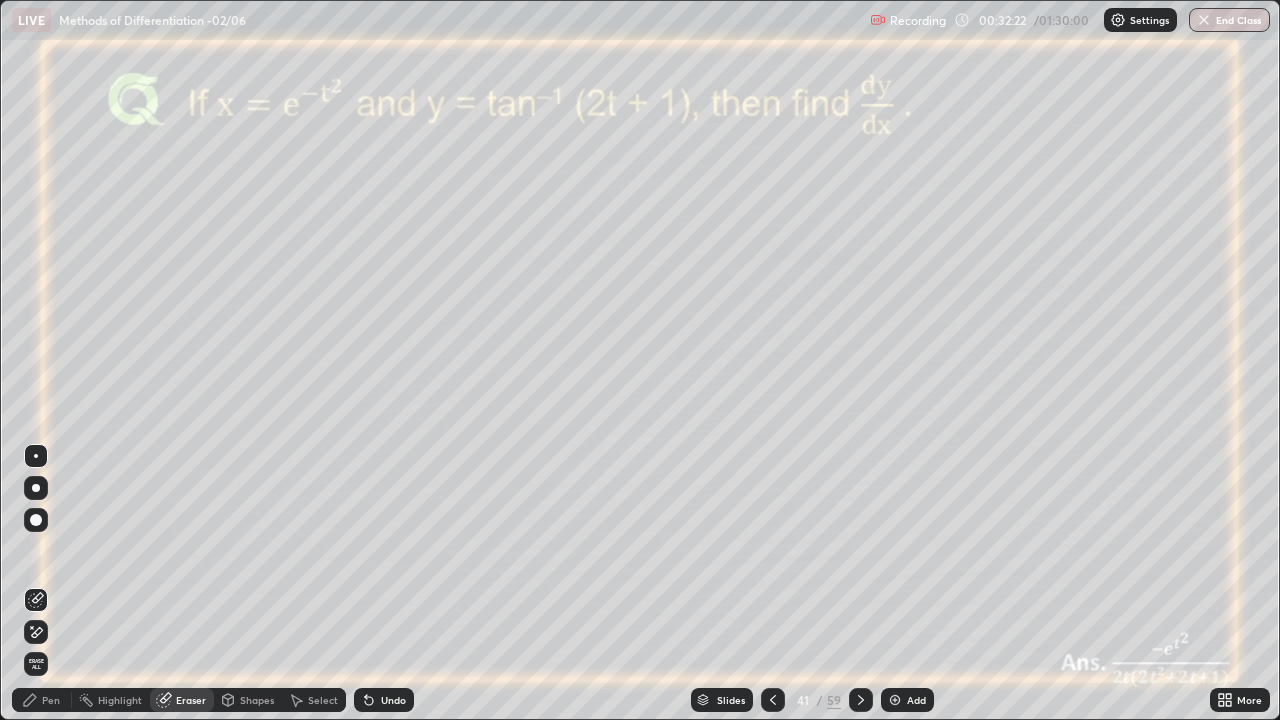click on "Pen" at bounding box center (51, 700) 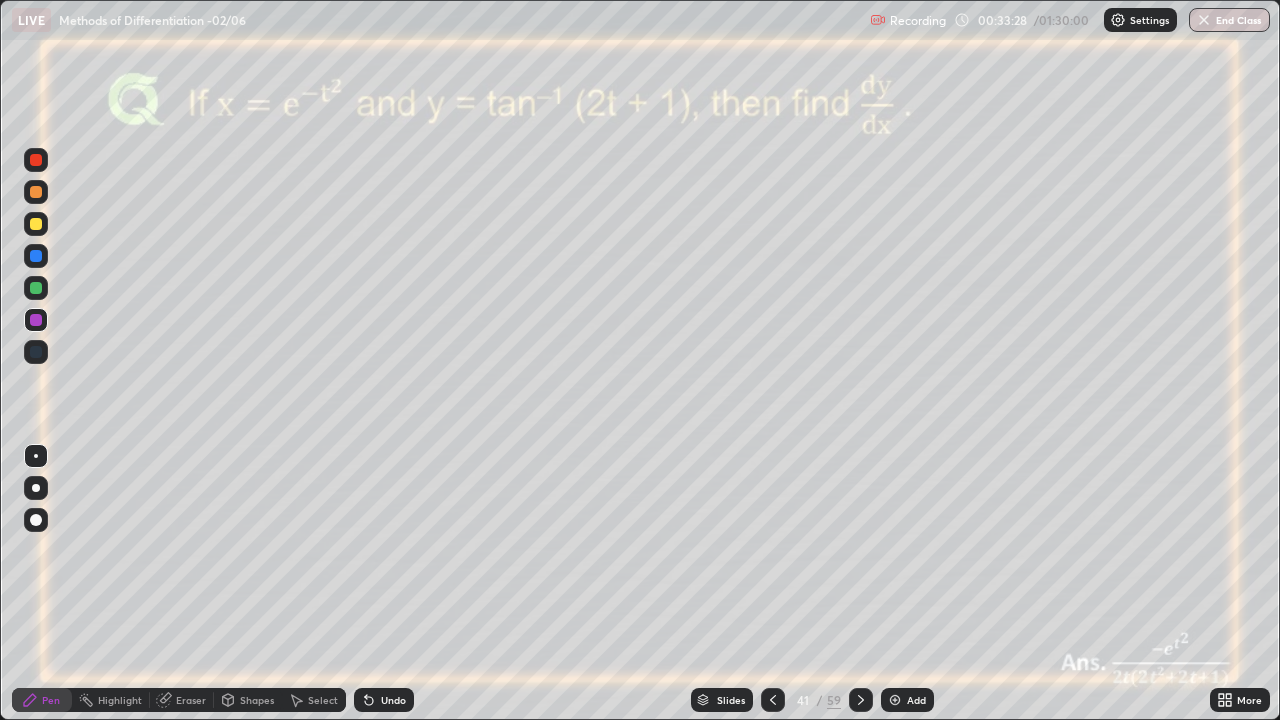 click 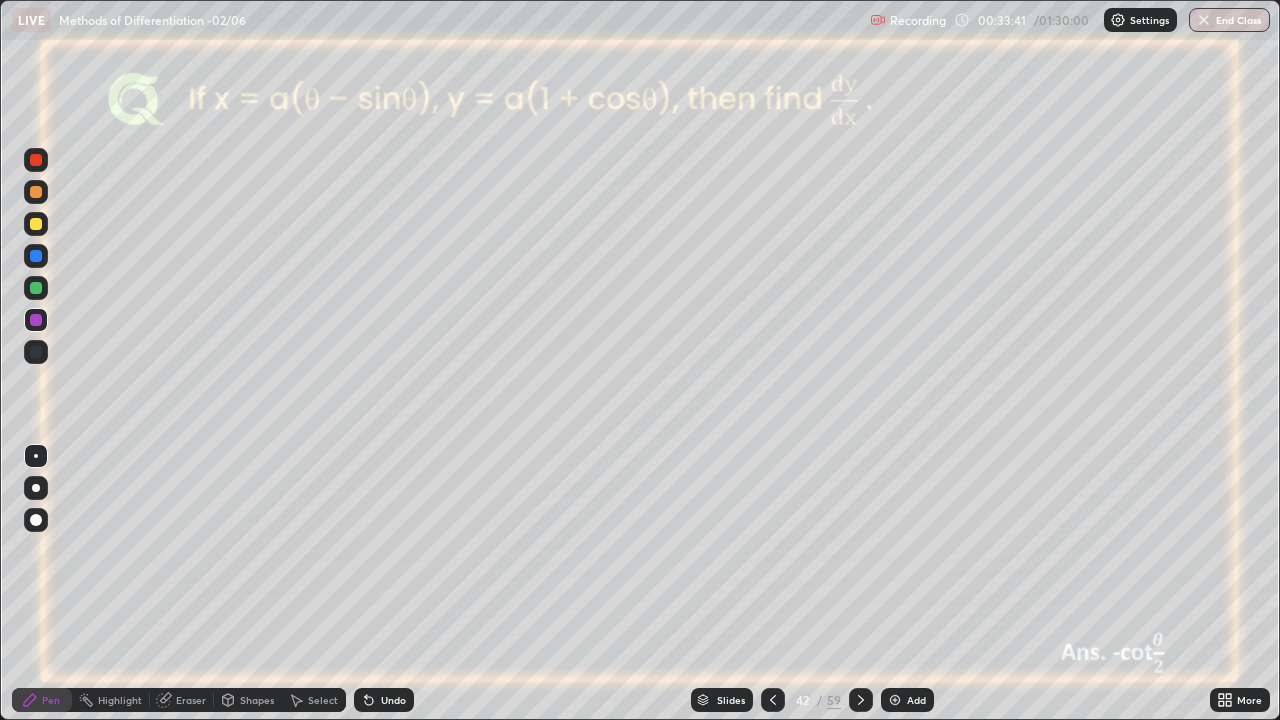 click at bounding box center [36, 224] 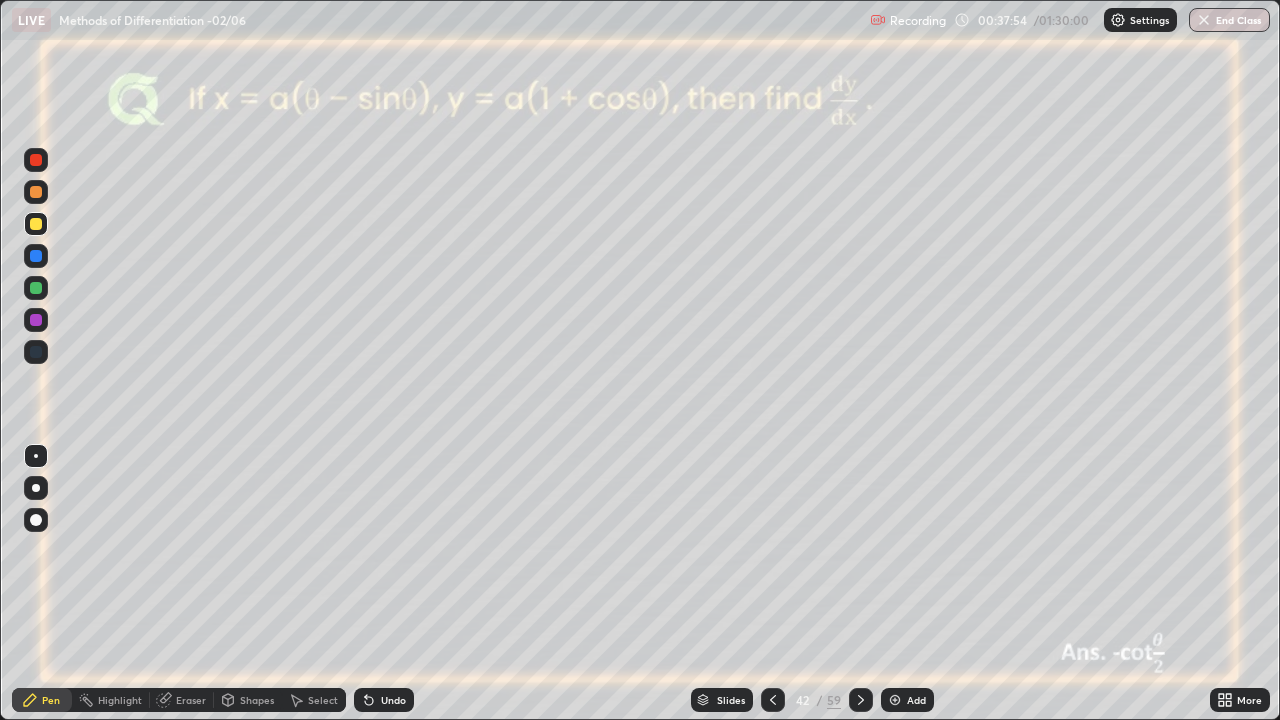click at bounding box center [36, 320] 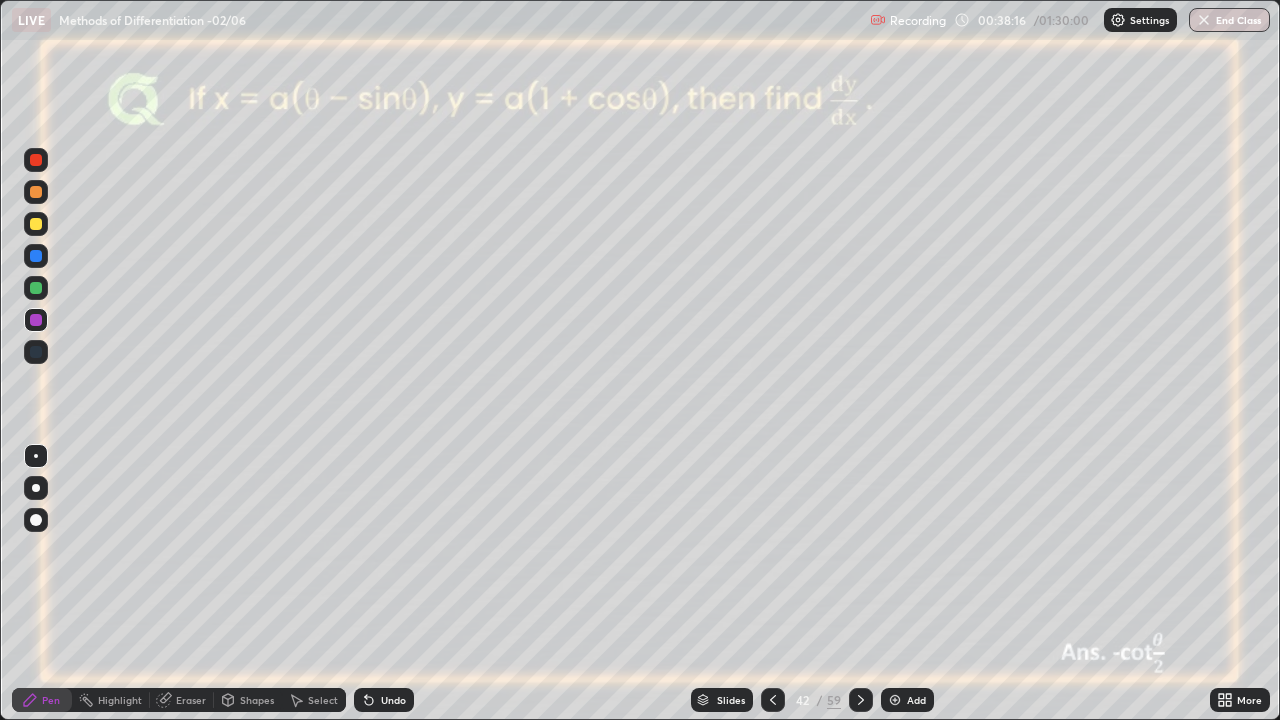 click on "Shapes" at bounding box center [257, 700] 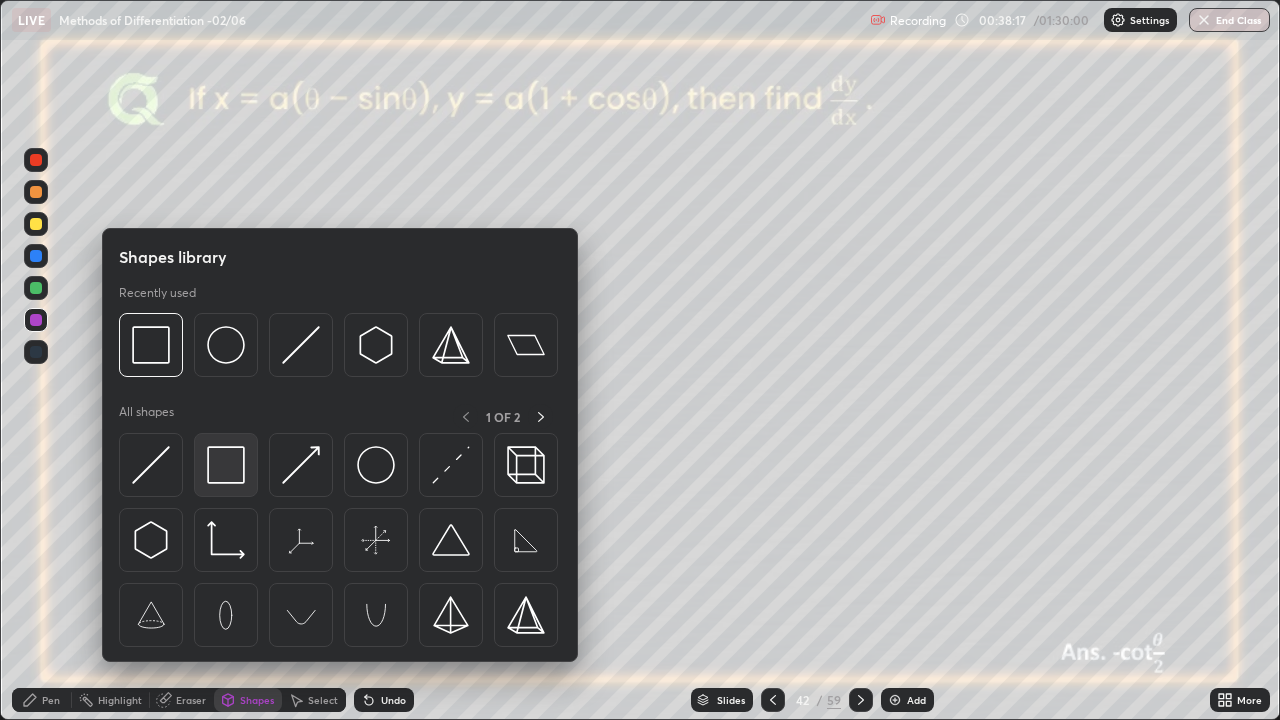 click at bounding box center (226, 465) 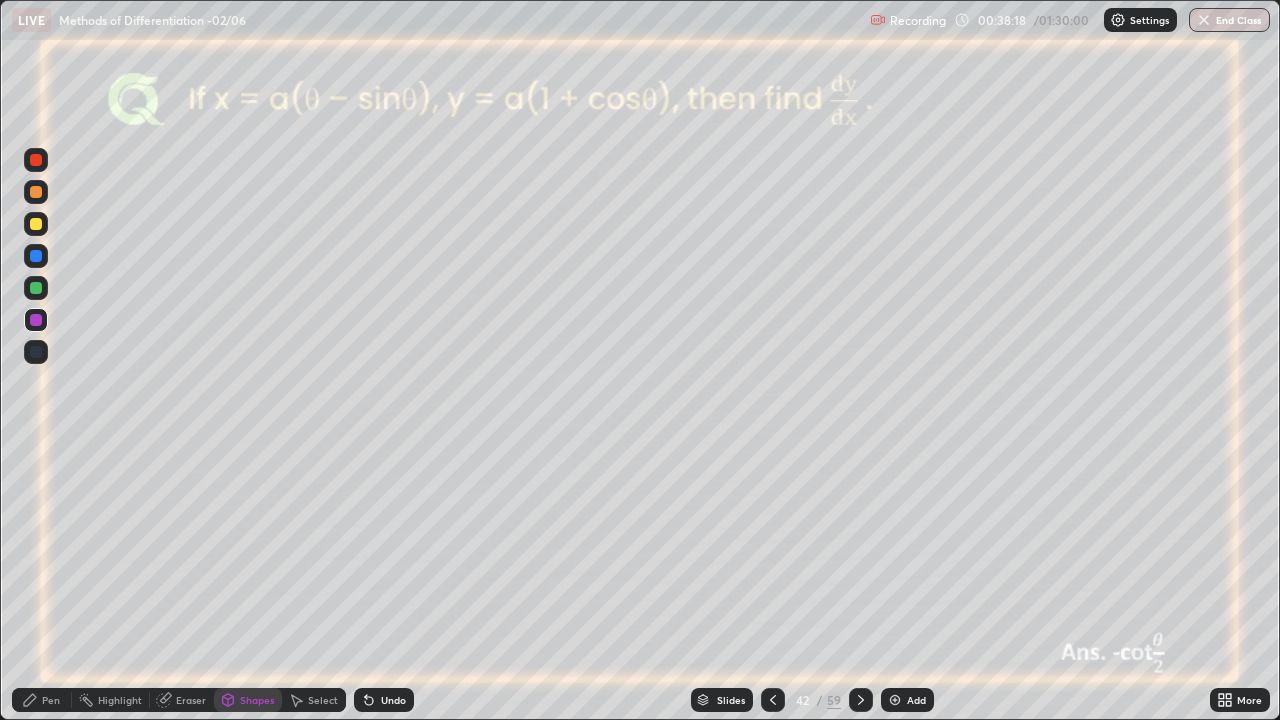 click at bounding box center (36, 224) 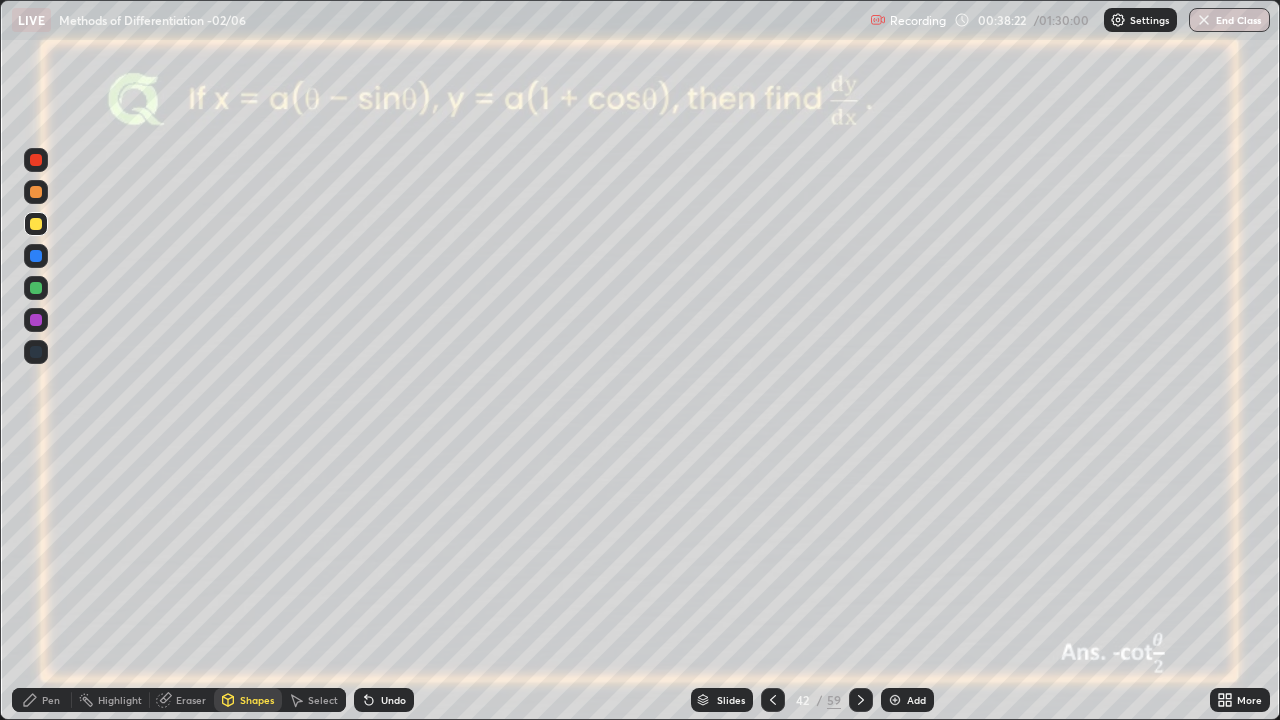 click on "Pen" at bounding box center [51, 700] 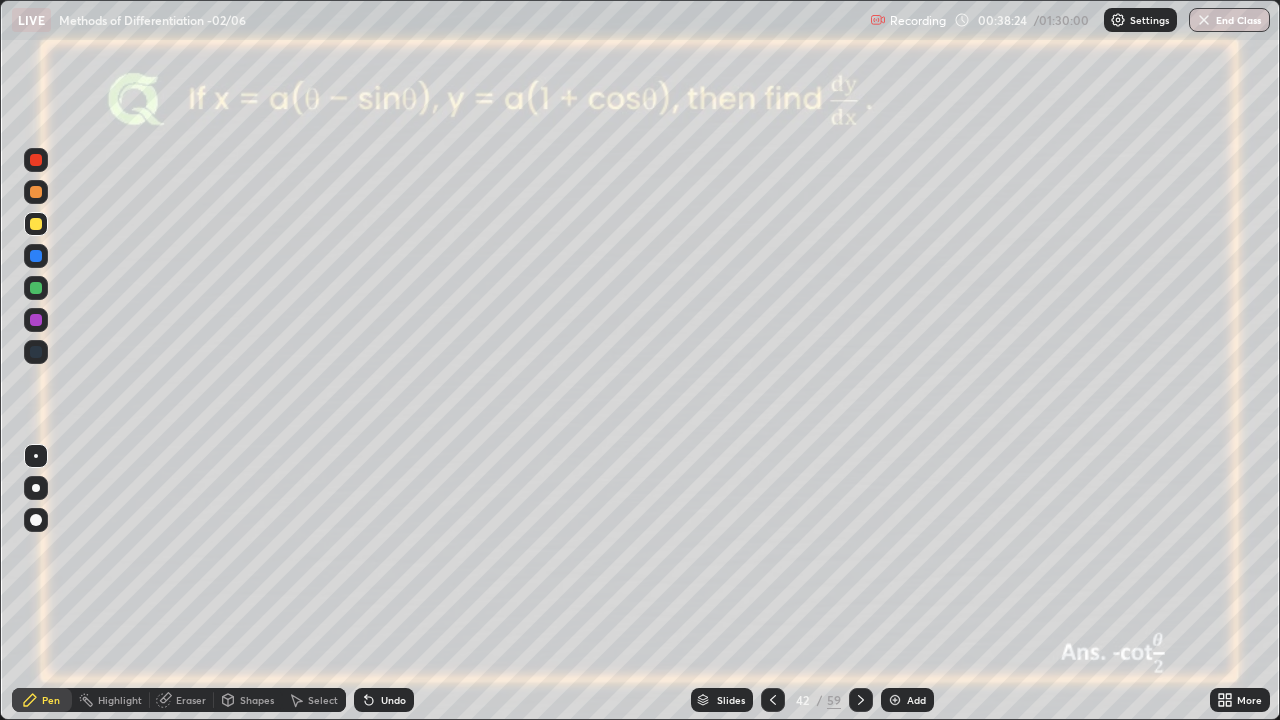 click 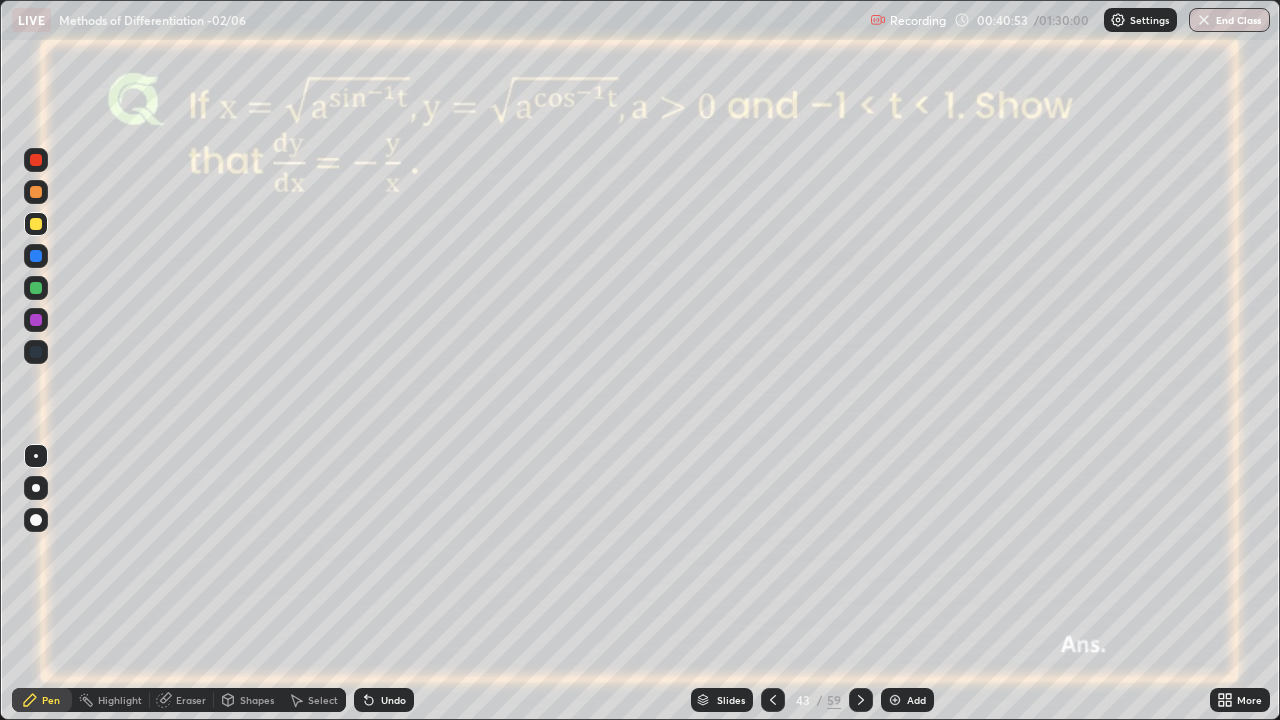 click at bounding box center (36, 256) 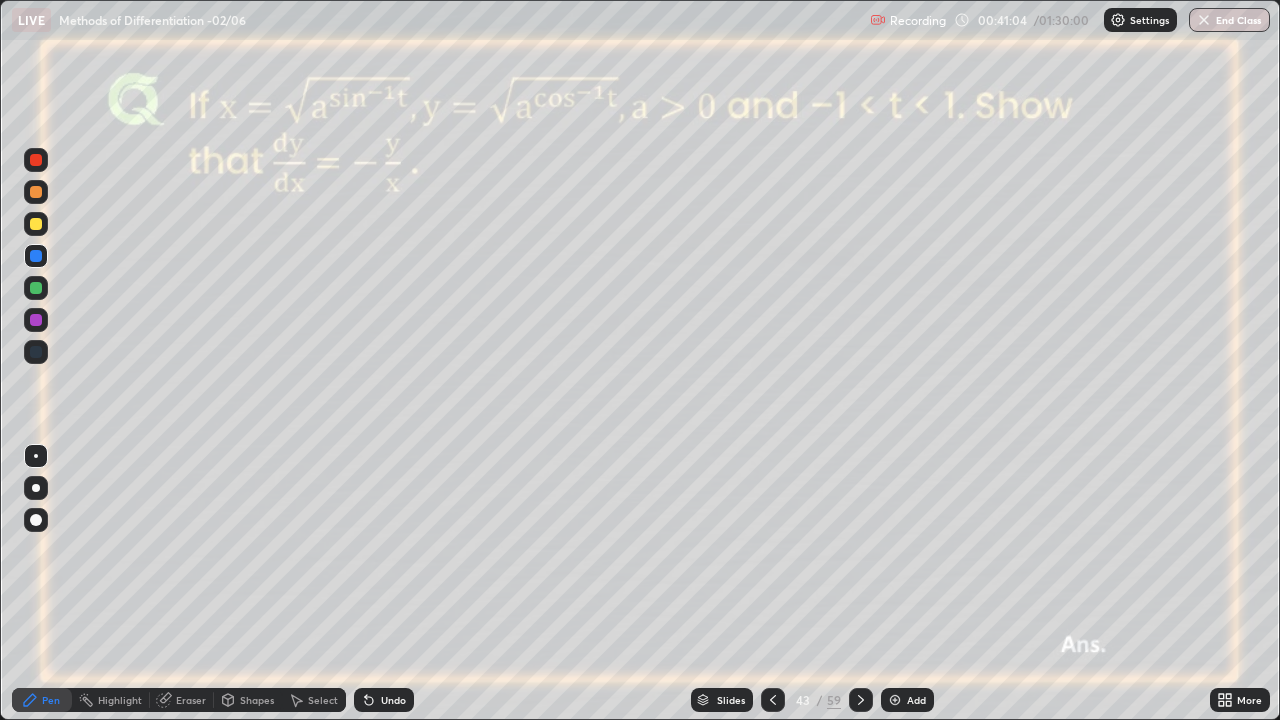 click at bounding box center [36, 224] 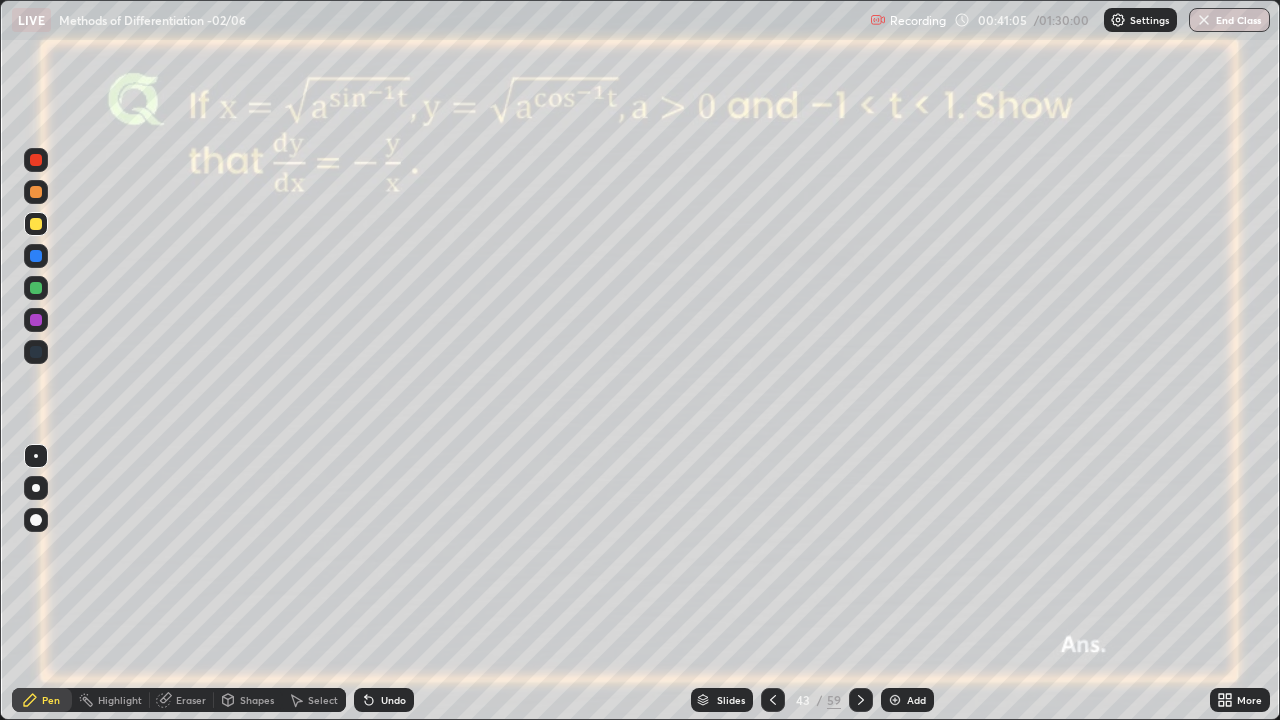 click at bounding box center [36, 160] 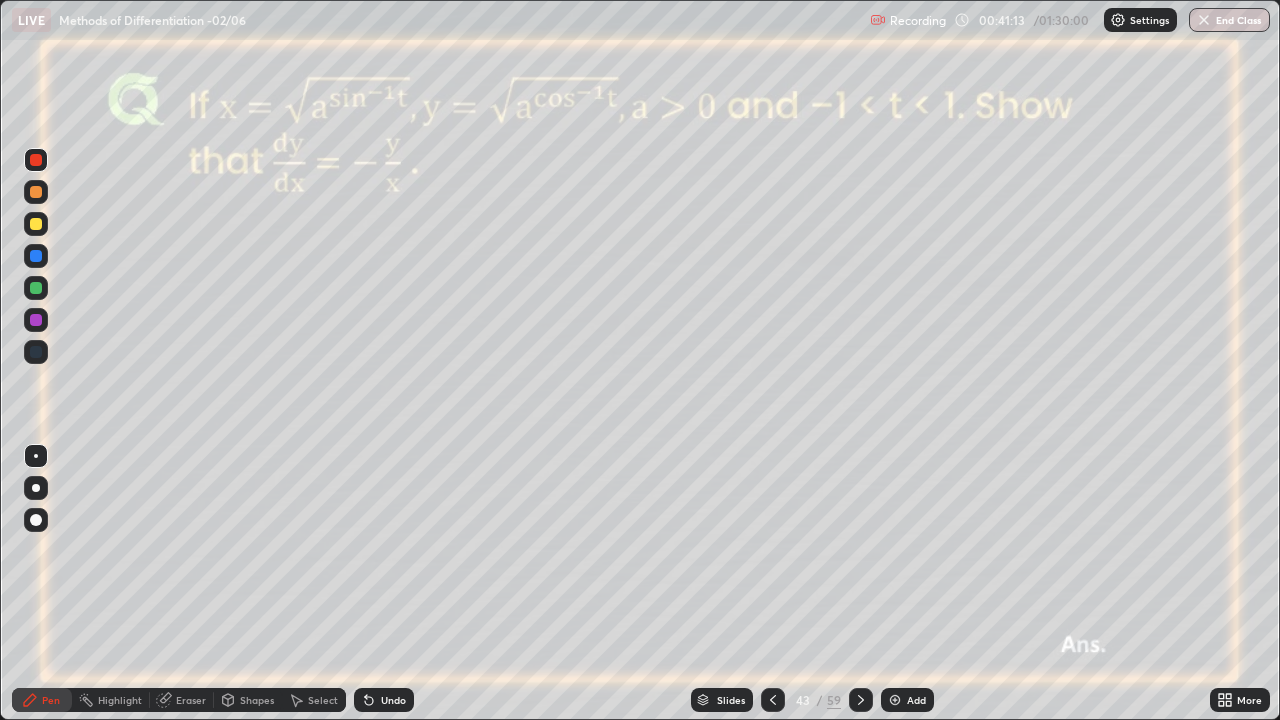 click on "Undo" at bounding box center (384, 700) 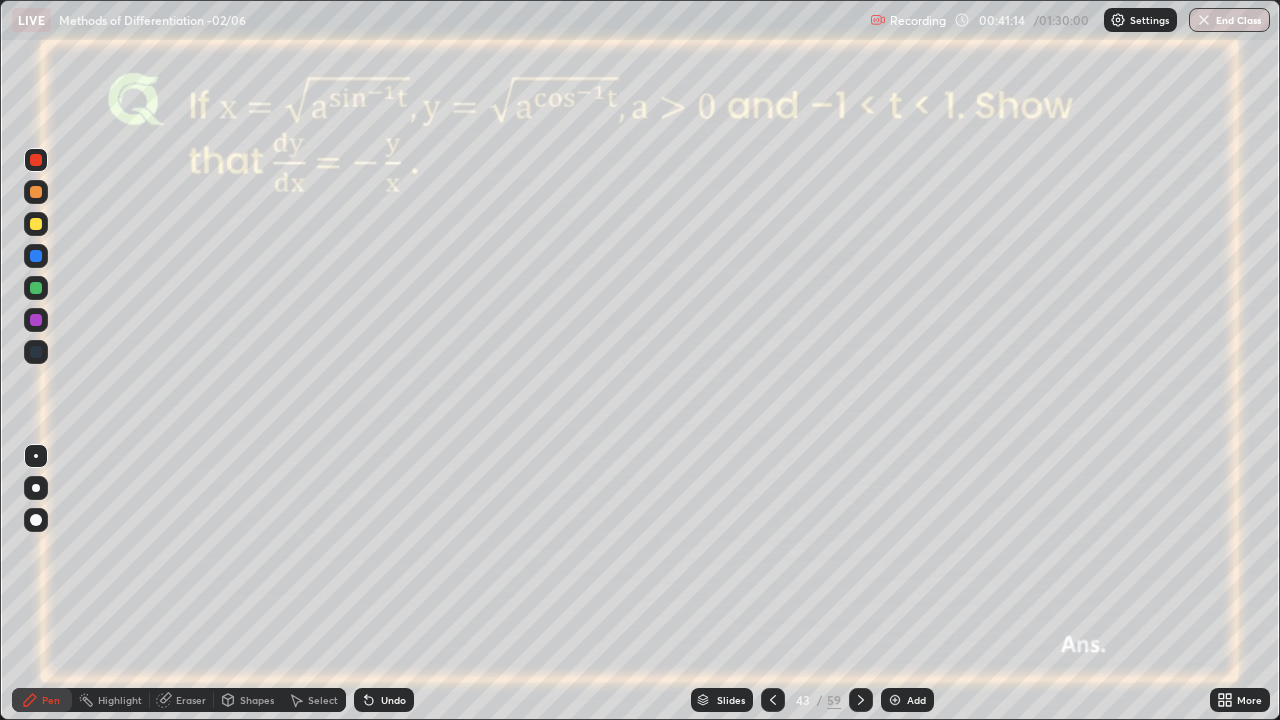 click on "Undo" at bounding box center [384, 700] 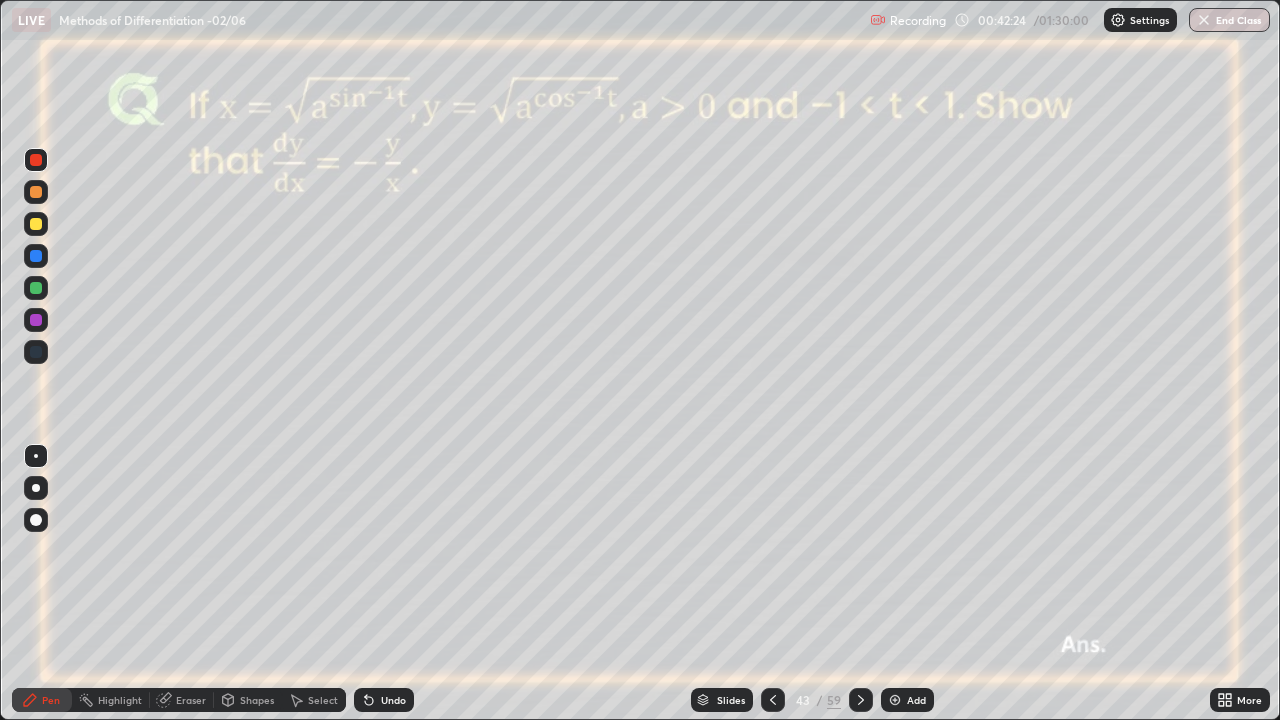 click at bounding box center [36, 256] 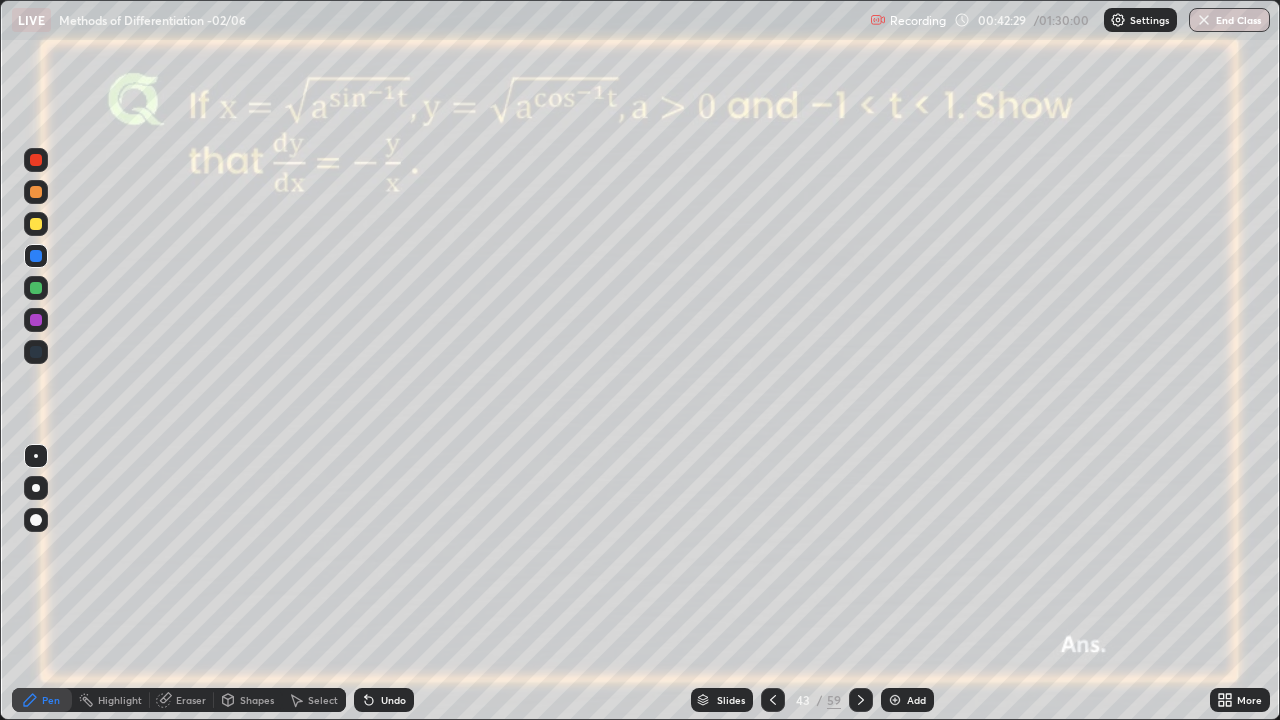click 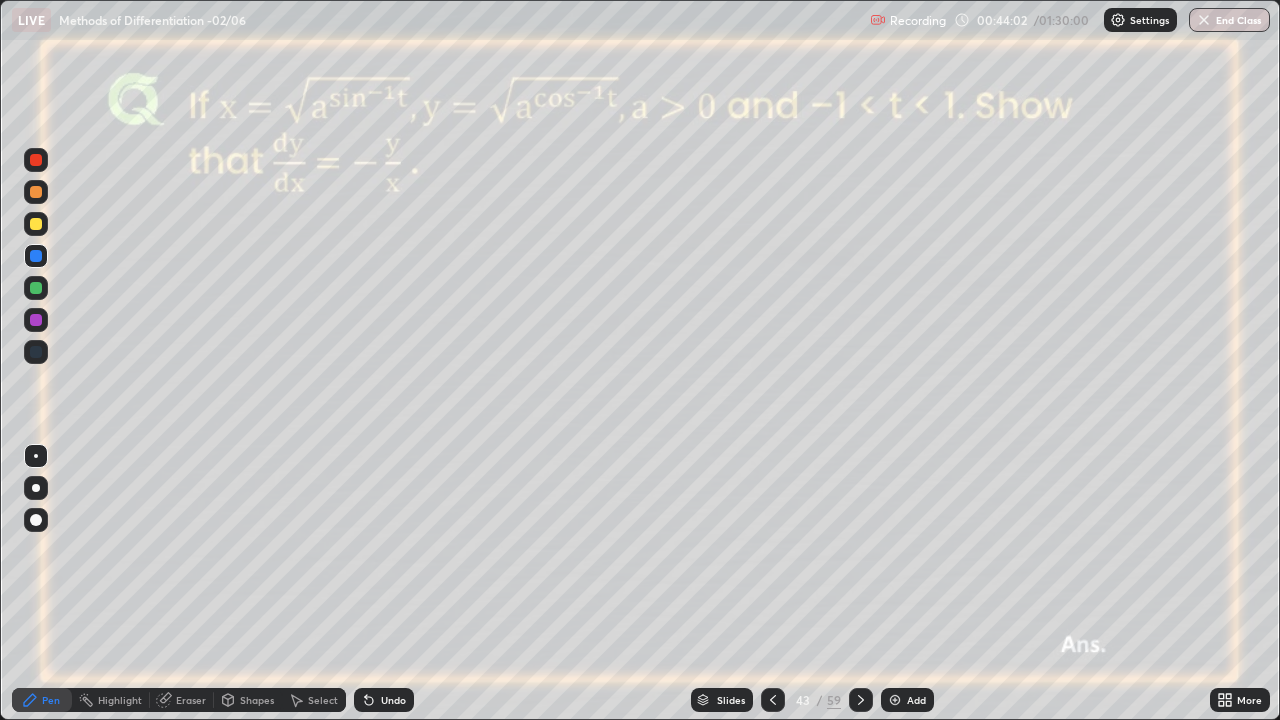click at bounding box center (36, 320) 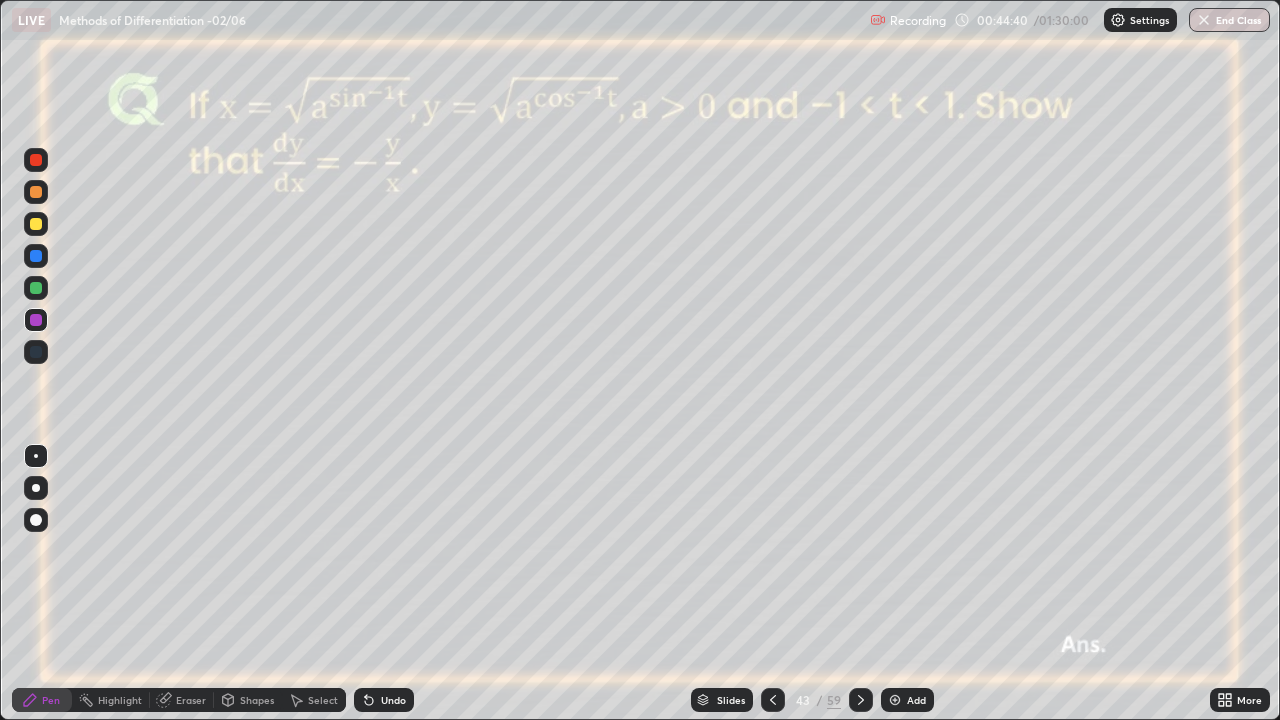 click at bounding box center [895, 700] 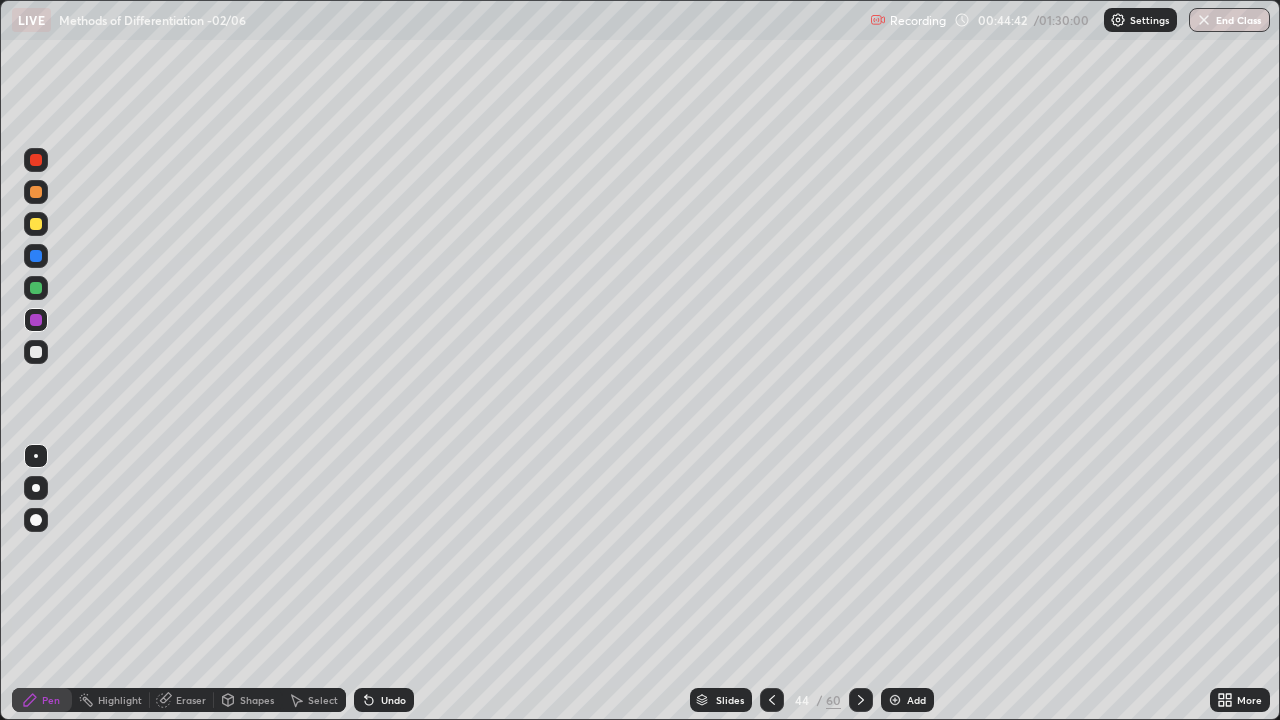 click at bounding box center (36, 256) 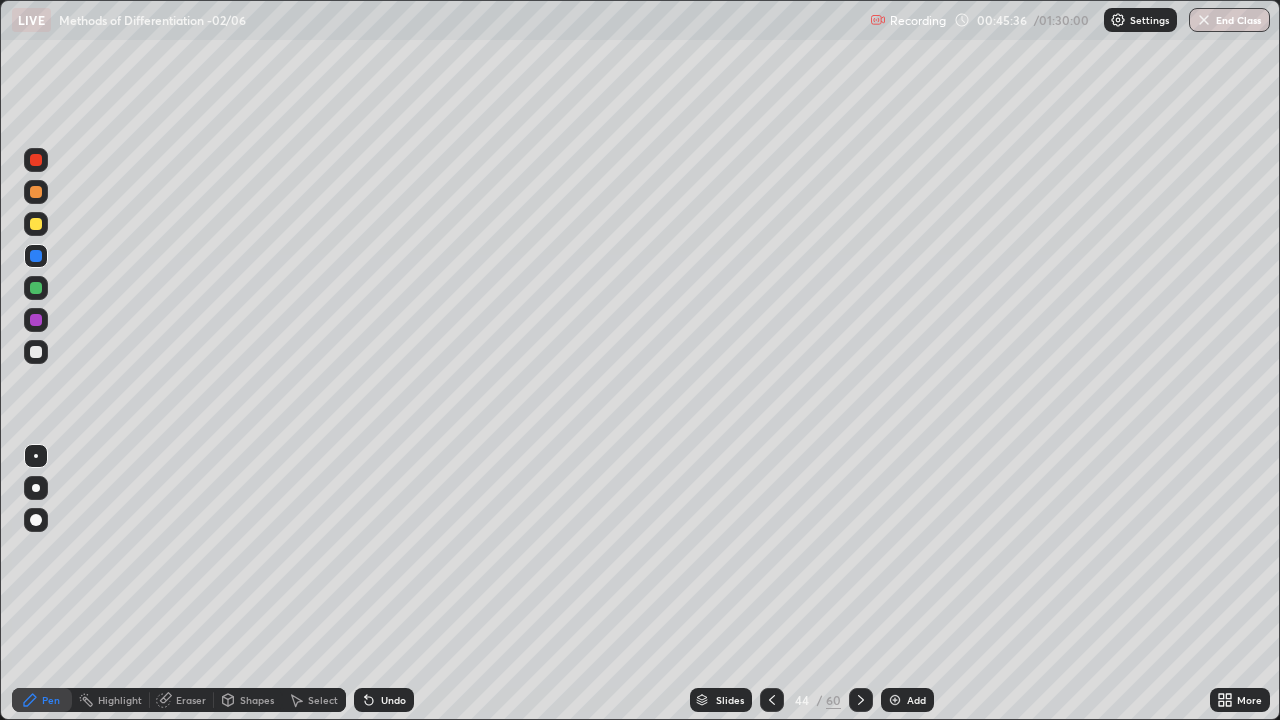 click at bounding box center [36, 352] 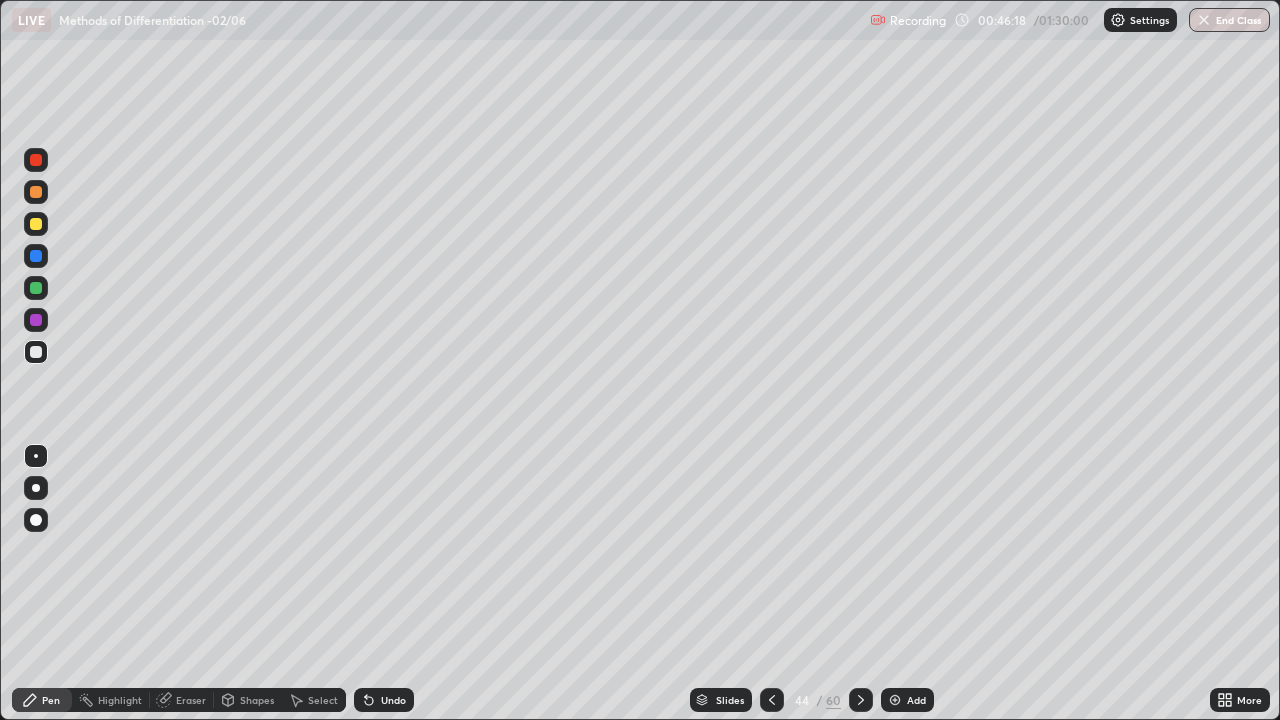 click at bounding box center [36, 320] 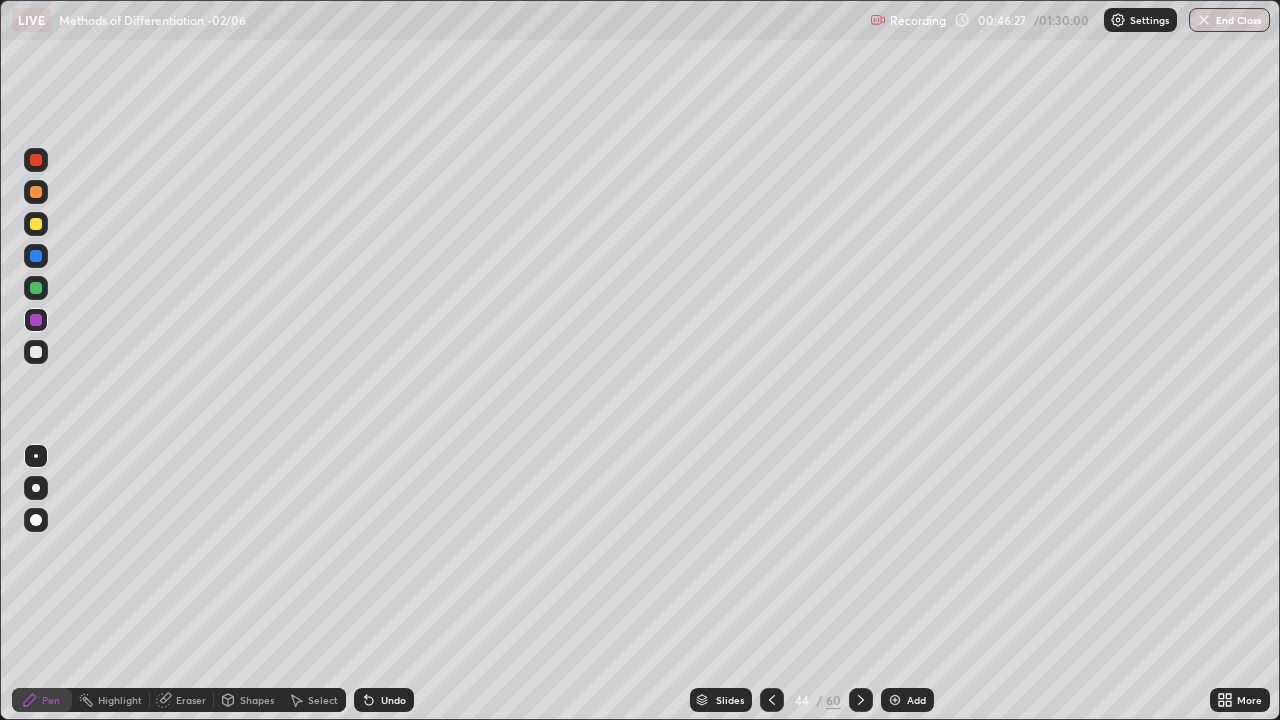 click 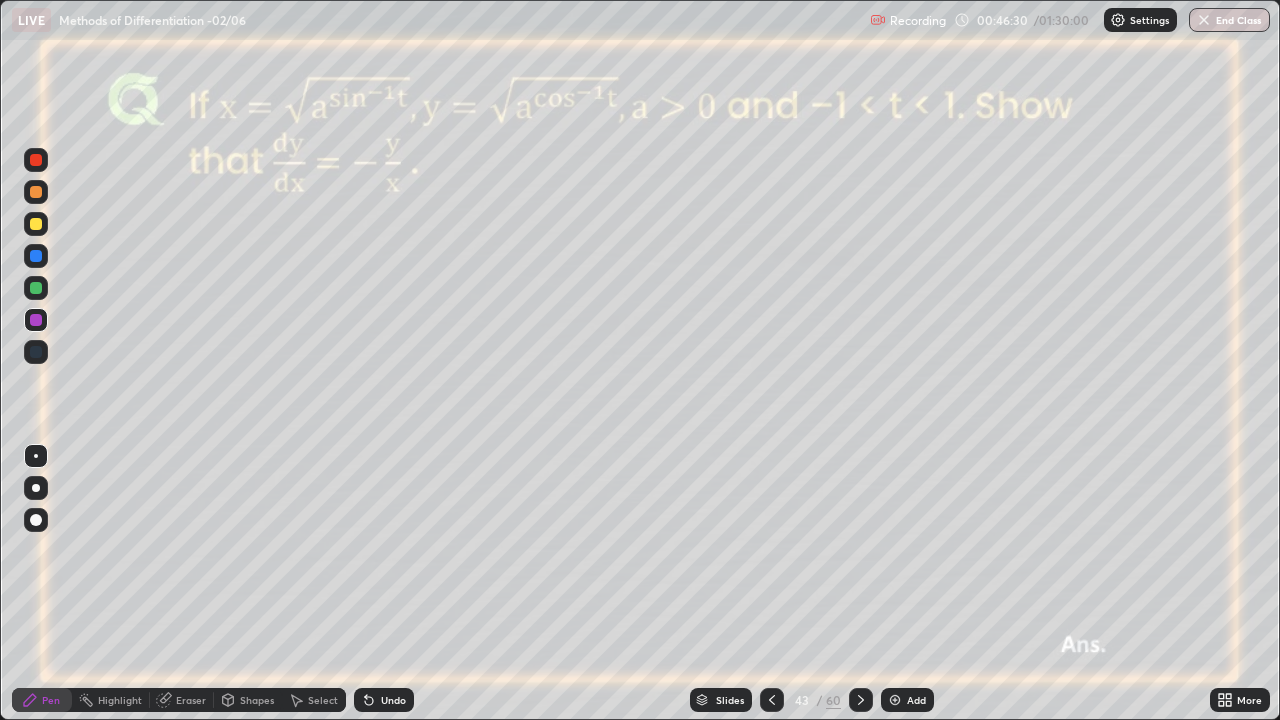 click 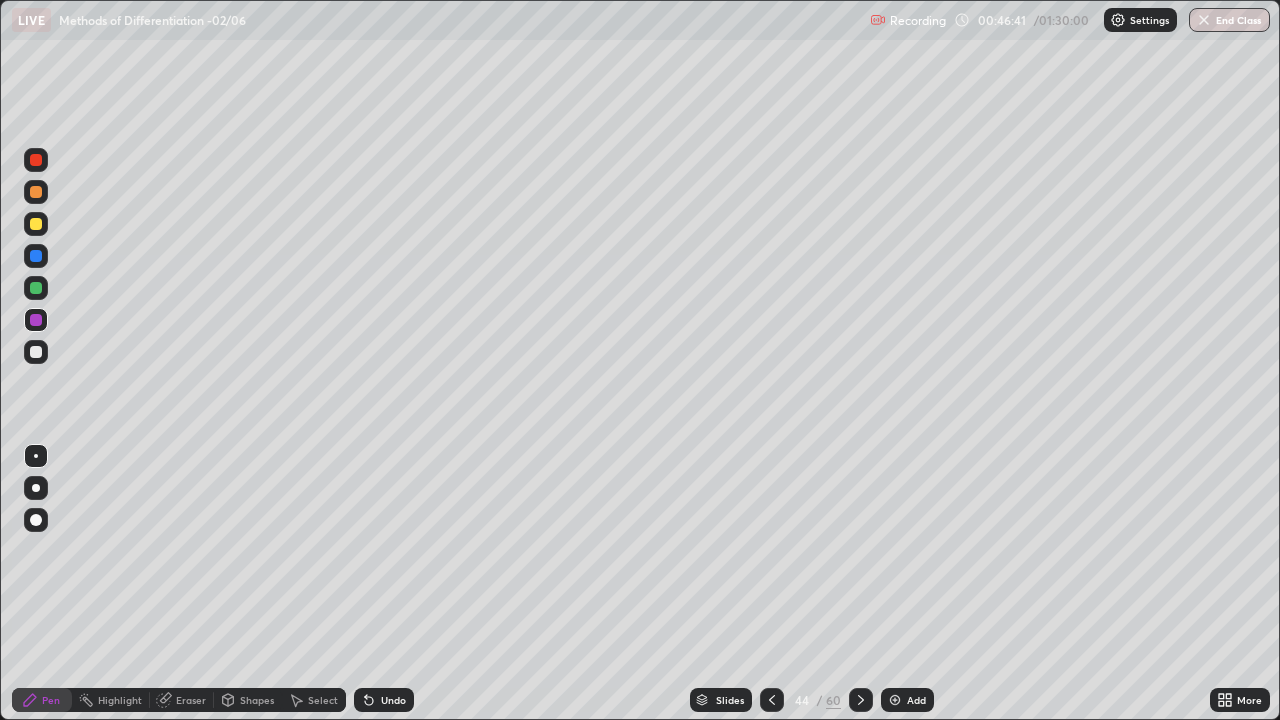 click 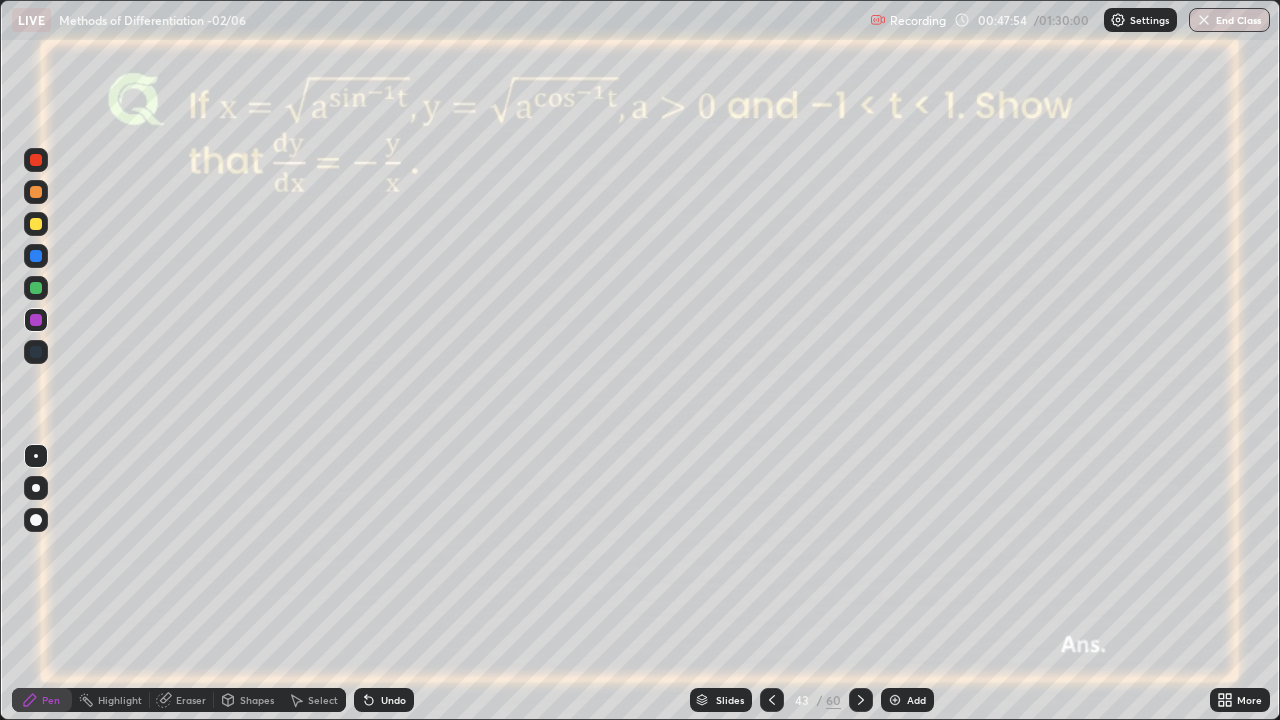 click 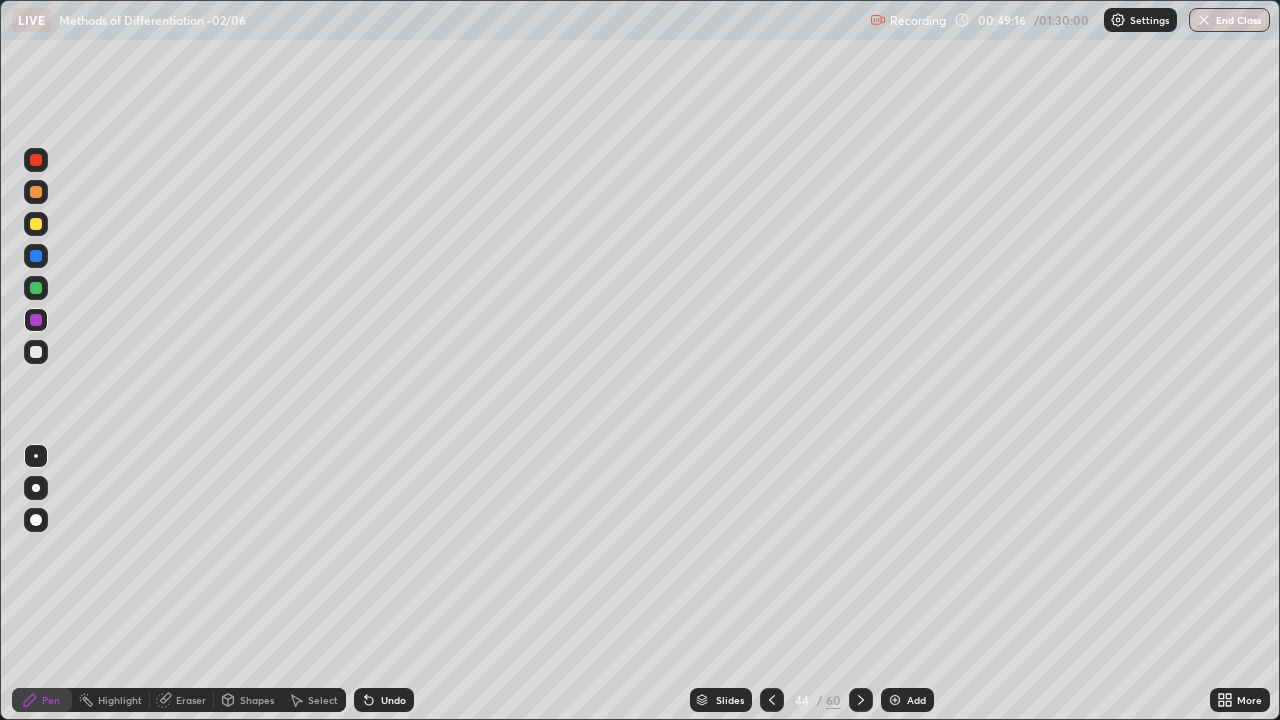 click 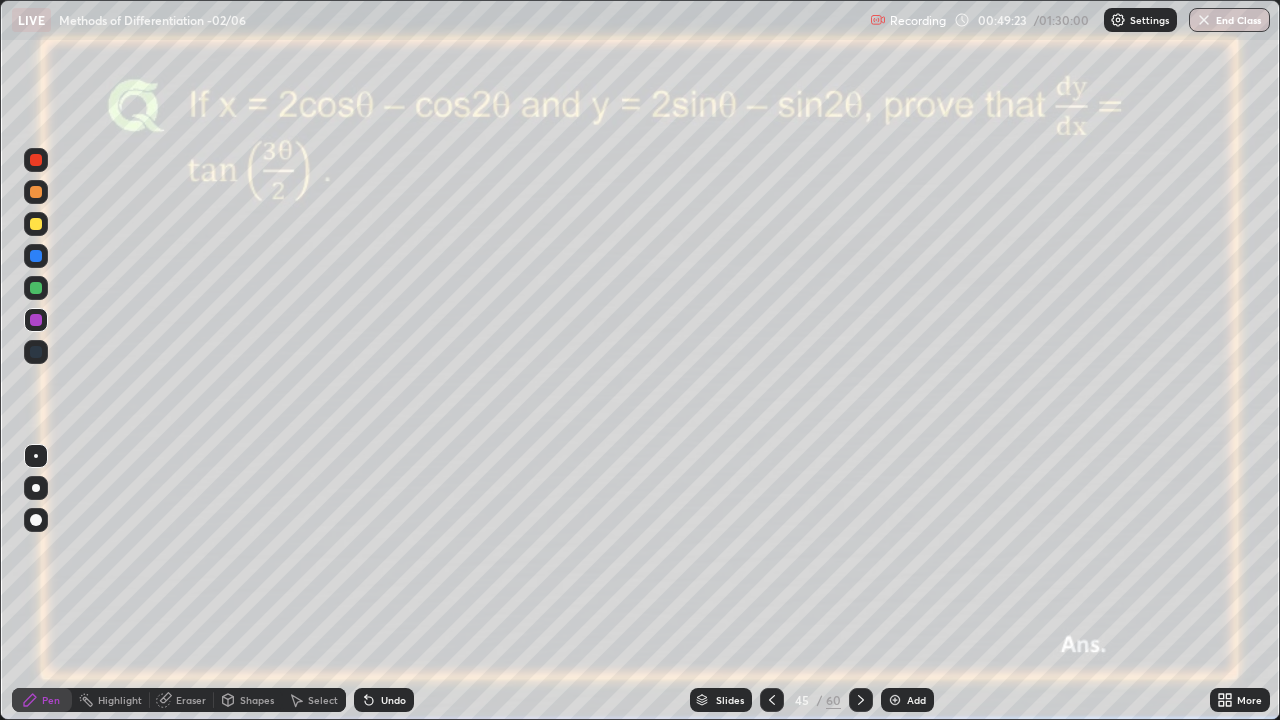click 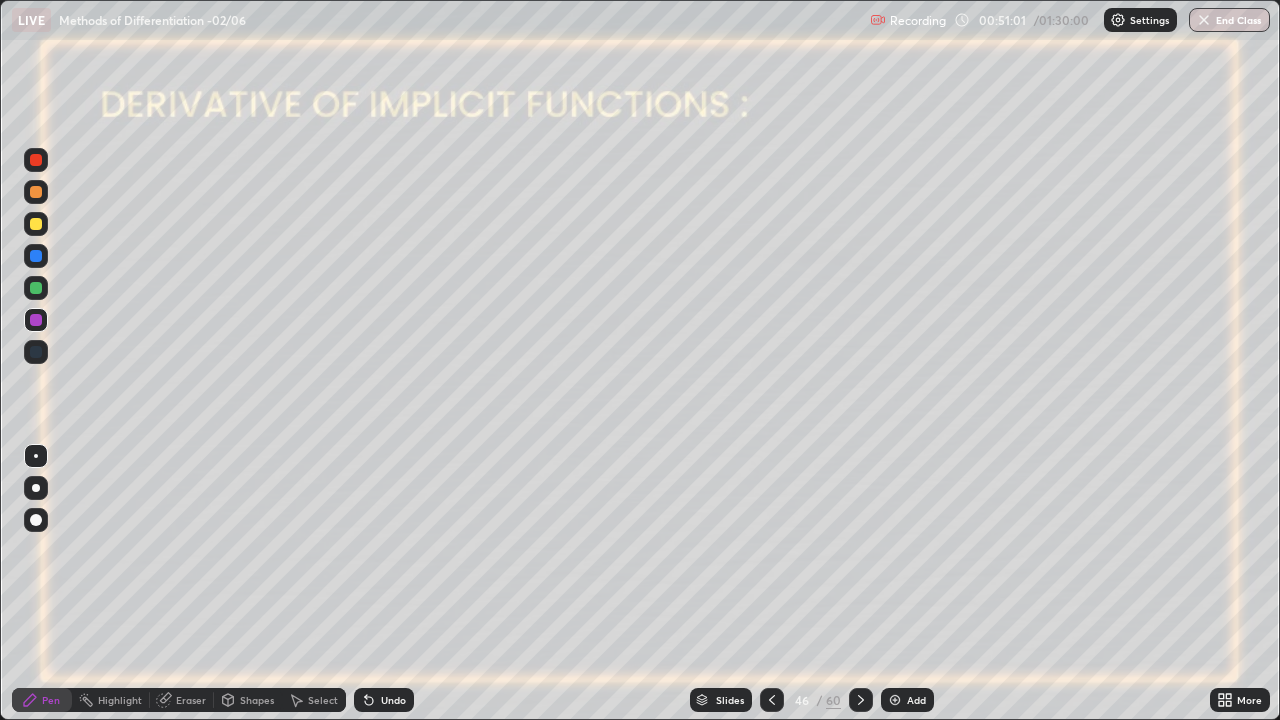 click 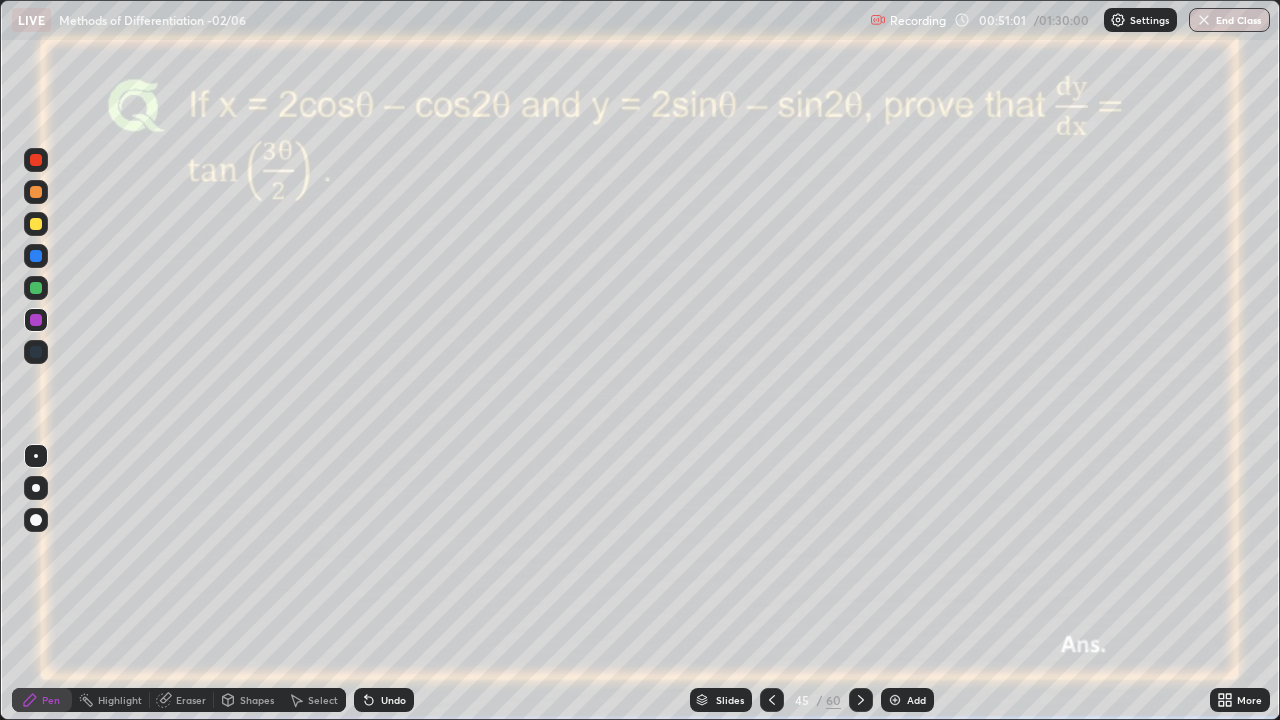 click 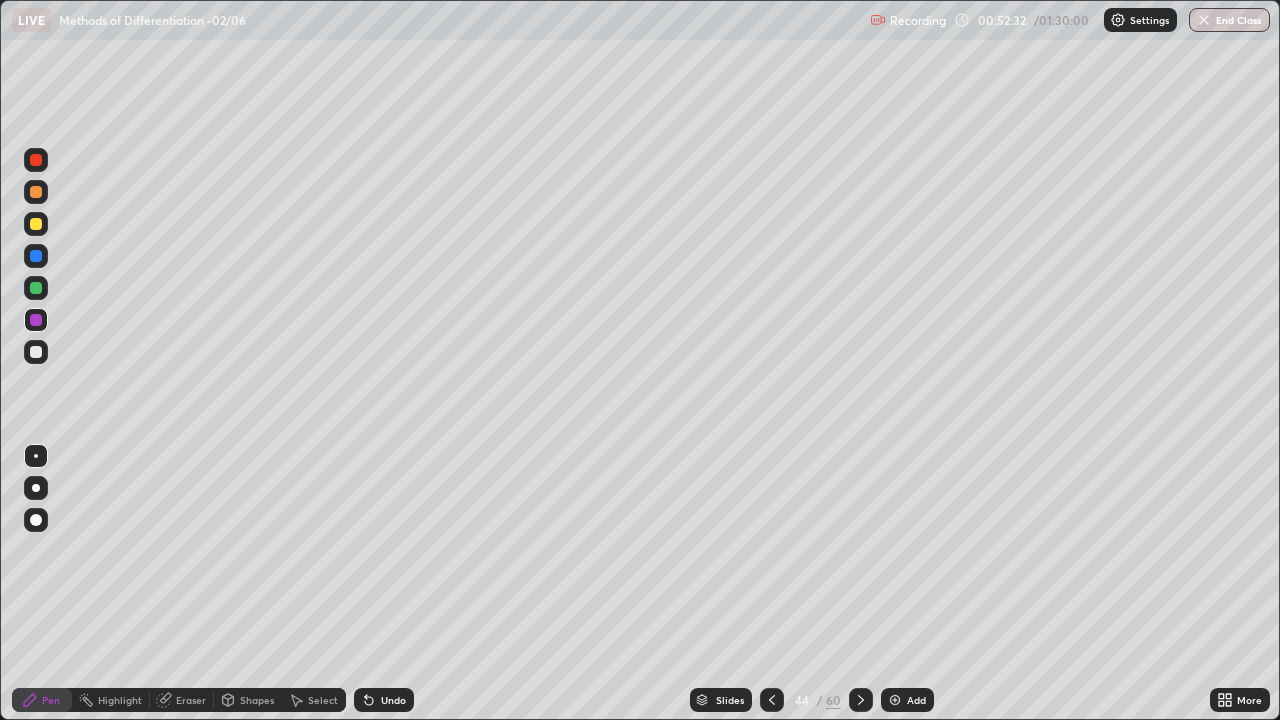 click 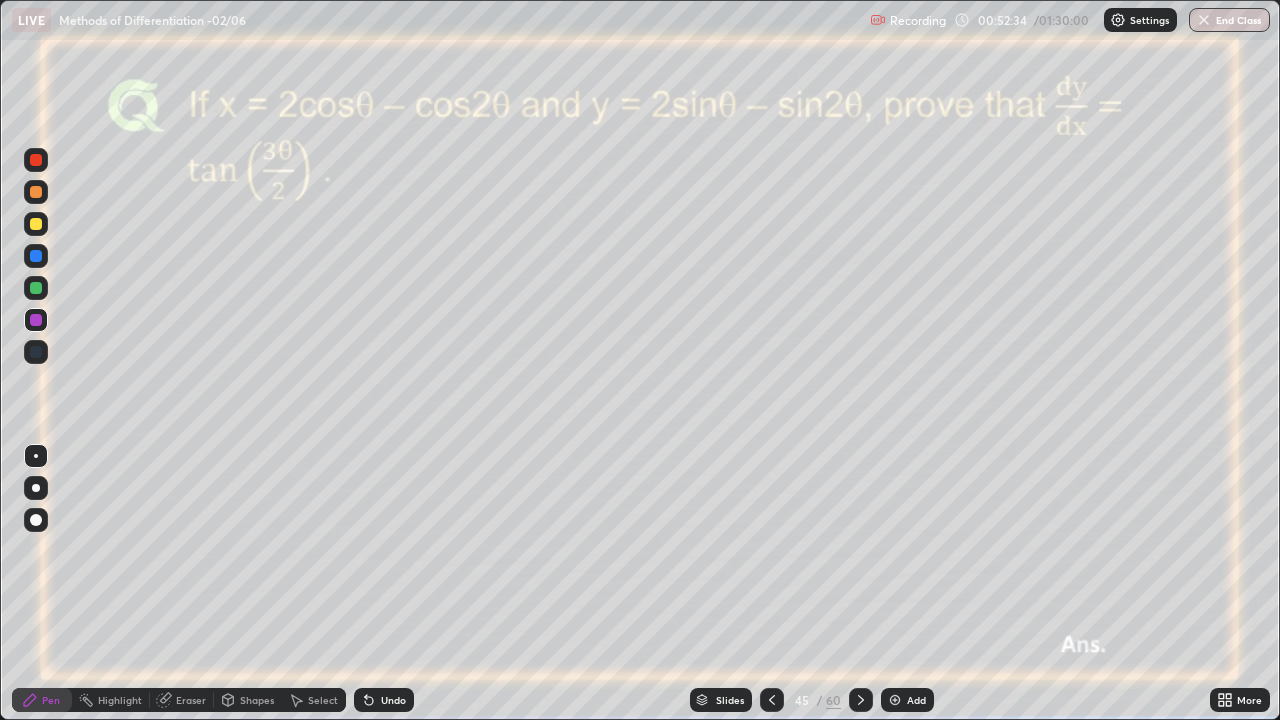 click 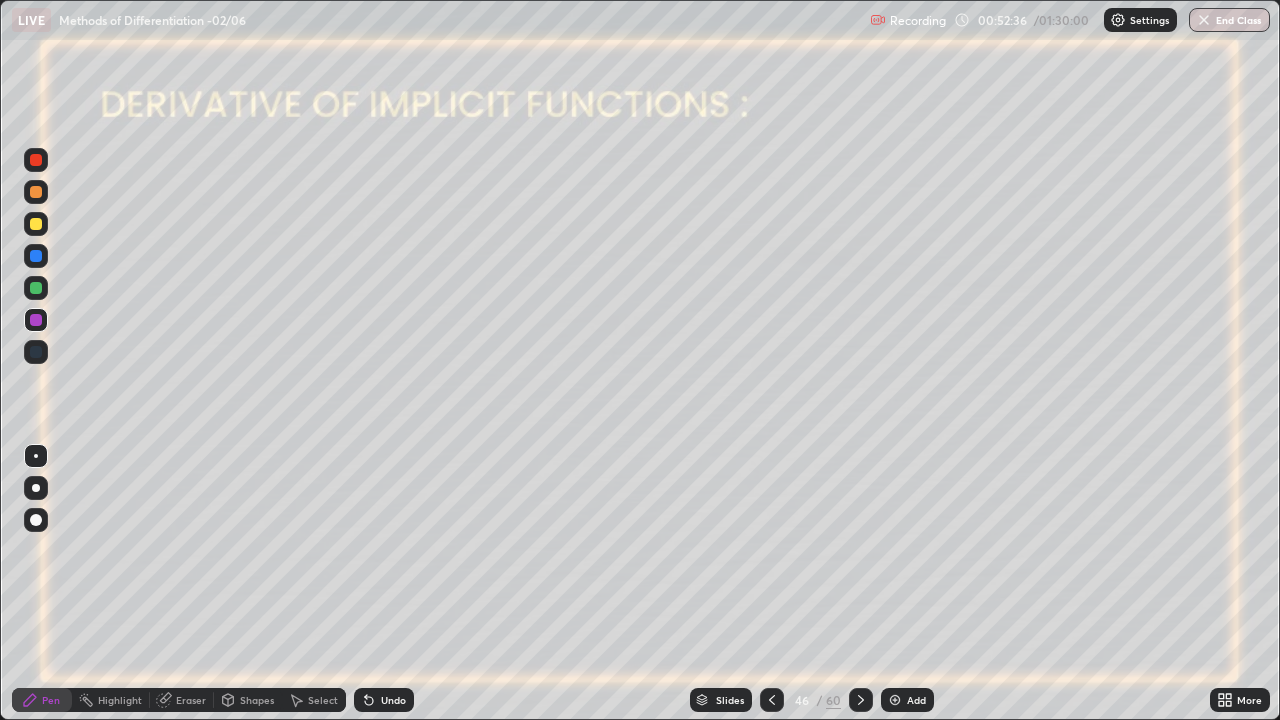 click at bounding box center [772, 700] 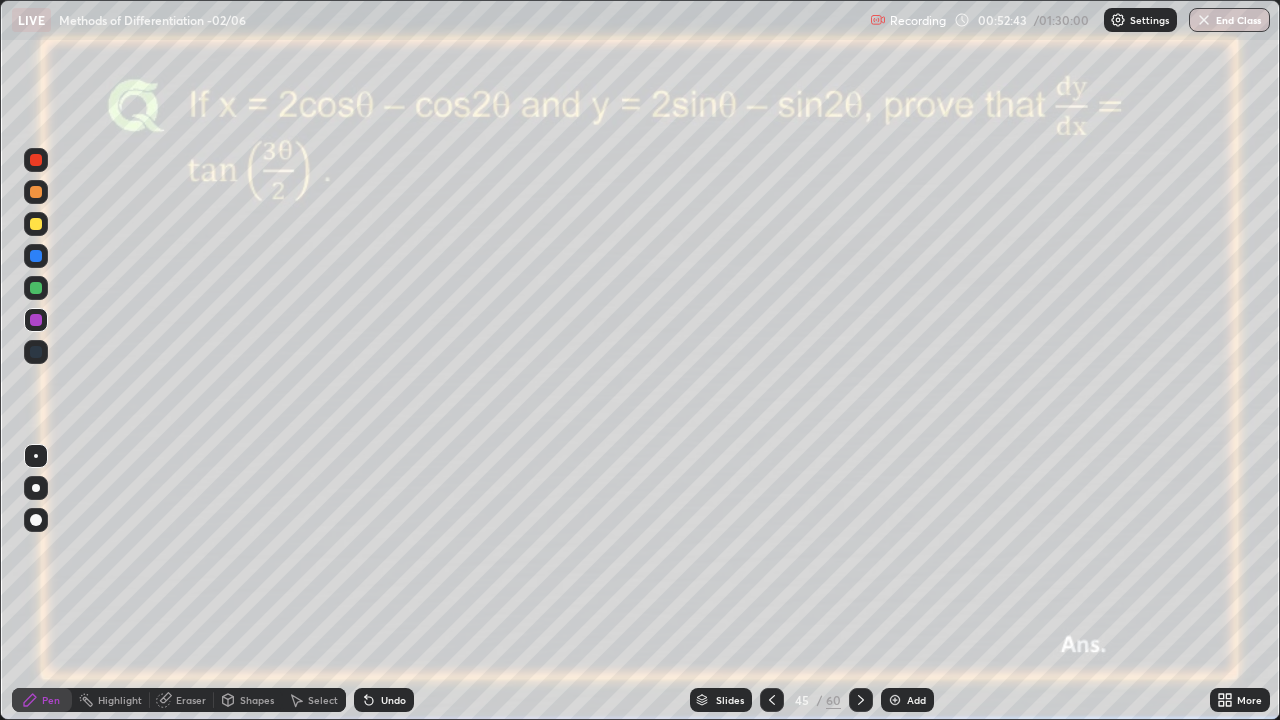 click on "Eraser" at bounding box center [191, 700] 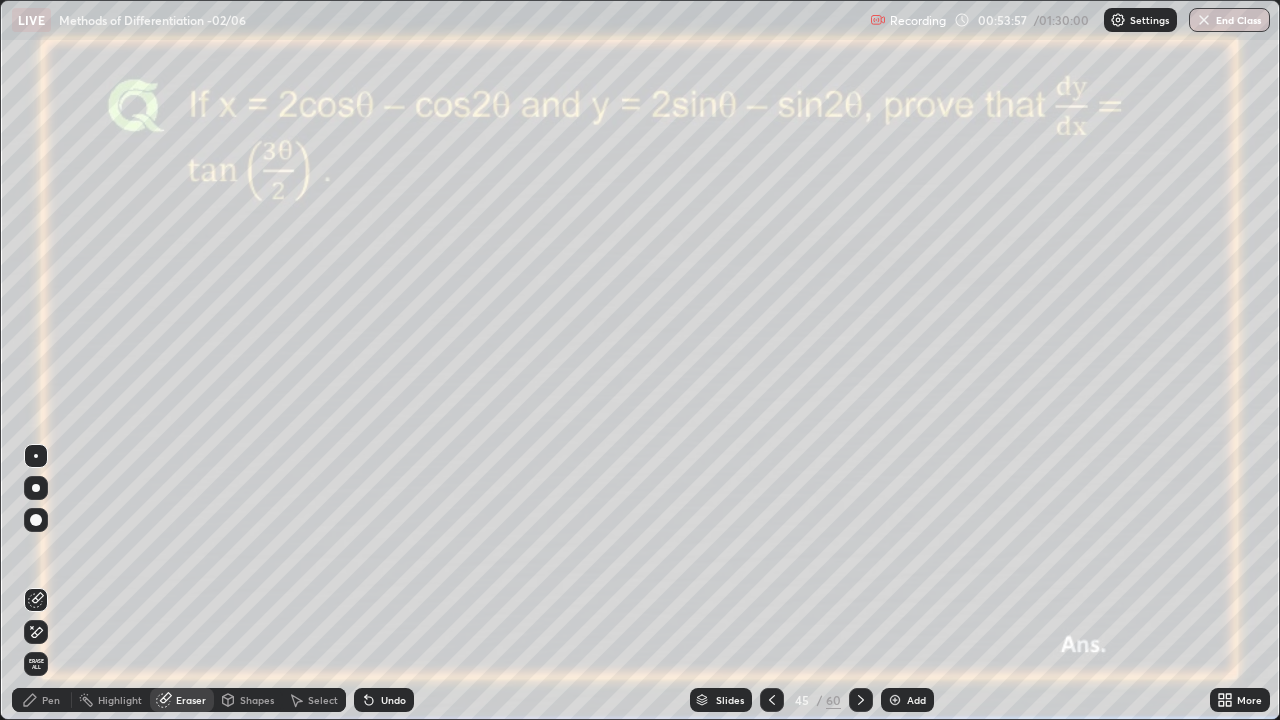 click 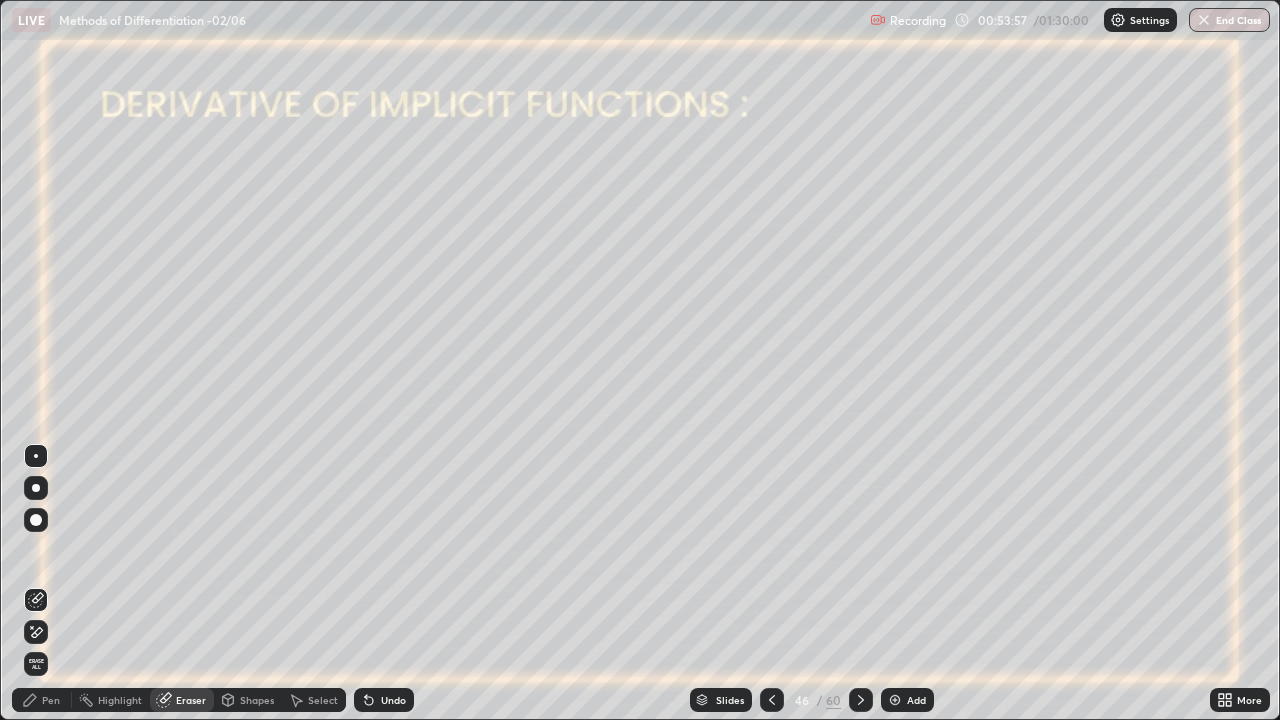 click 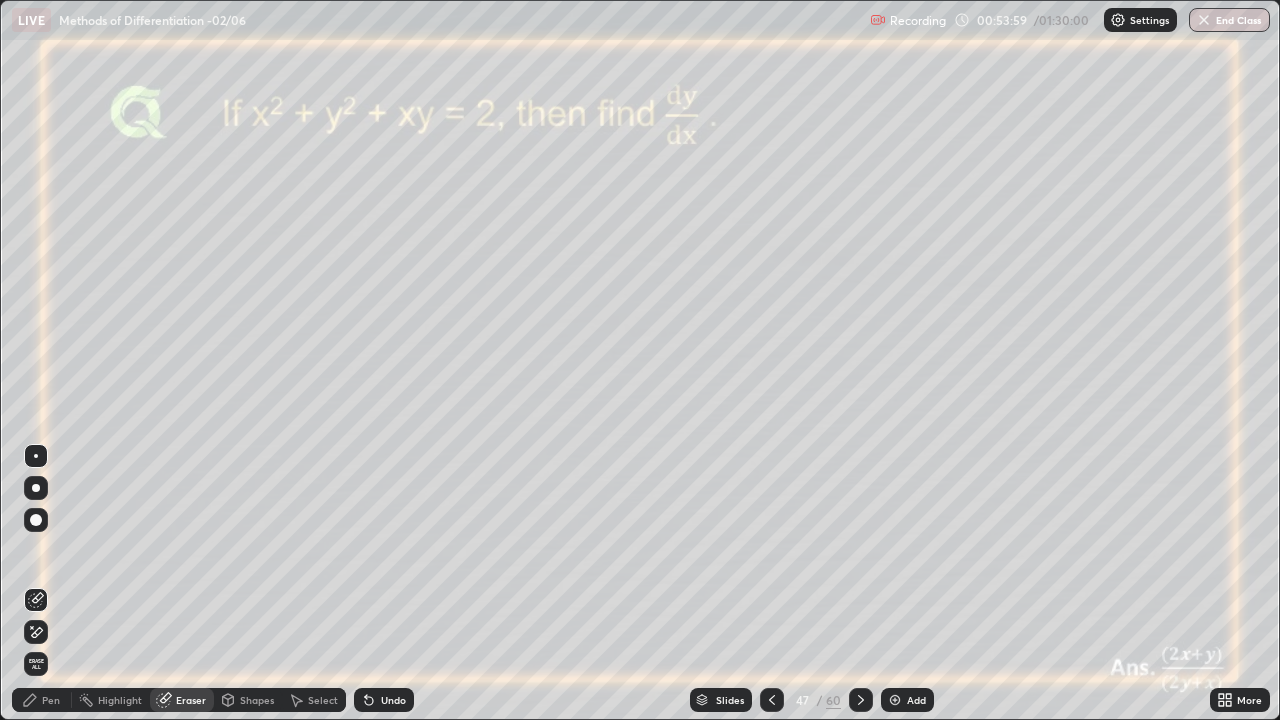 click 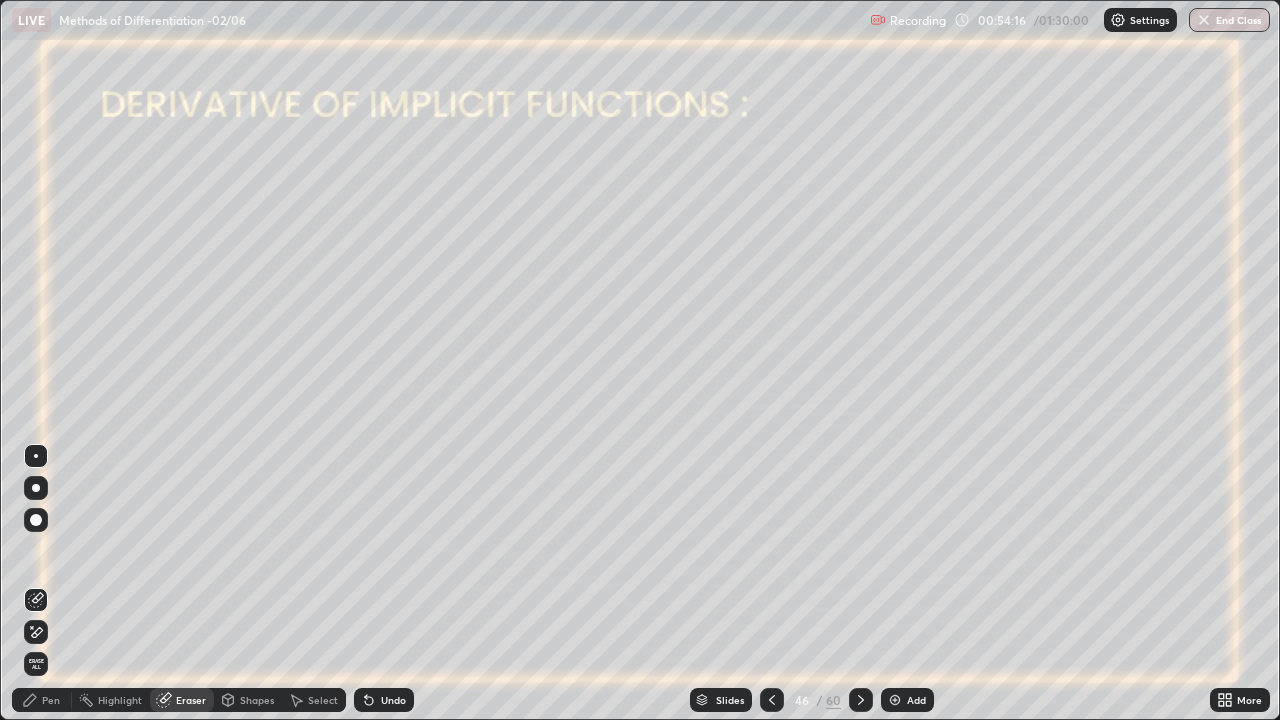 click 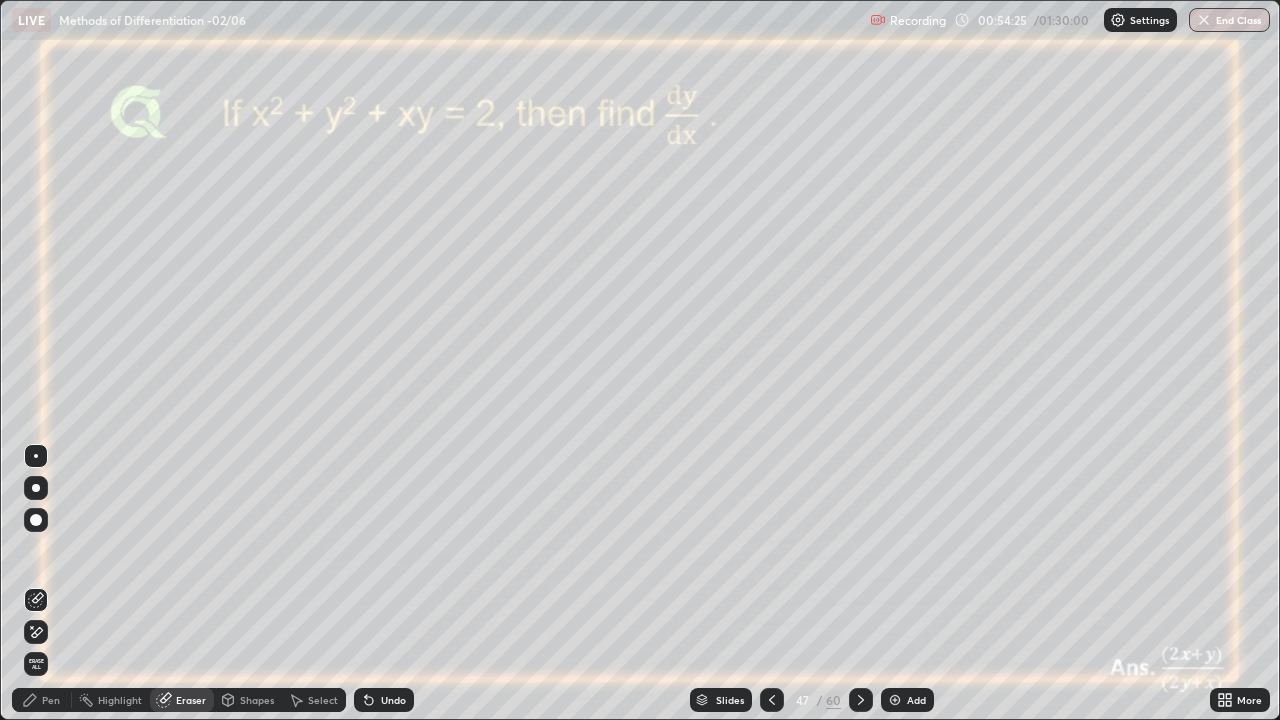 click on "Pen" at bounding box center (51, 700) 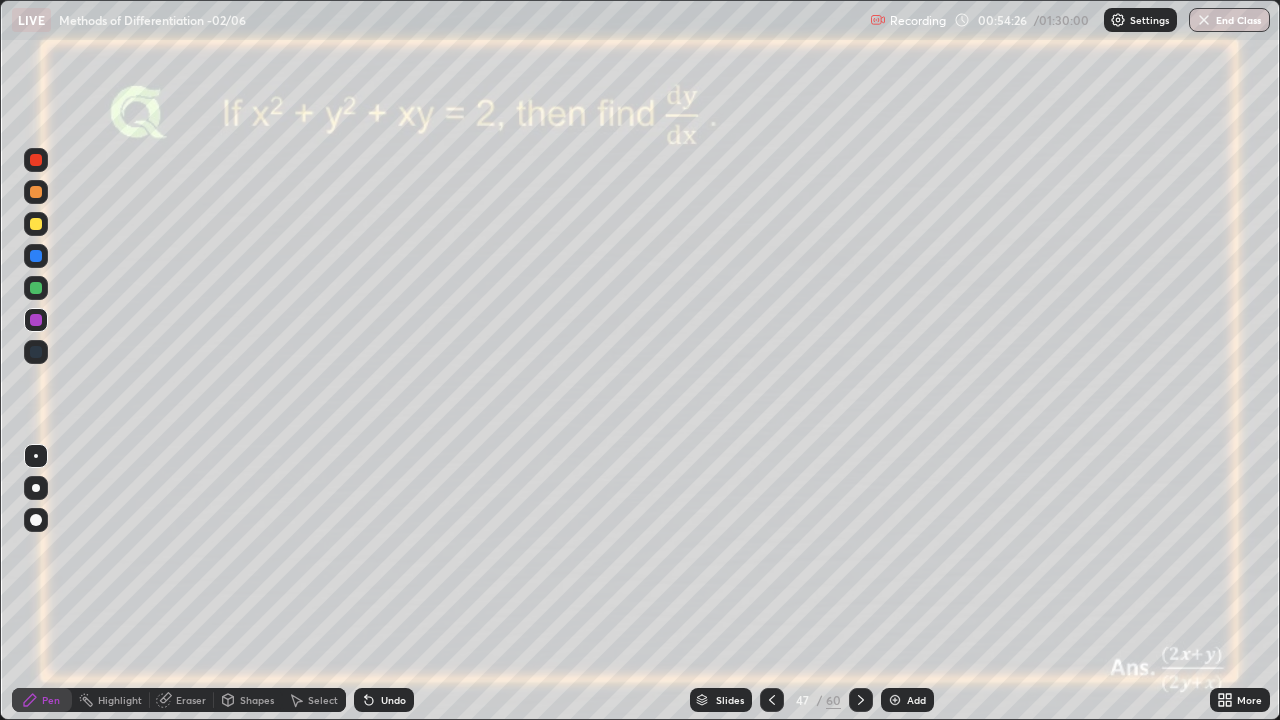 click at bounding box center (36, 288) 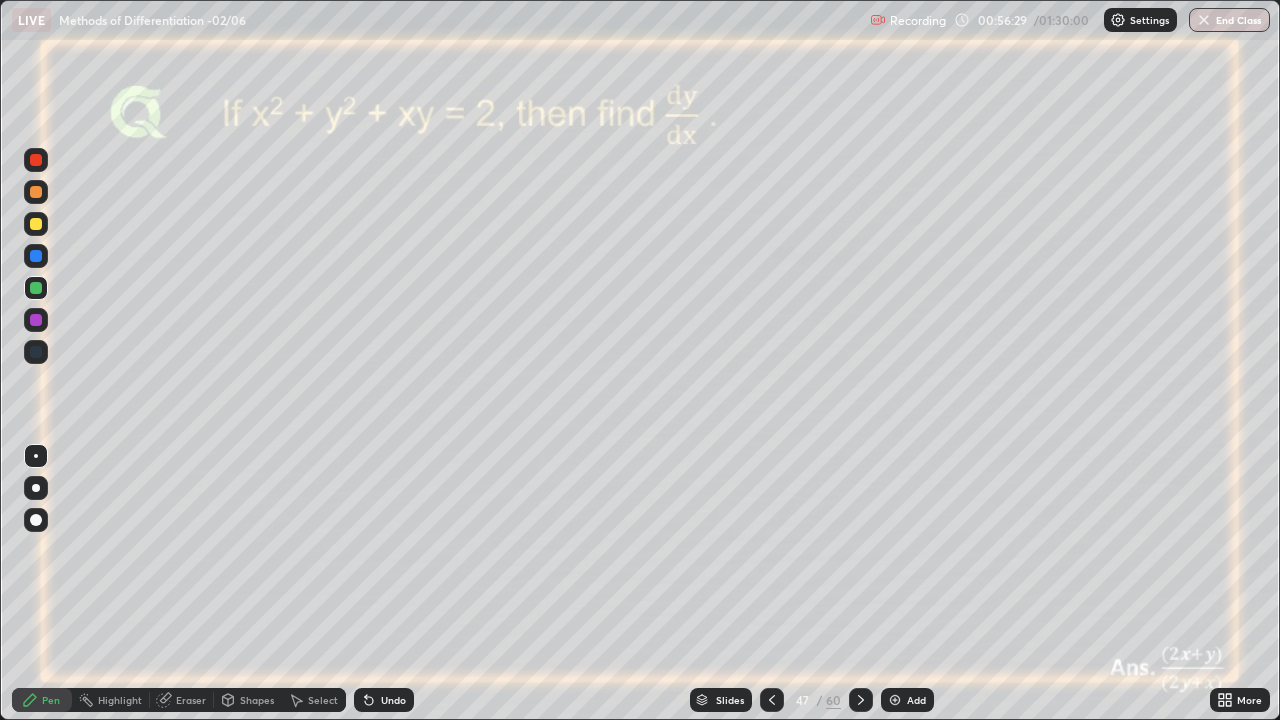 click on "Shapes" at bounding box center [257, 700] 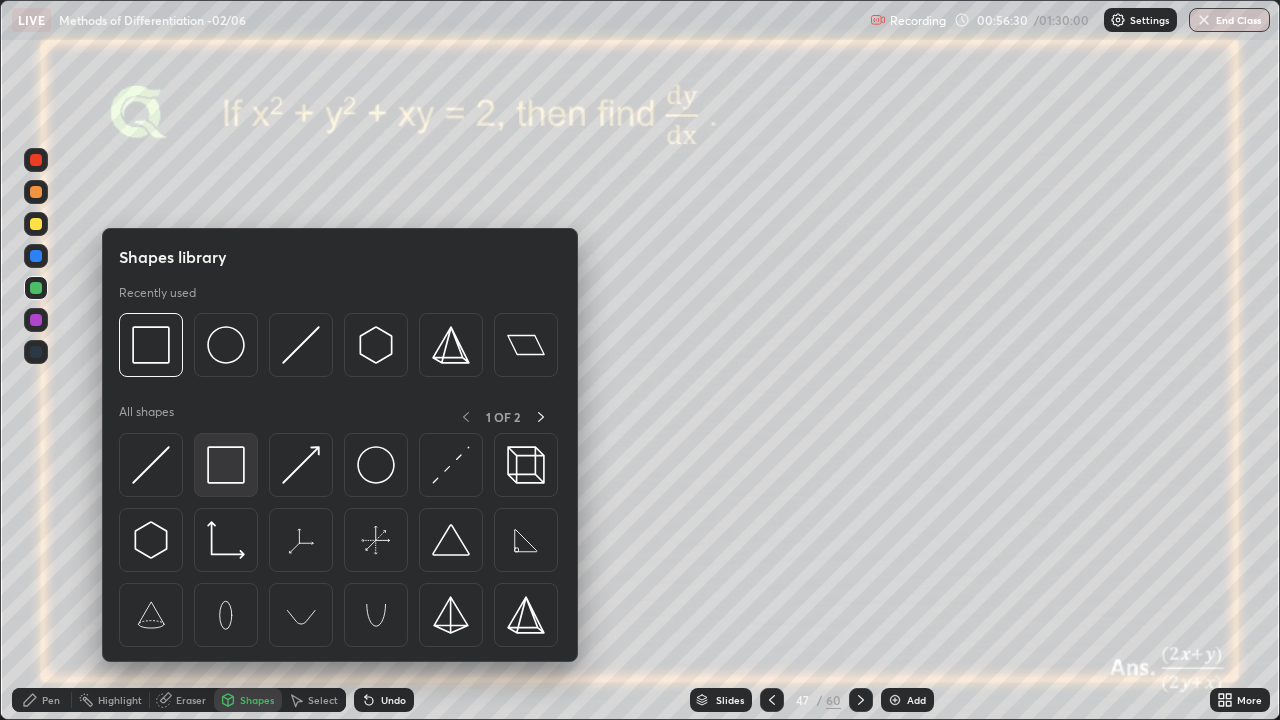 click at bounding box center (226, 465) 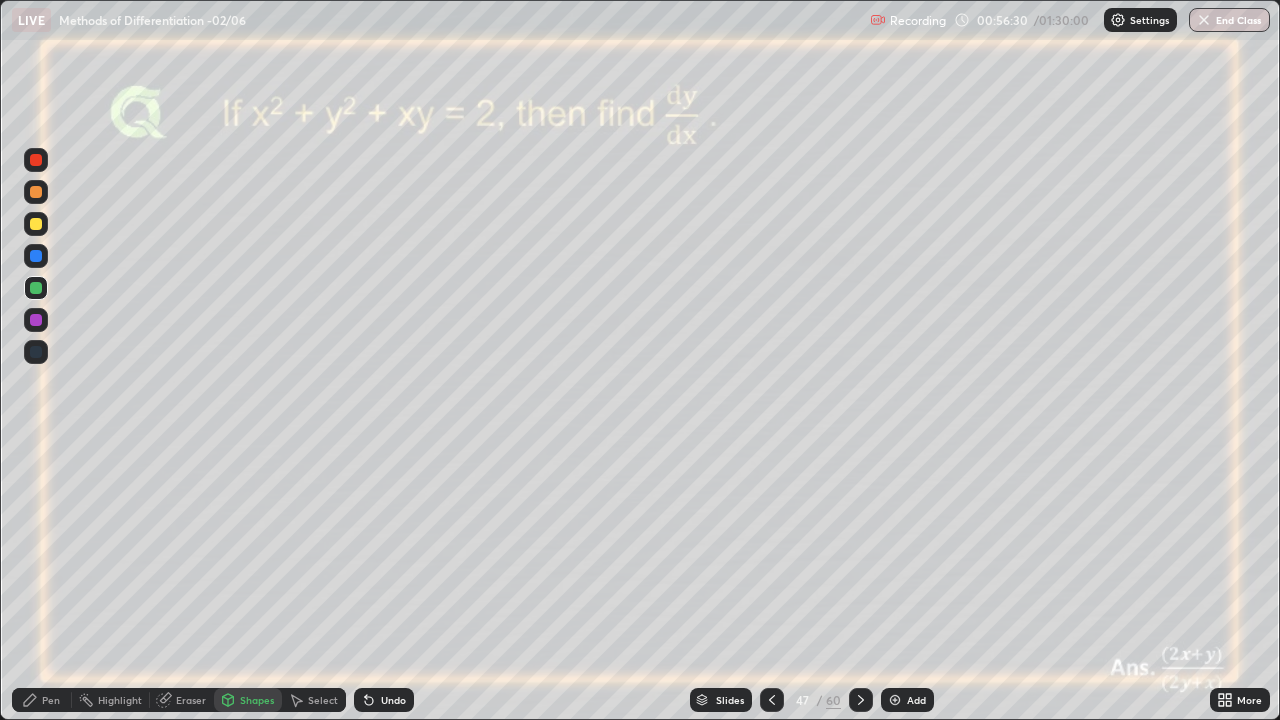 click at bounding box center (36, 320) 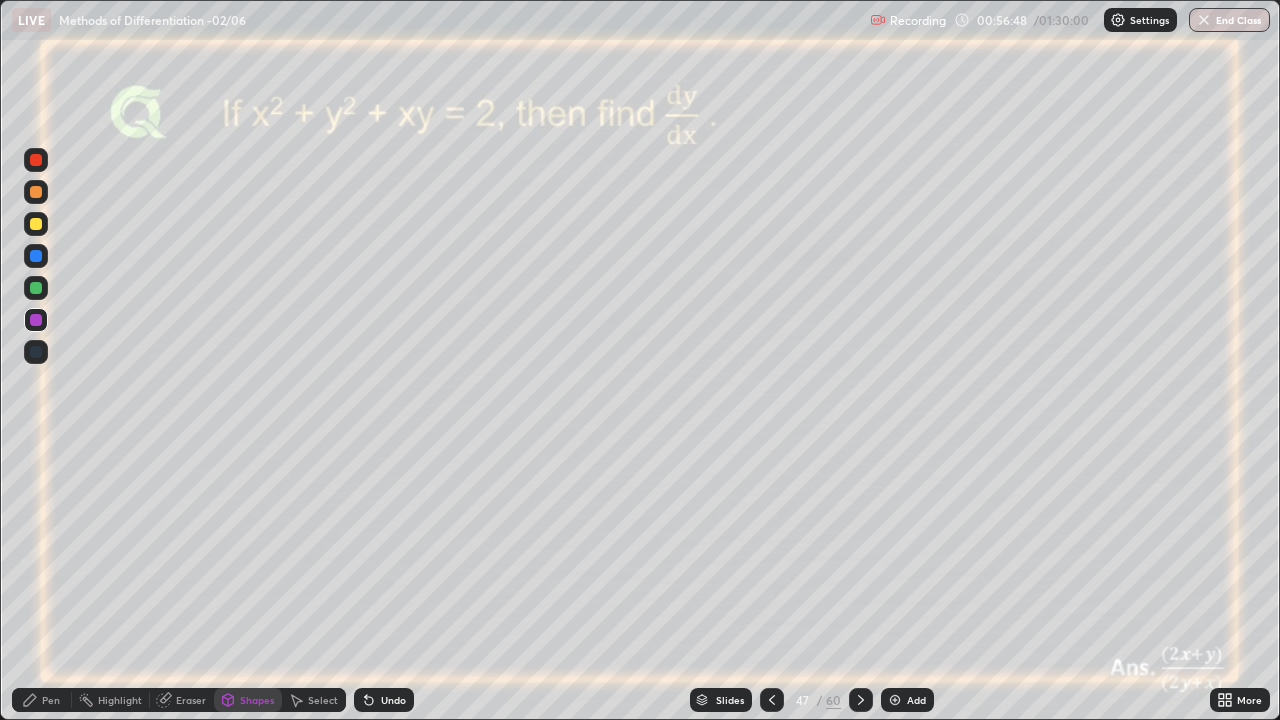 click at bounding box center (36, 256) 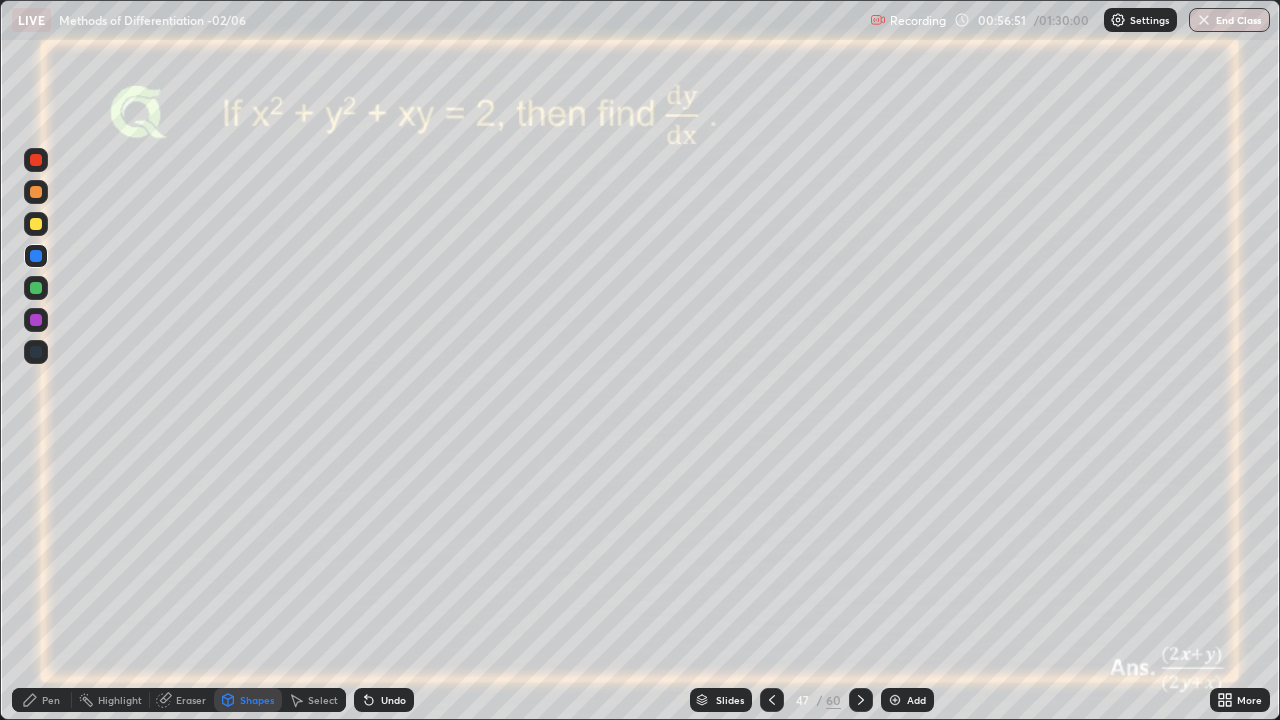click on "Undo" at bounding box center [393, 700] 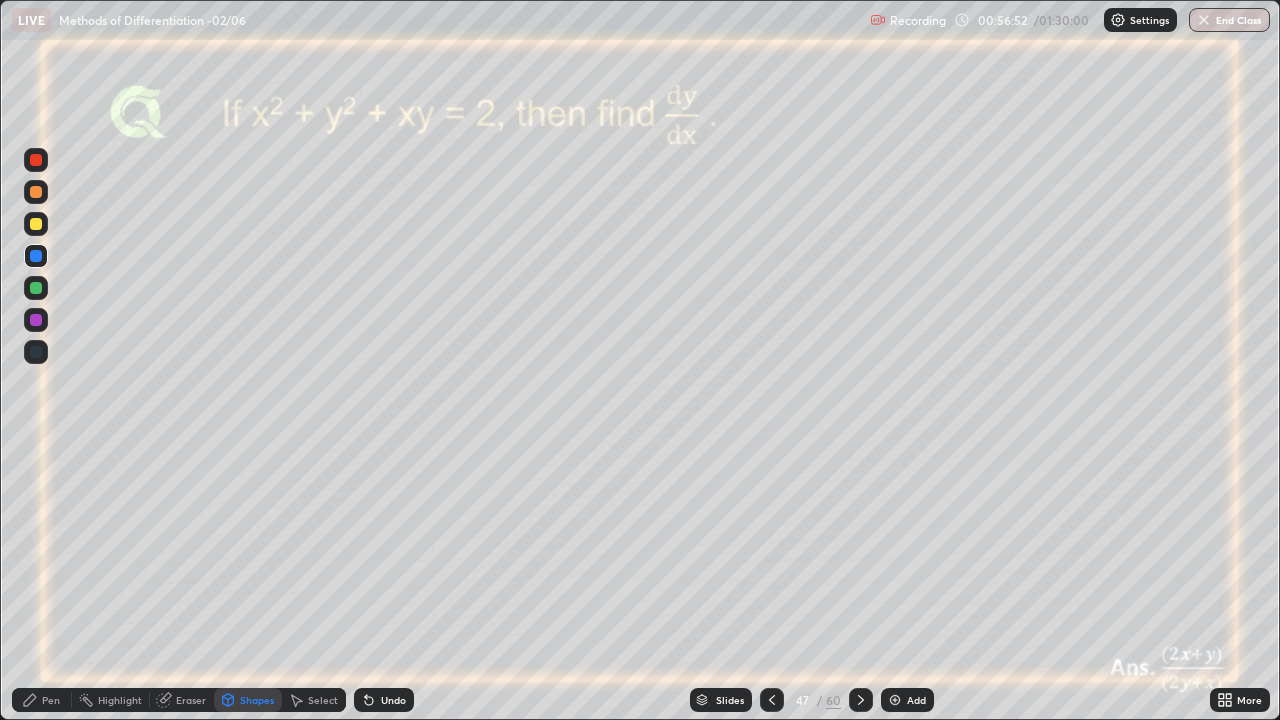 click on "Pen" at bounding box center [51, 700] 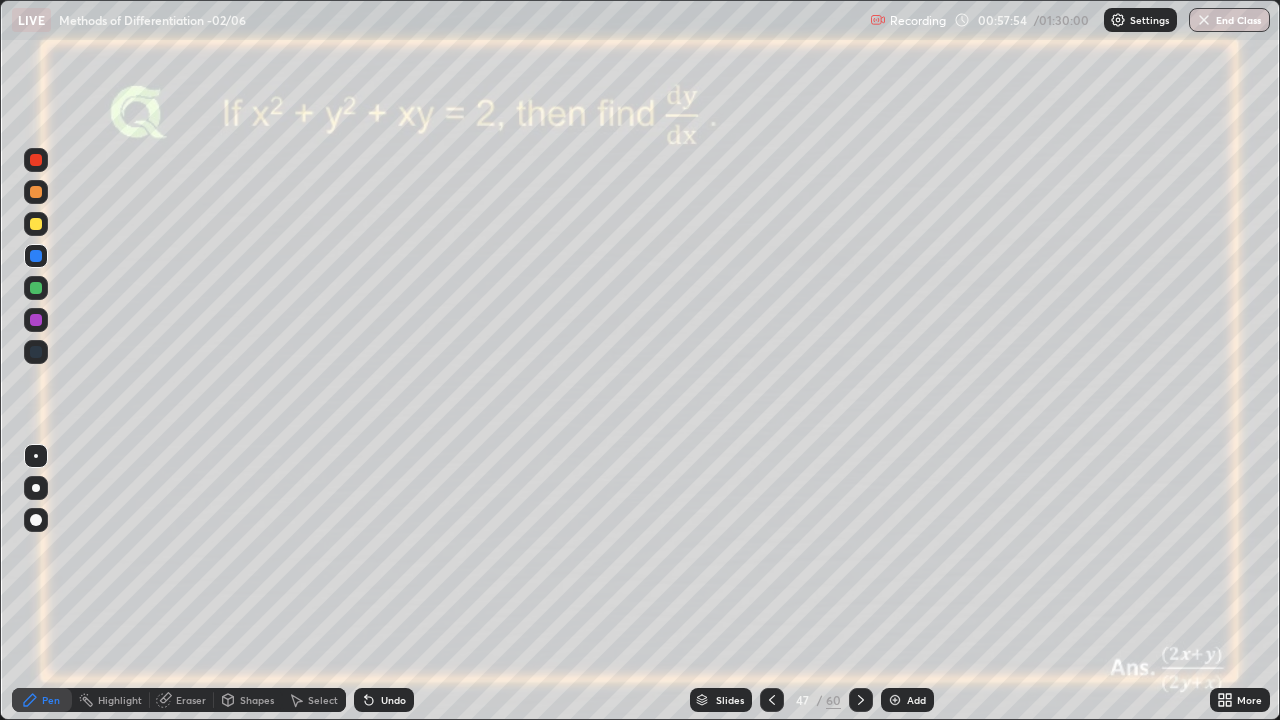 click 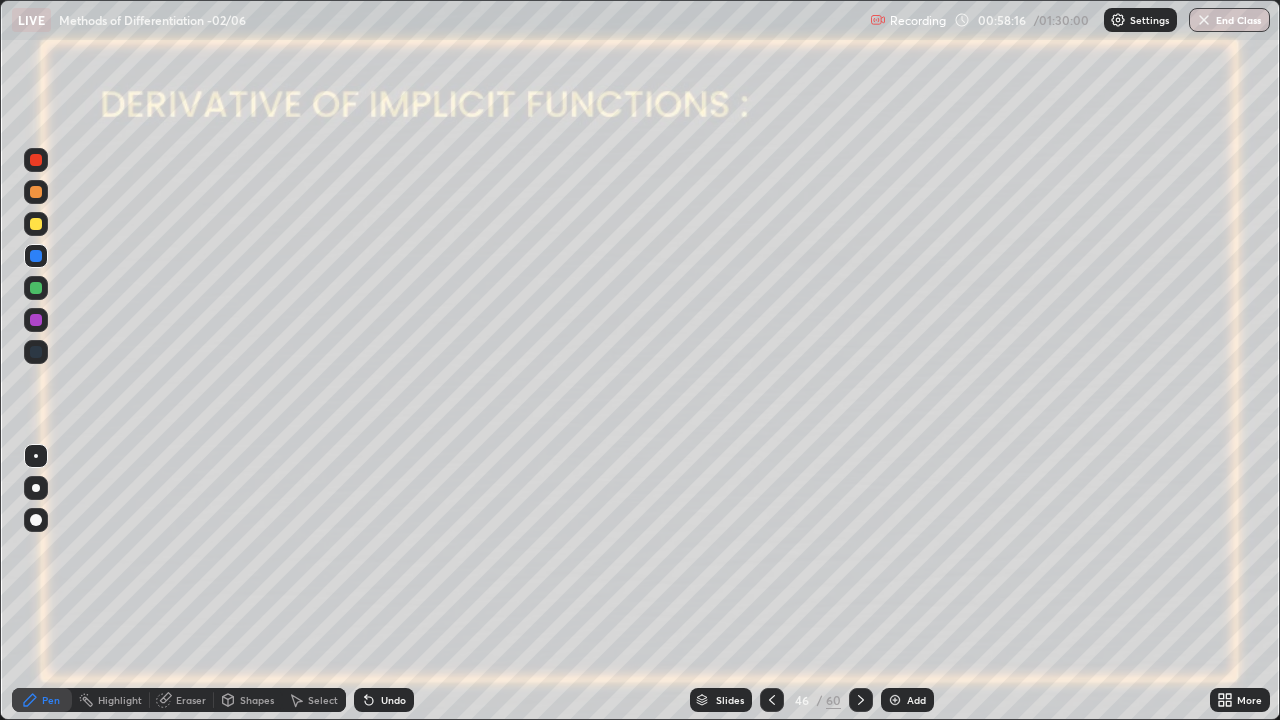 click 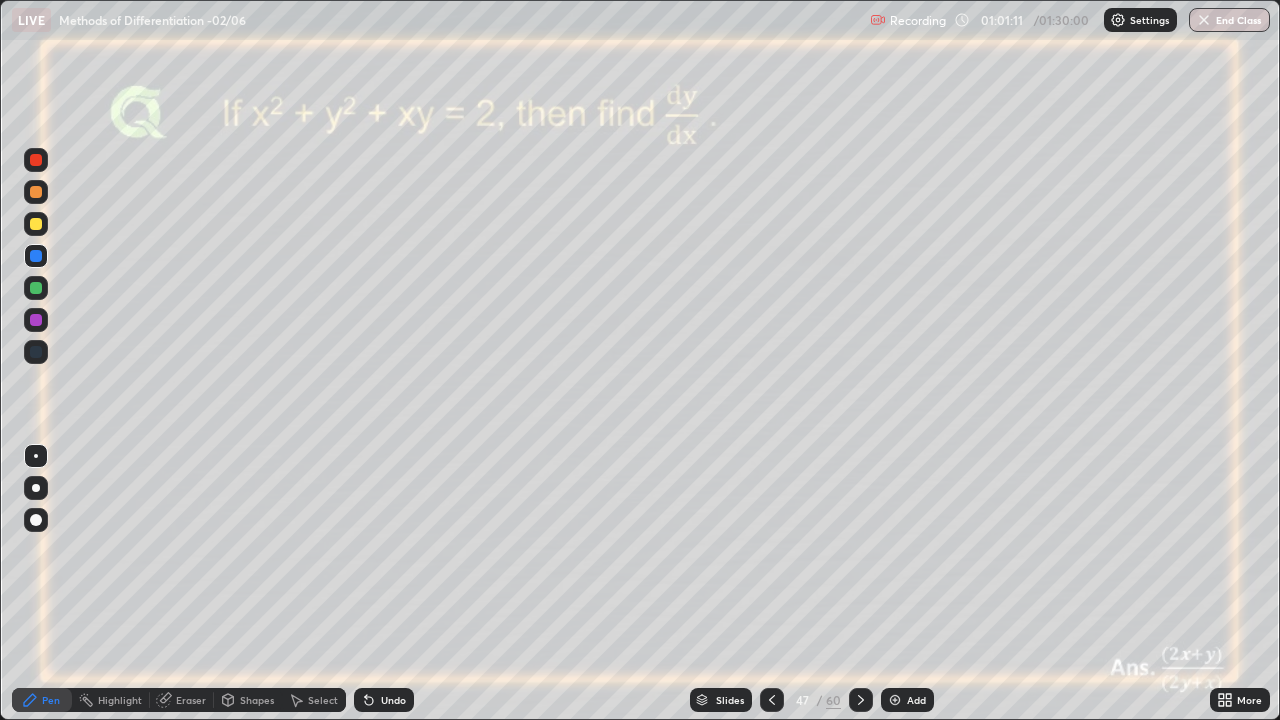 click 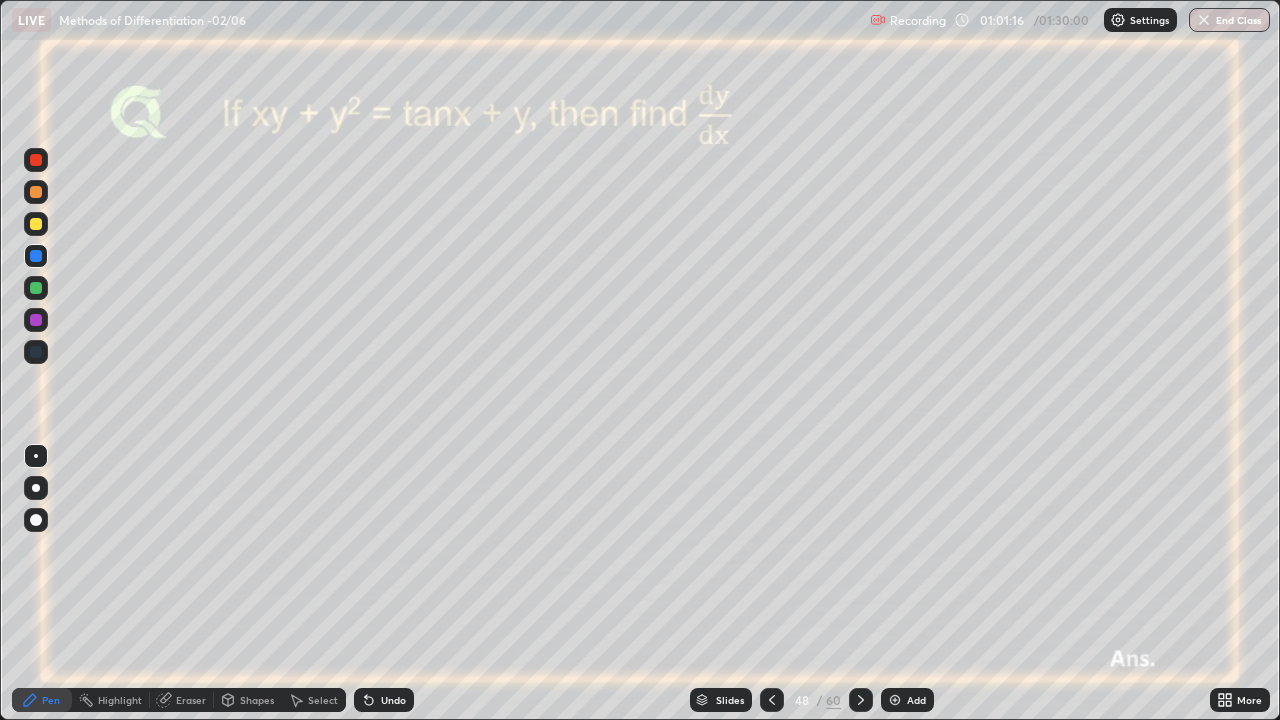 click 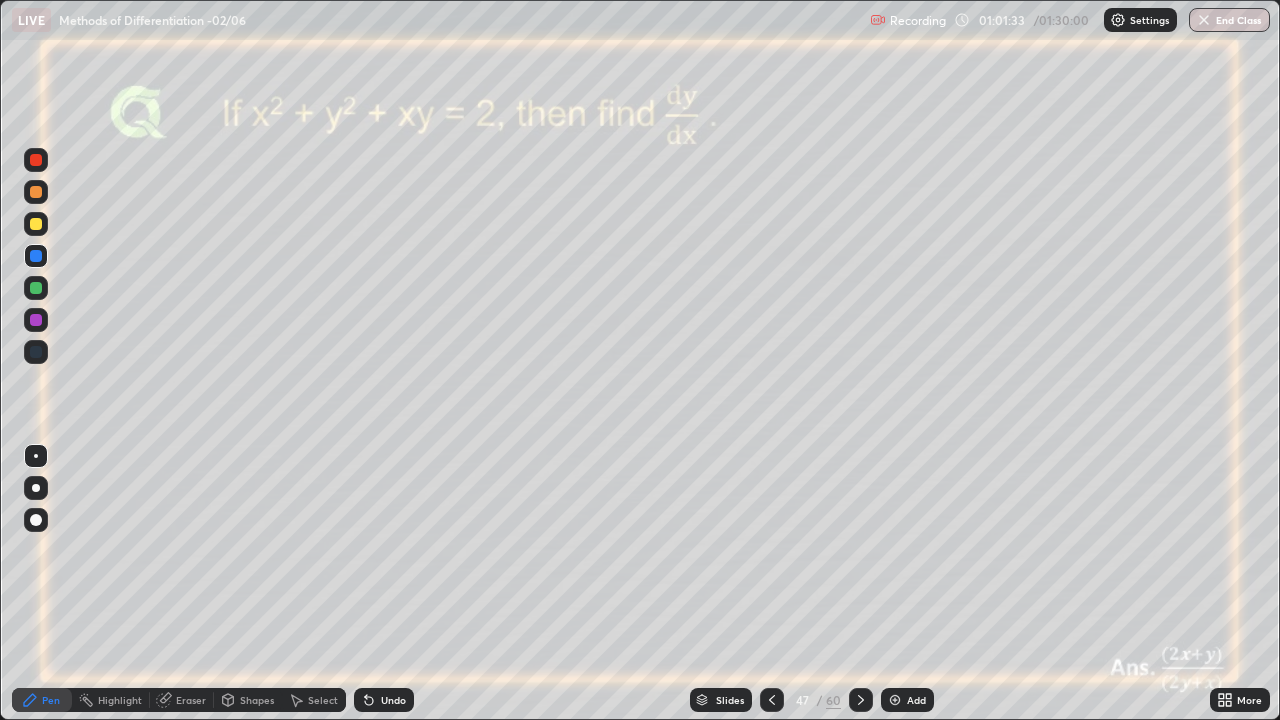 click 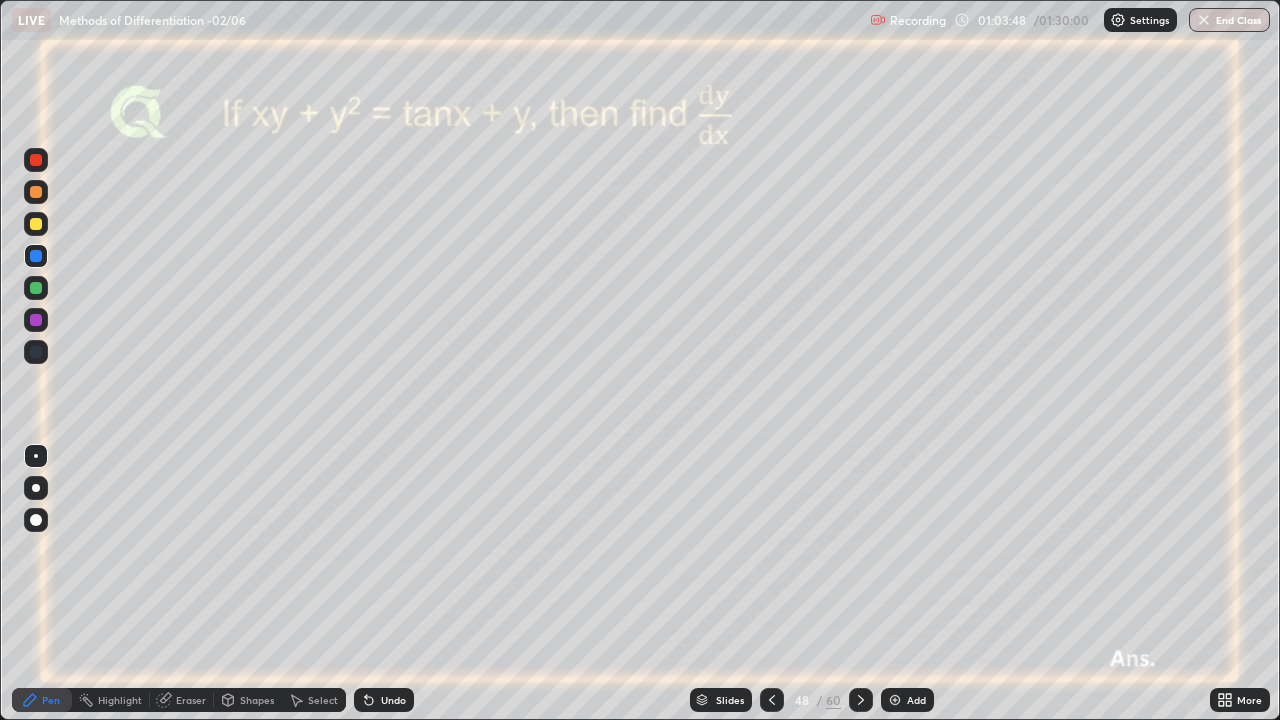click at bounding box center [36, 320] 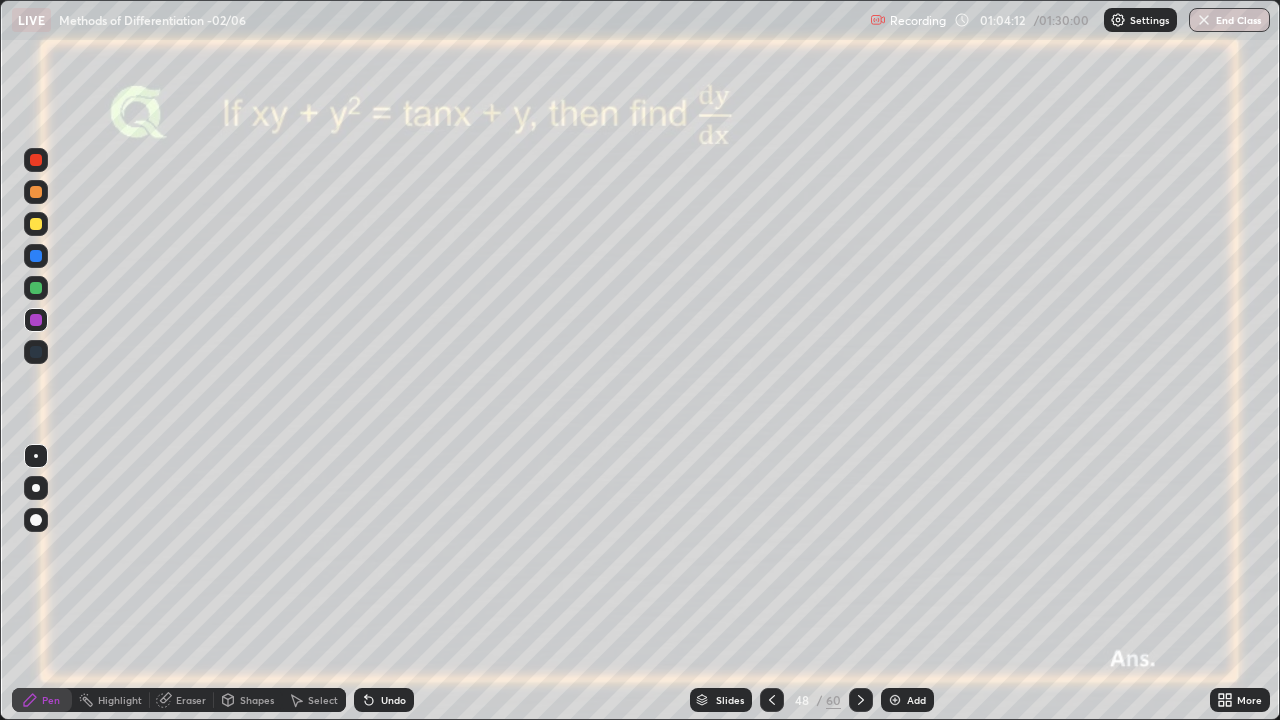click on "Shapes" at bounding box center [248, 700] 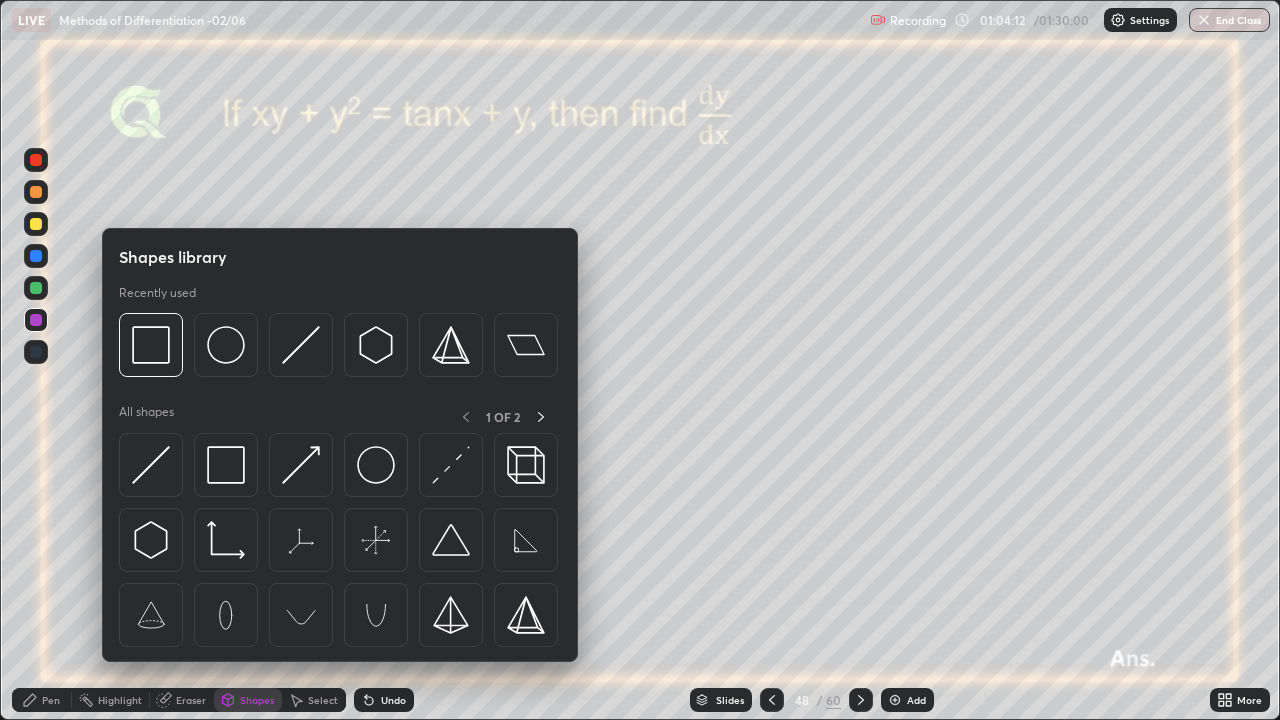 click on "Eraser" at bounding box center (191, 700) 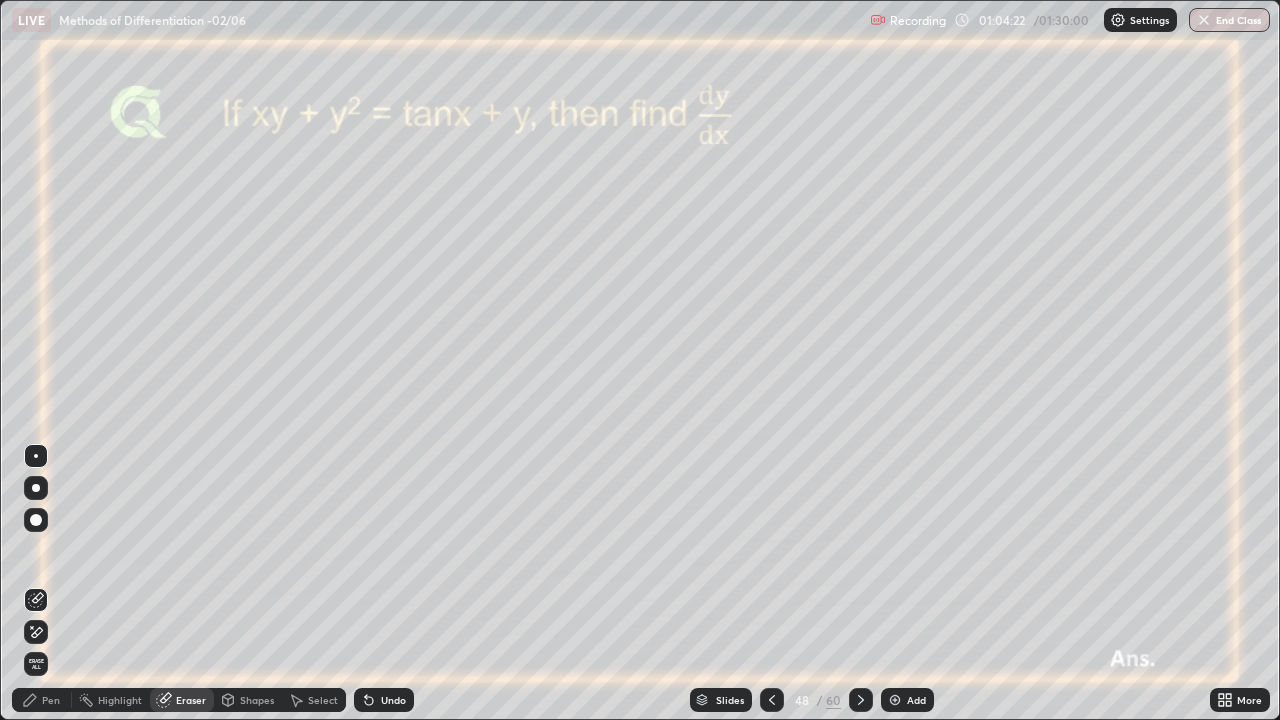 click on "Pen" at bounding box center [51, 700] 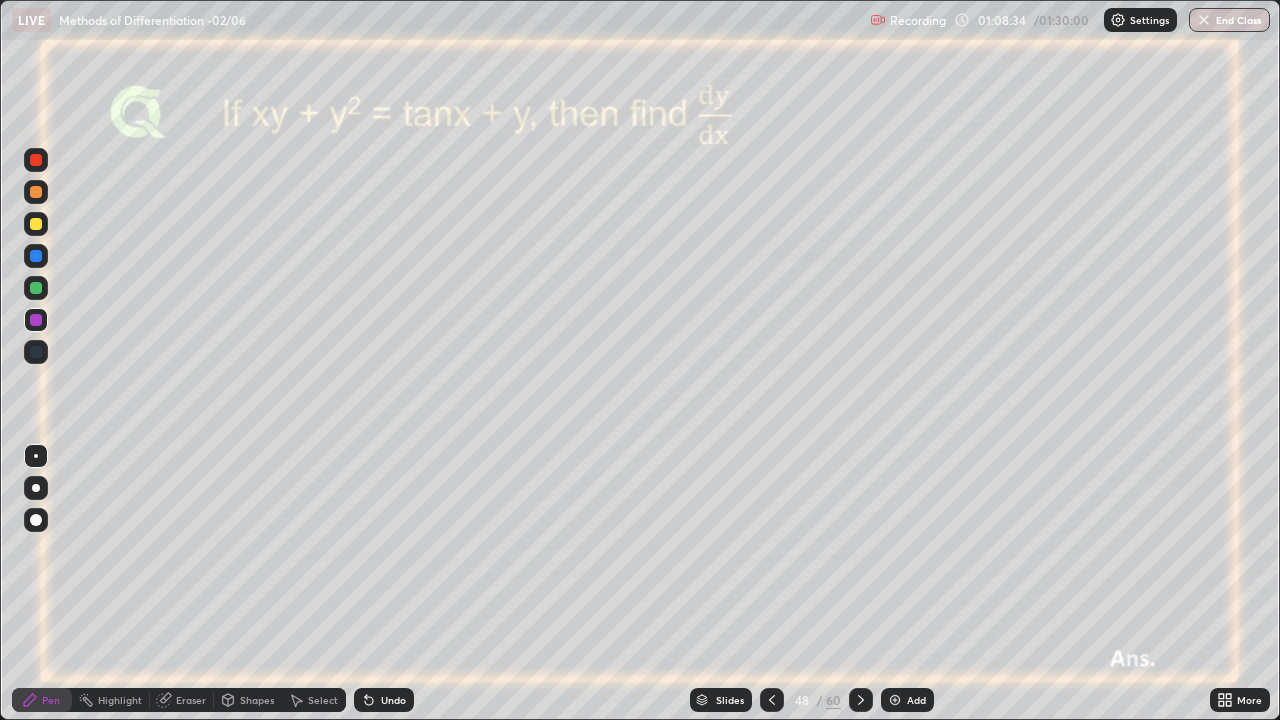 click 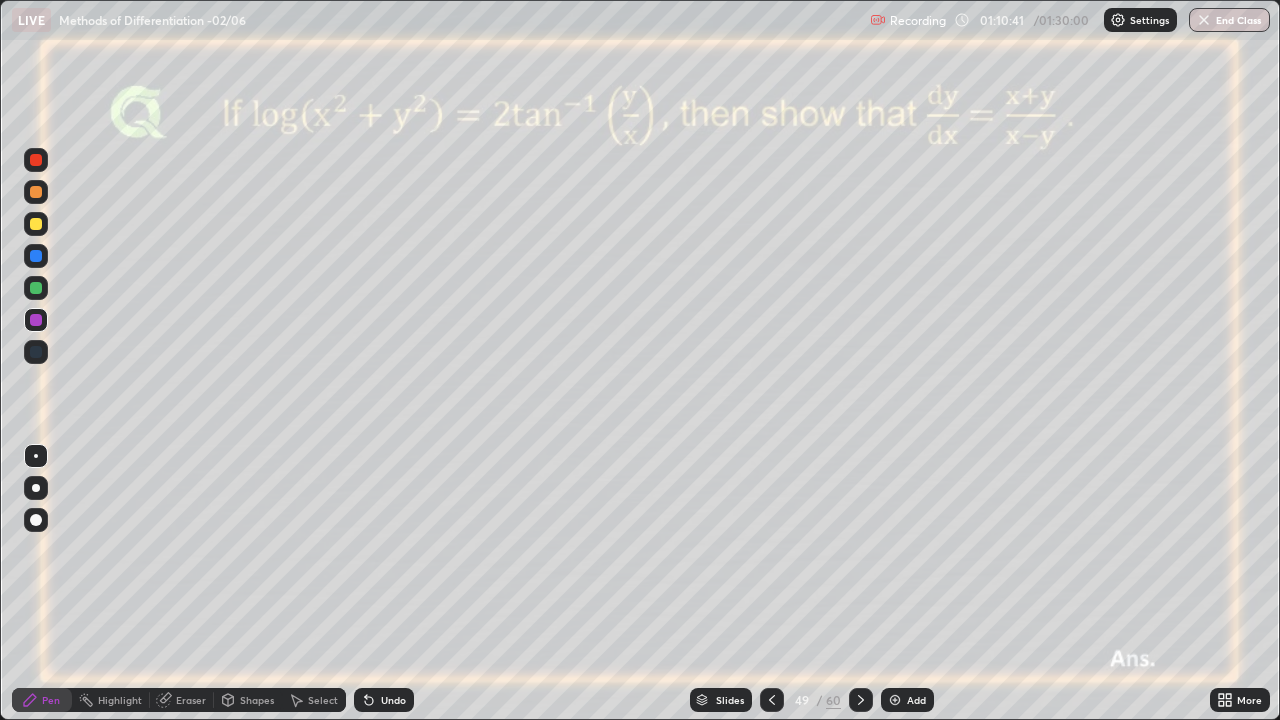 click at bounding box center (36, 224) 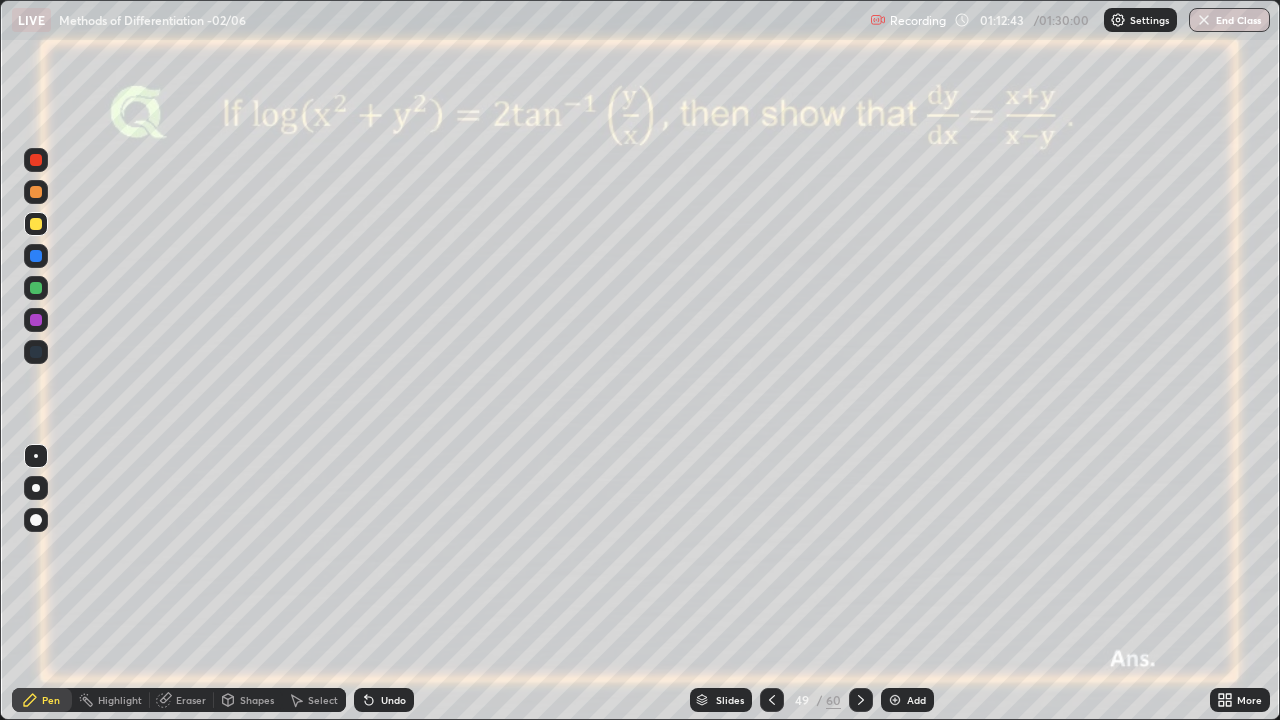 click at bounding box center [36, 320] 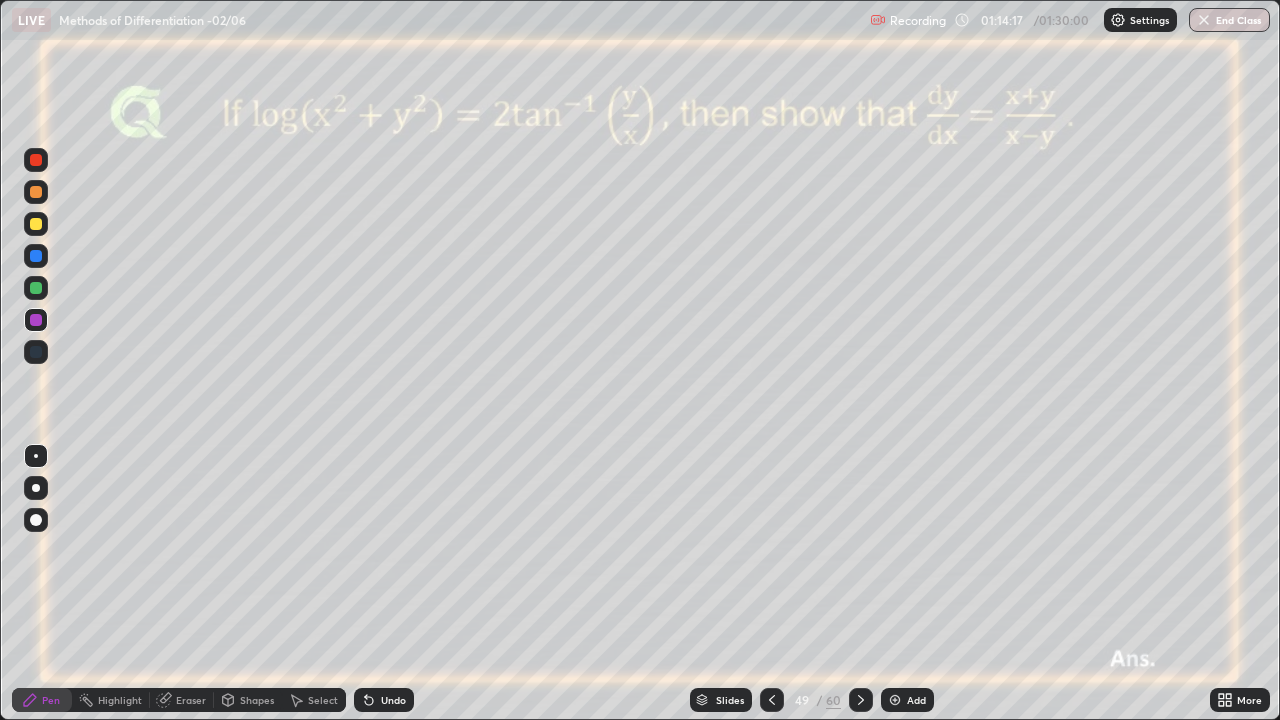 click 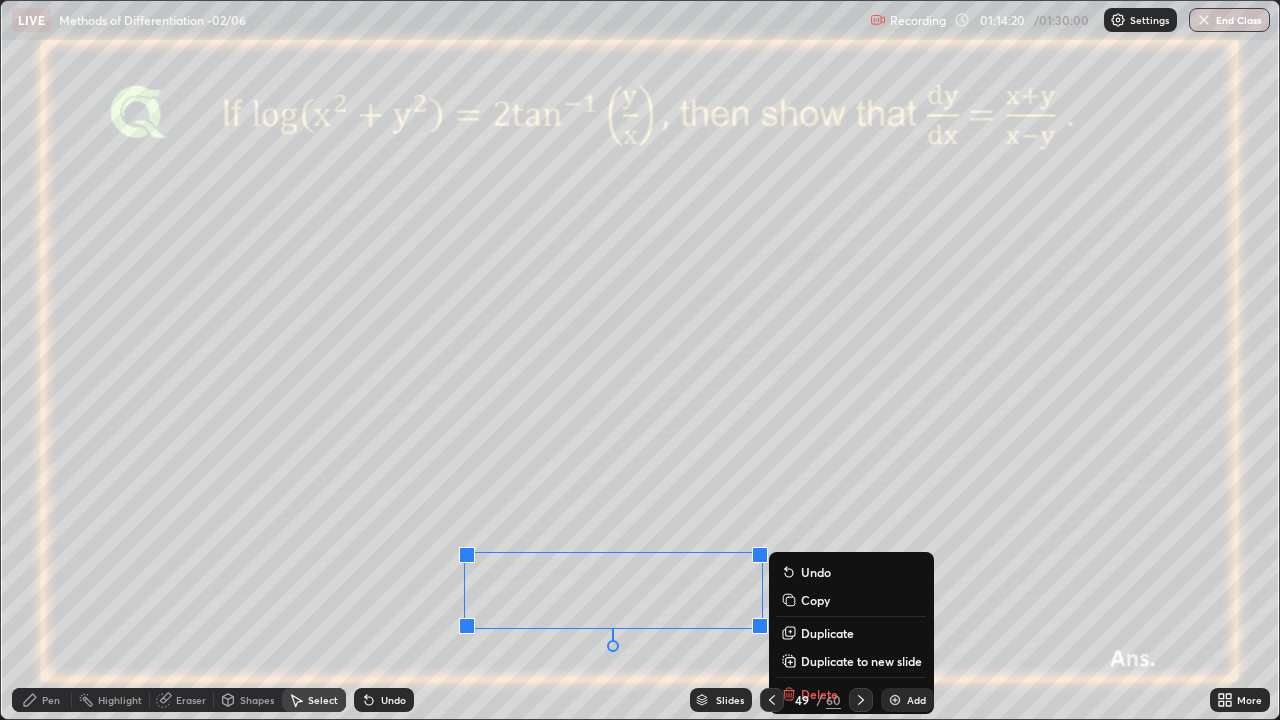 click 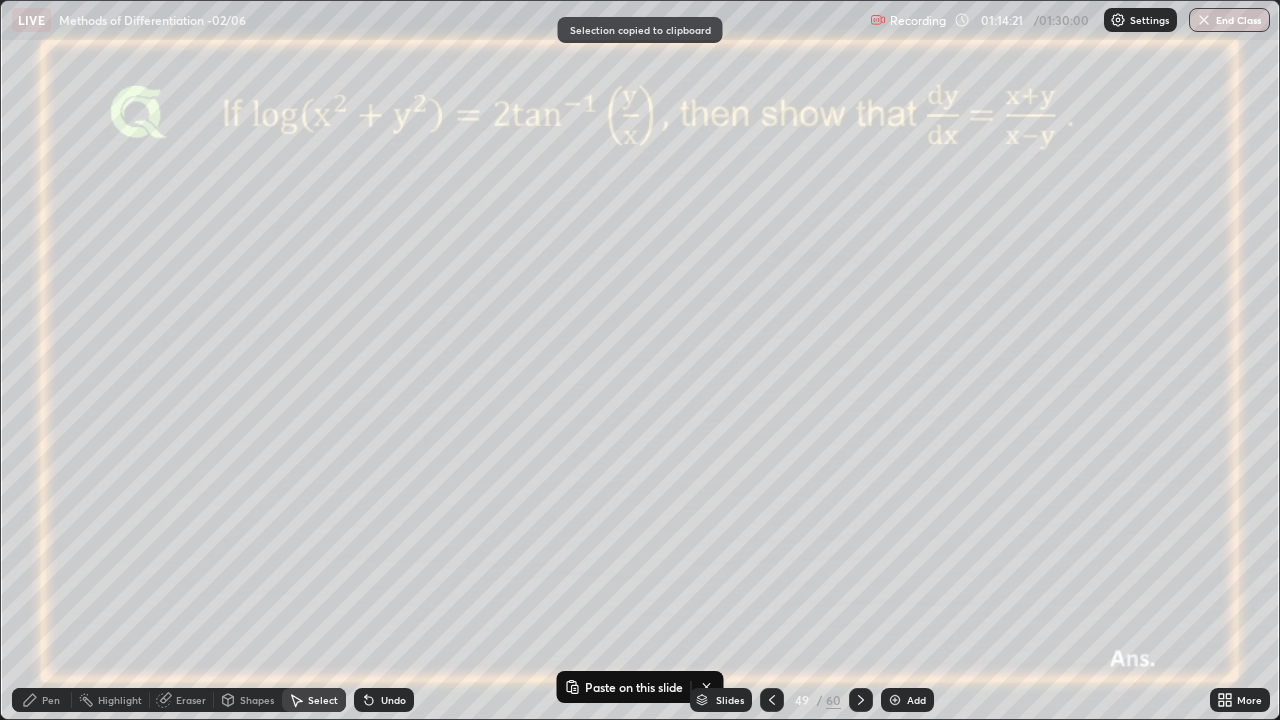 click at bounding box center [895, 700] 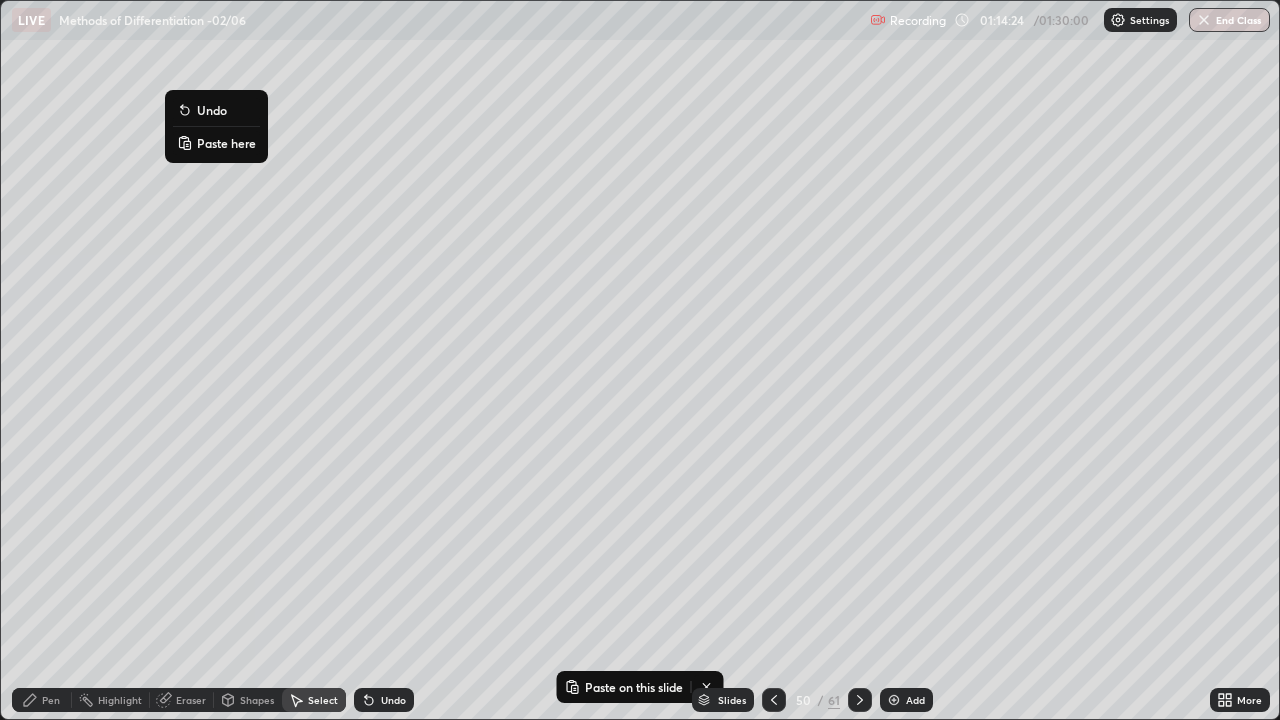 click 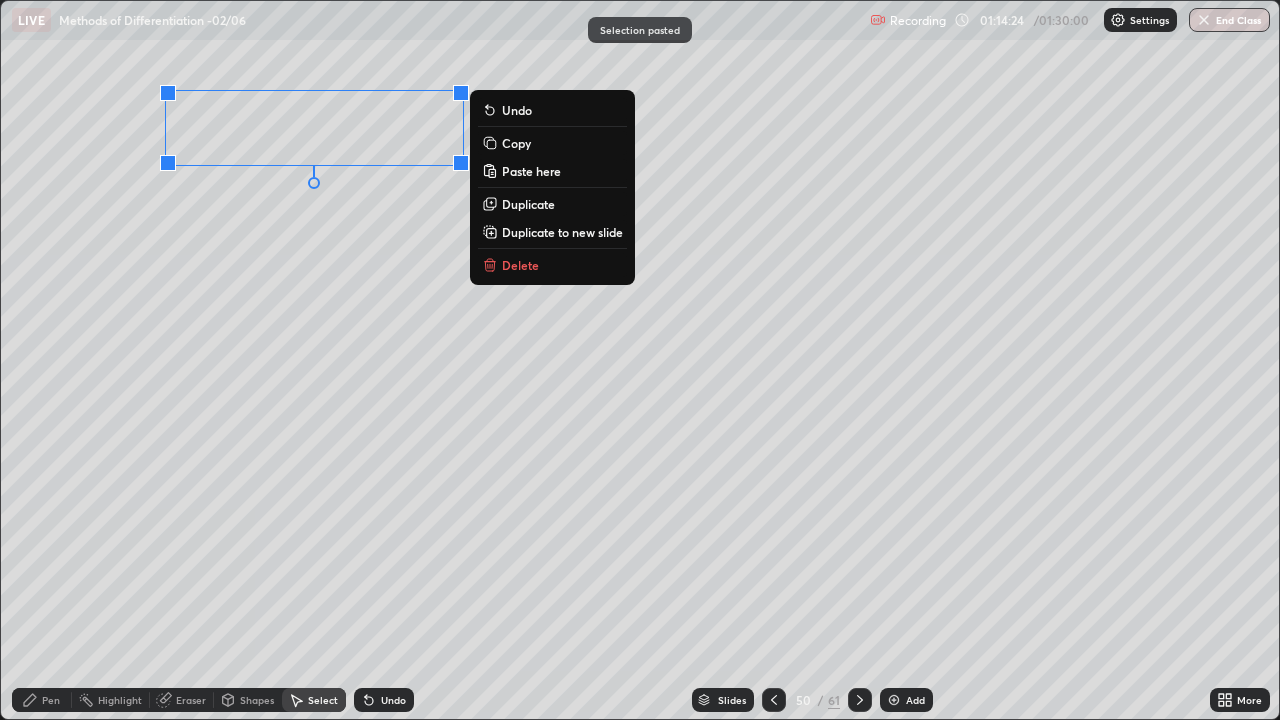click on "0 ° Undo Copy Paste here Duplicate Duplicate to new slide Delete" at bounding box center (640, 360) 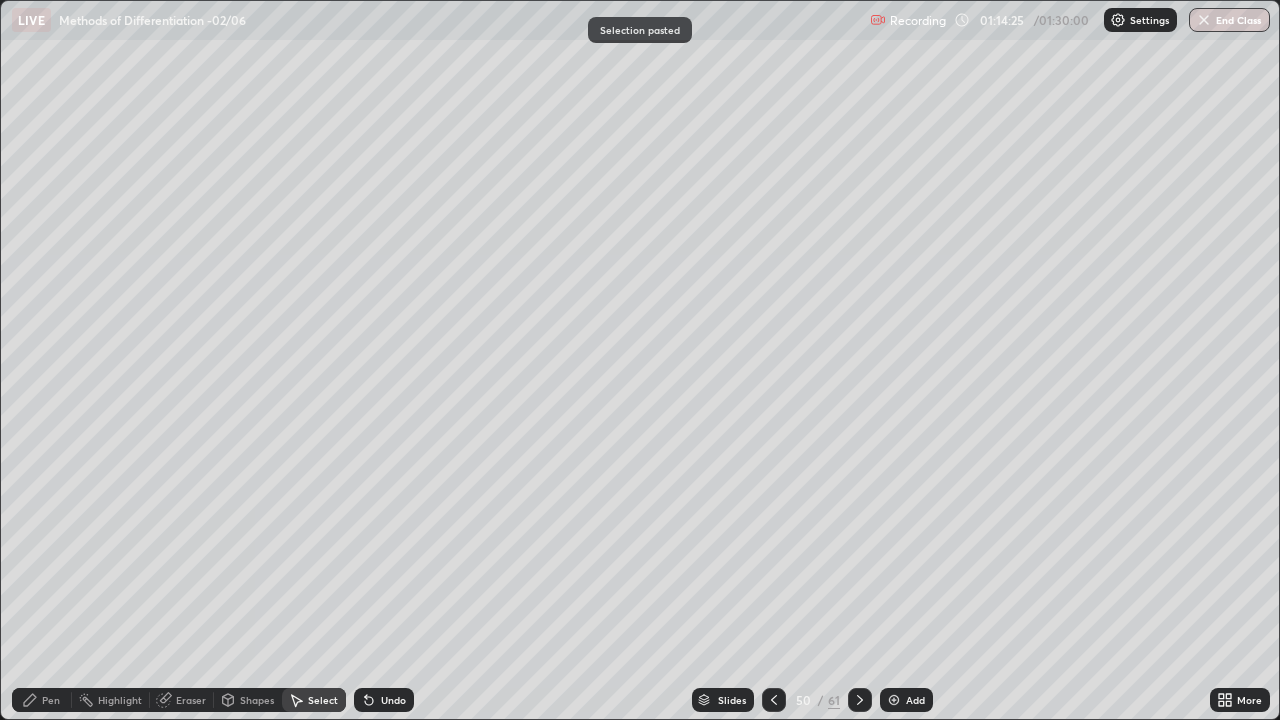 click on "Pen" at bounding box center (51, 700) 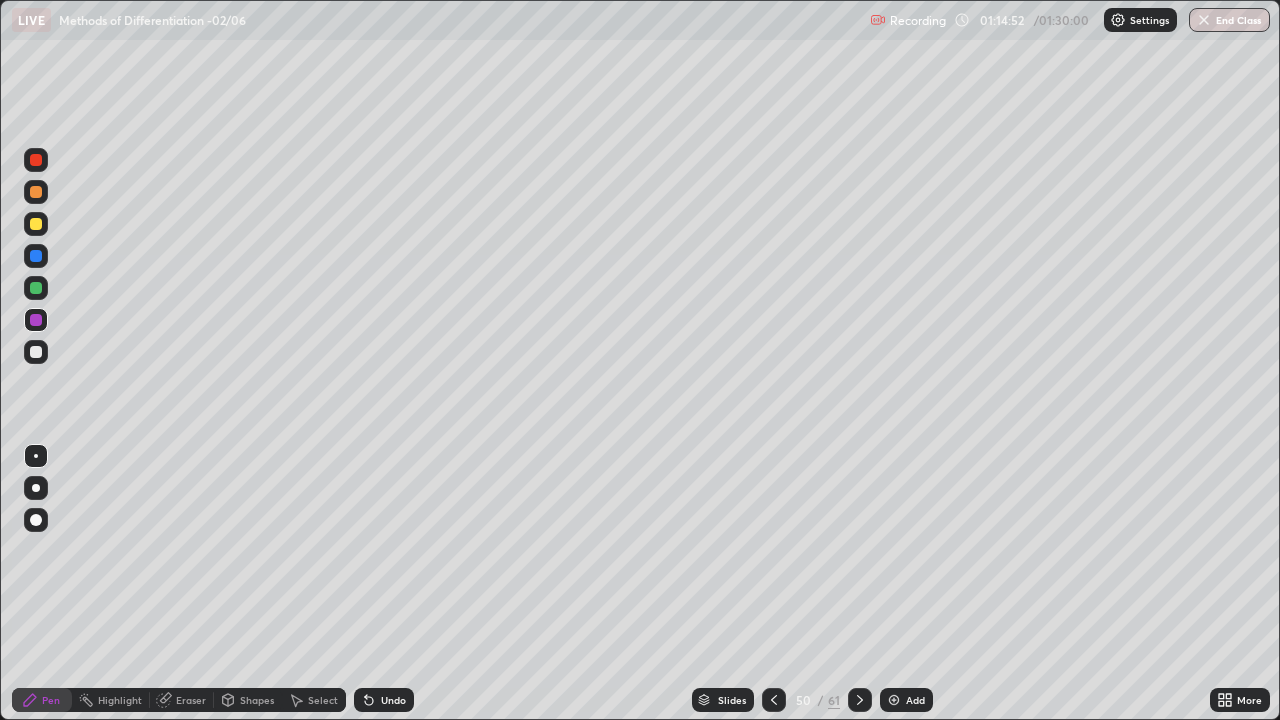 click 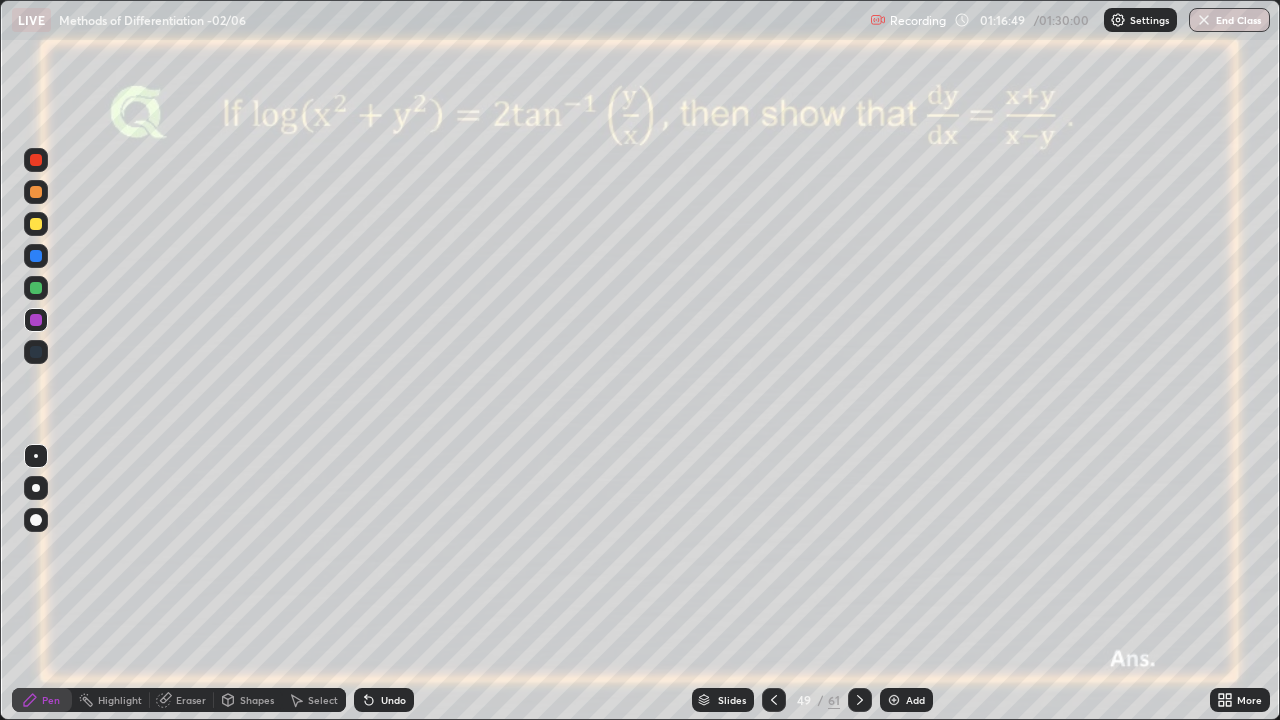 click 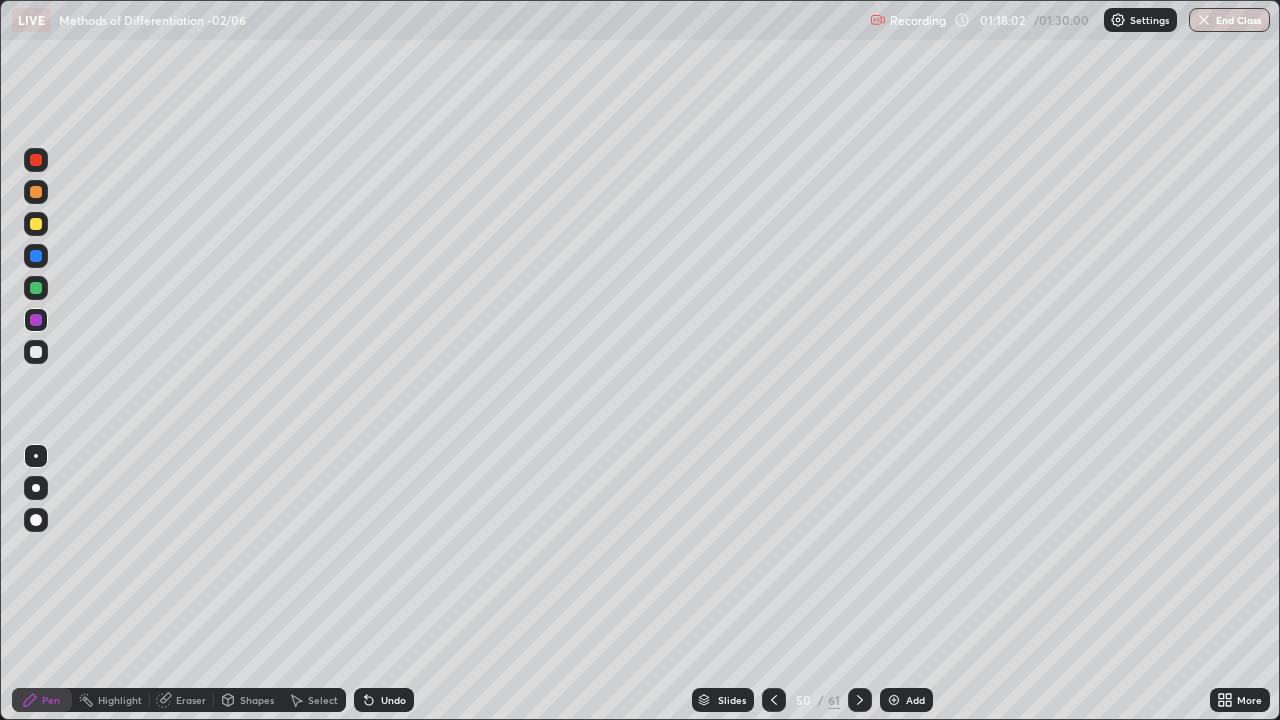 click 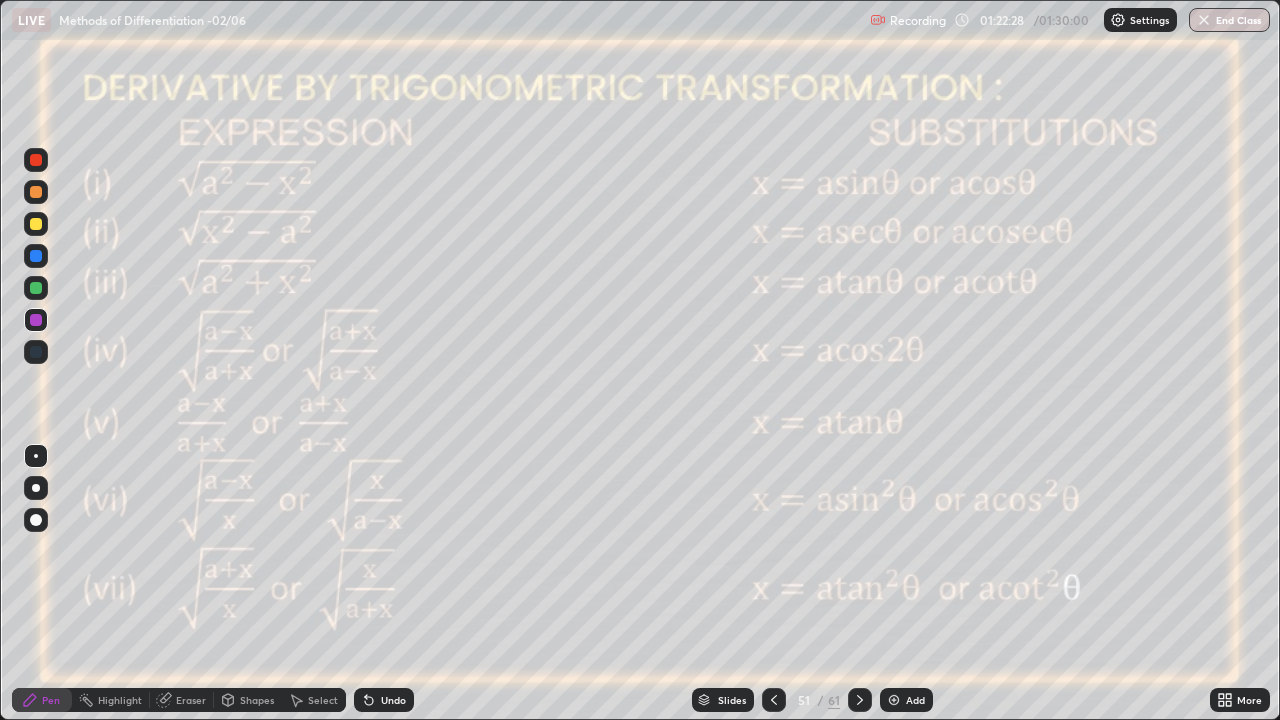 click on "Eraser" at bounding box center [182, 700] 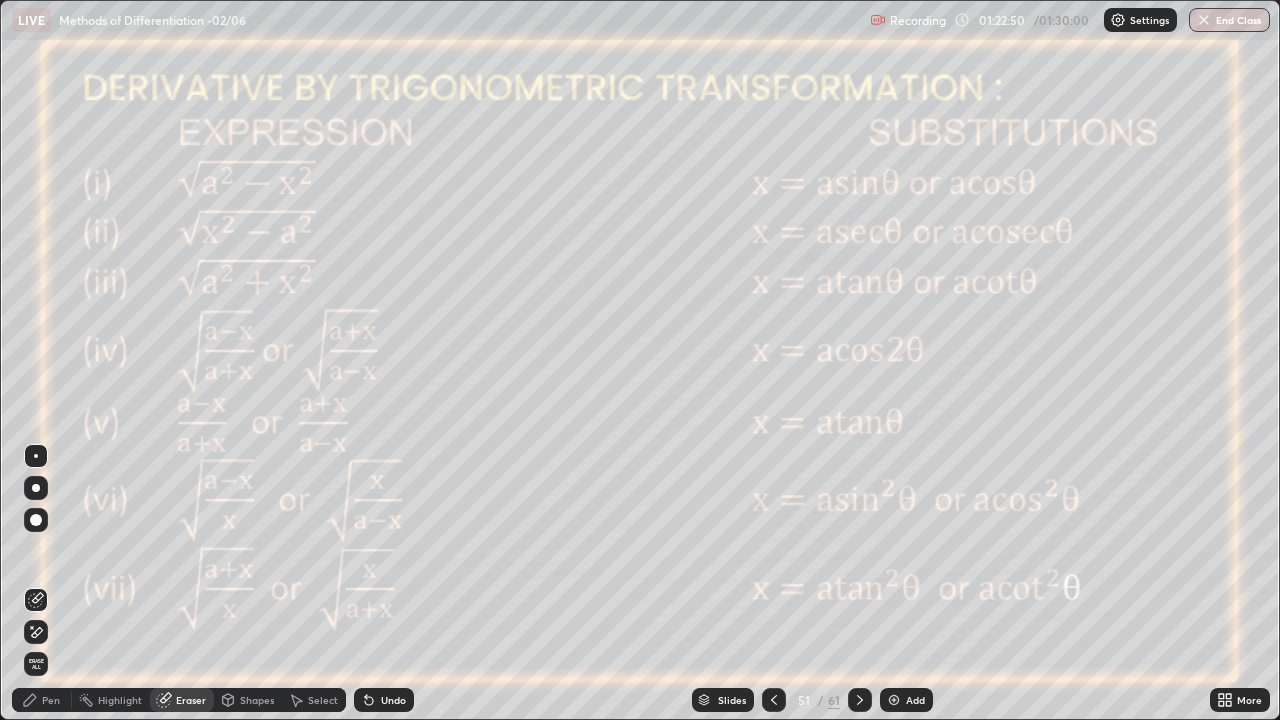click at bounding box center (894, 700) 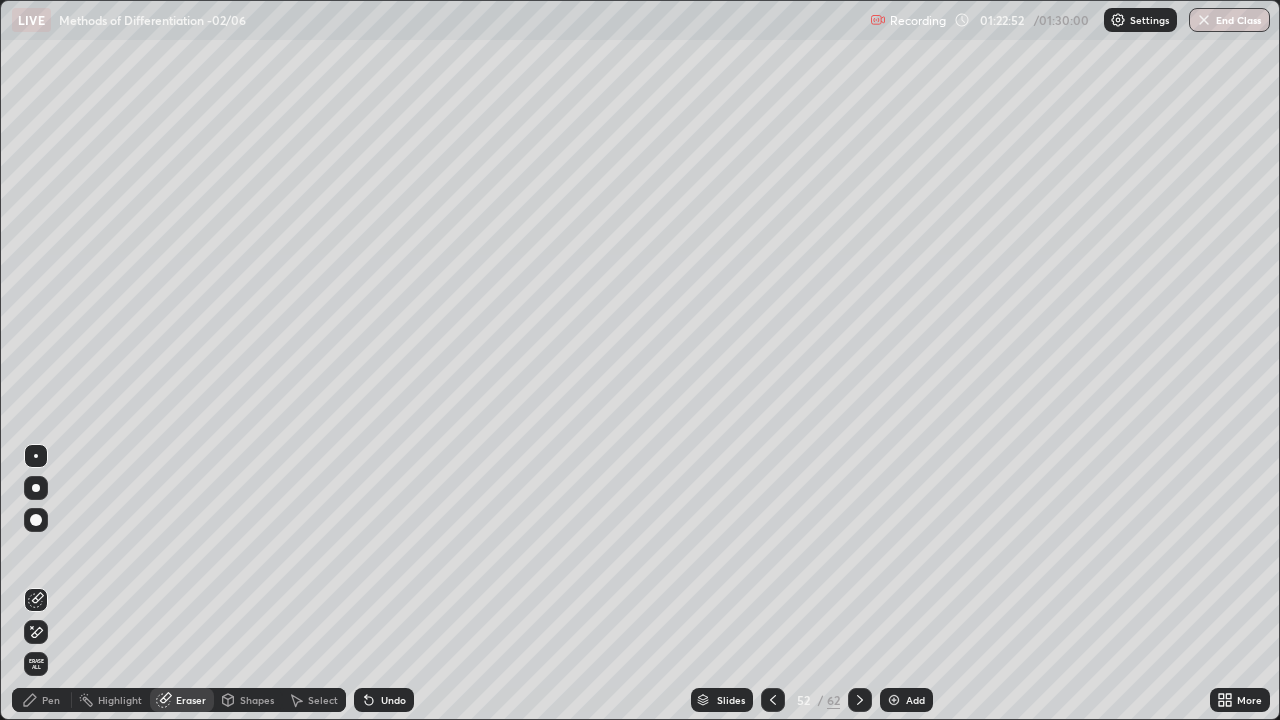 click on "Pen" at bounding box center (42, 700) 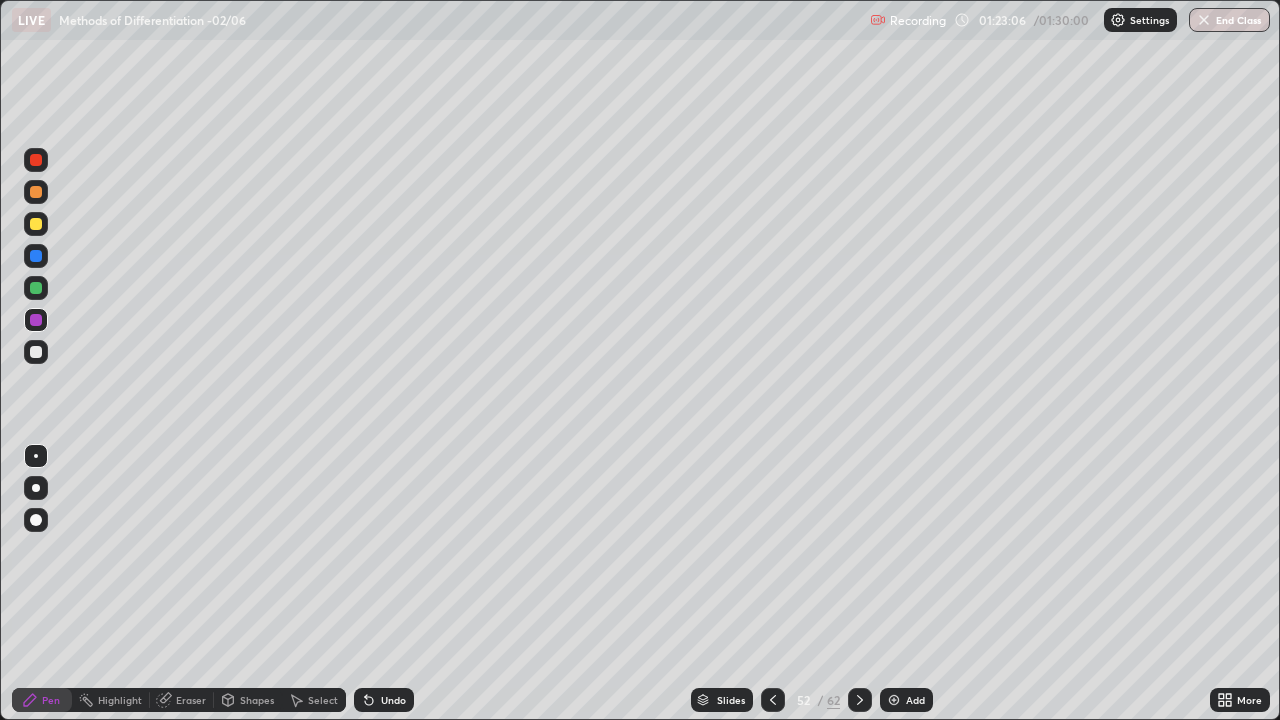 click 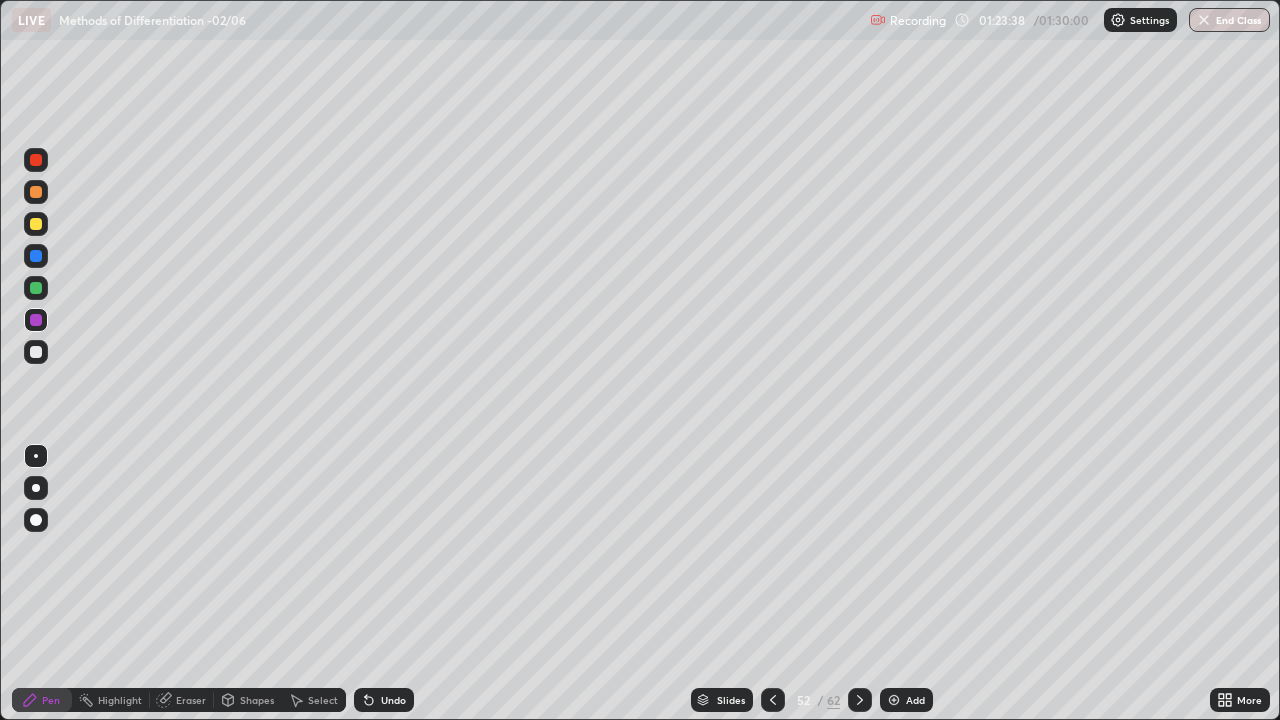 click 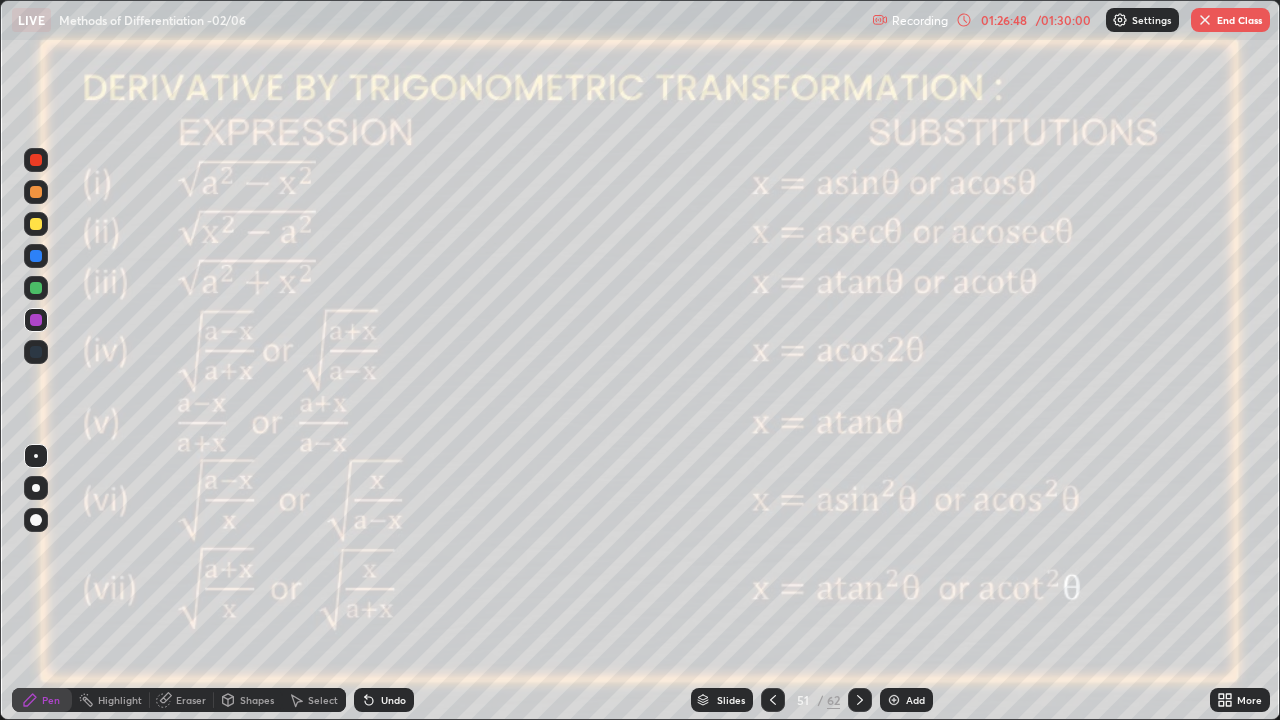 click 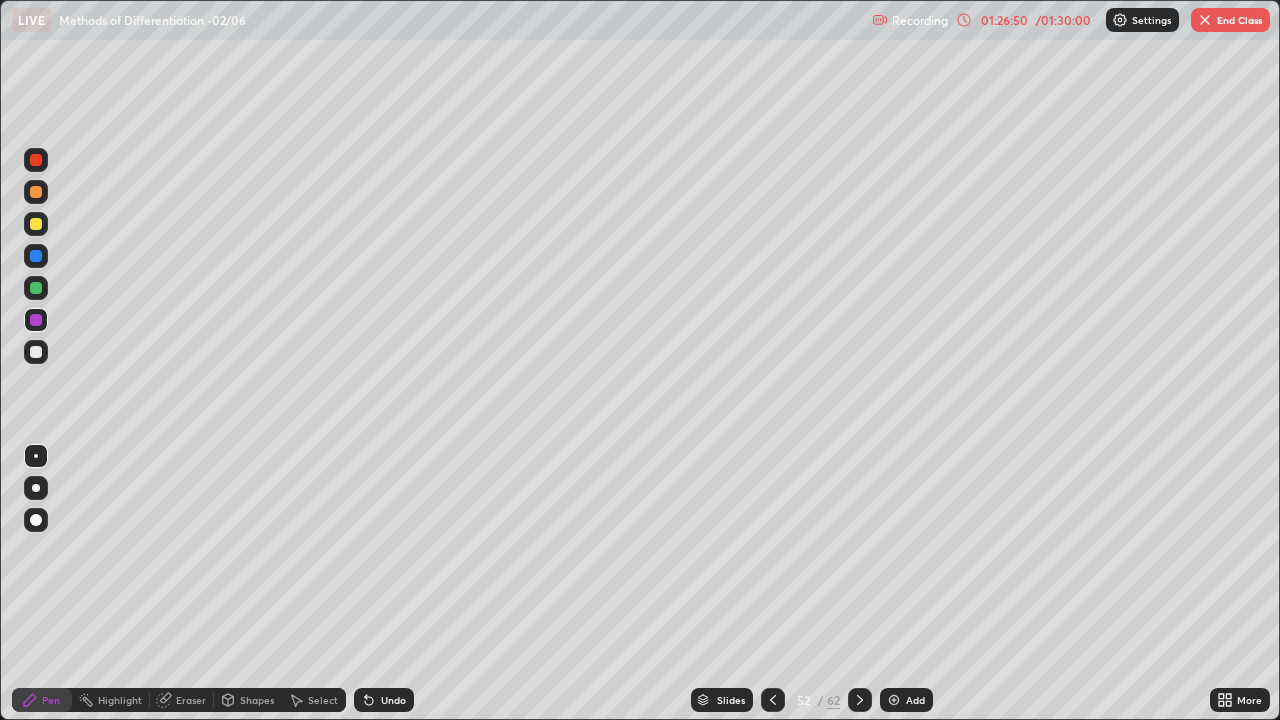 click 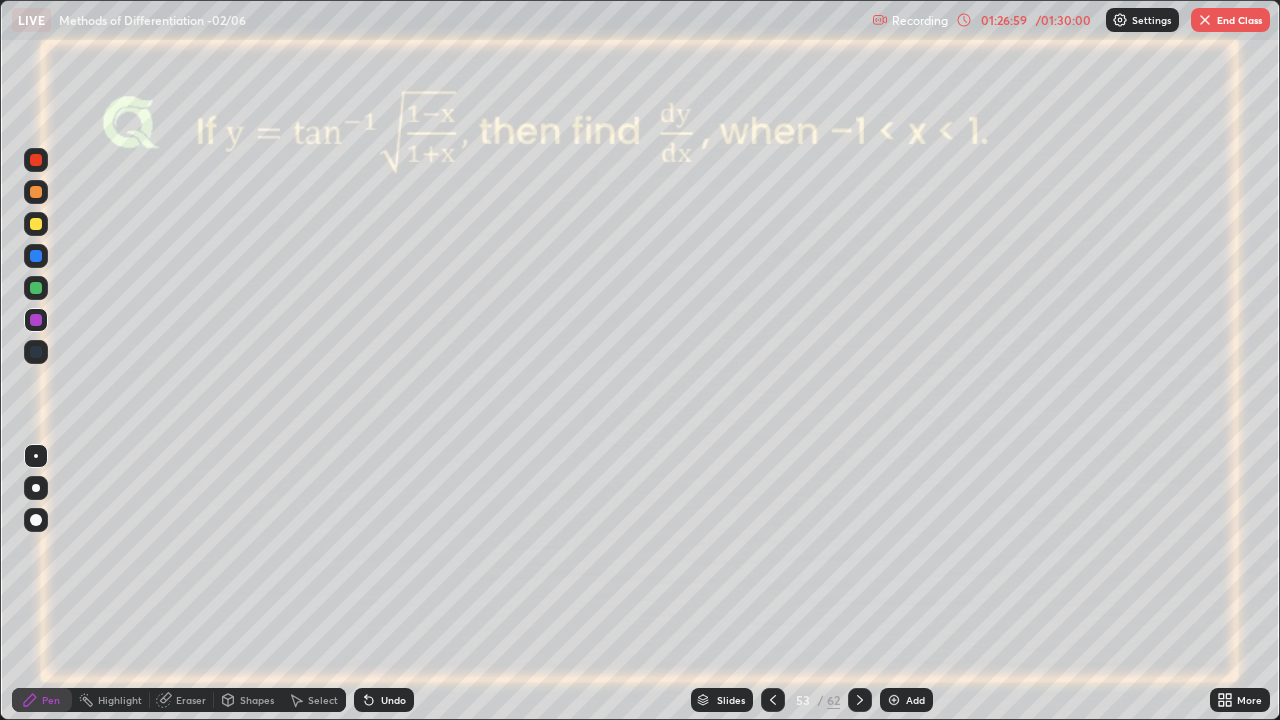 click 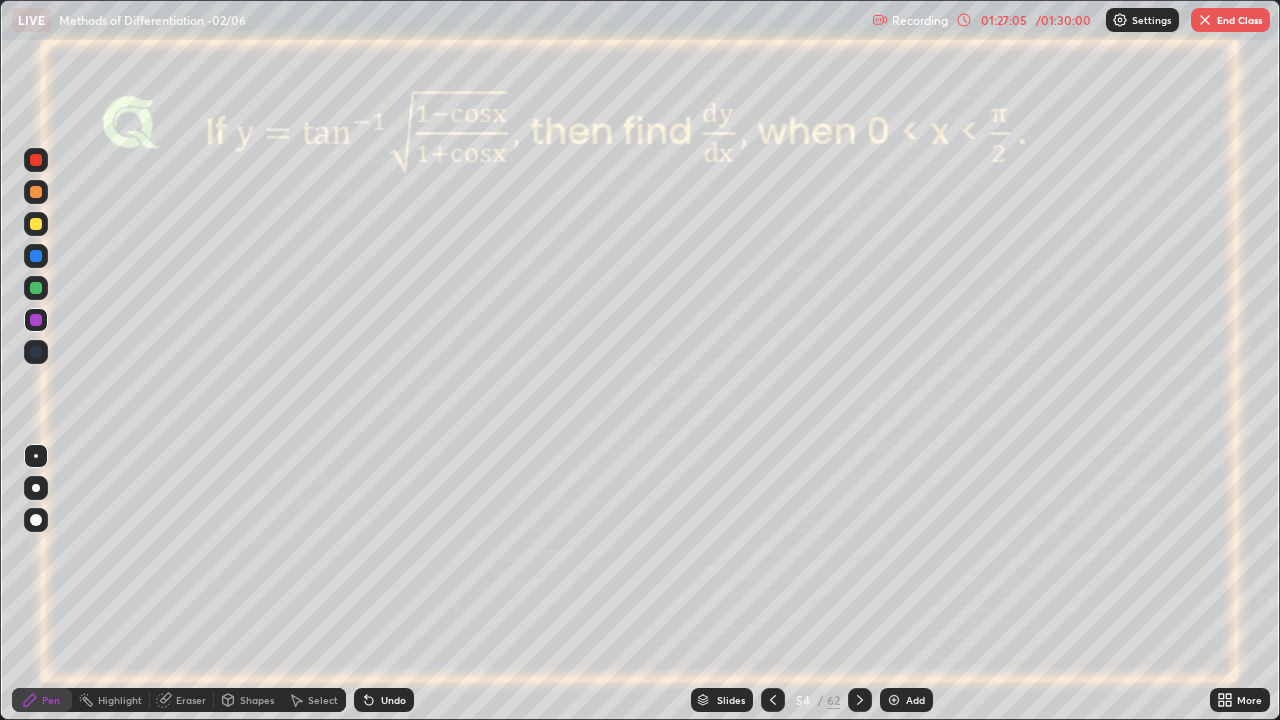 click 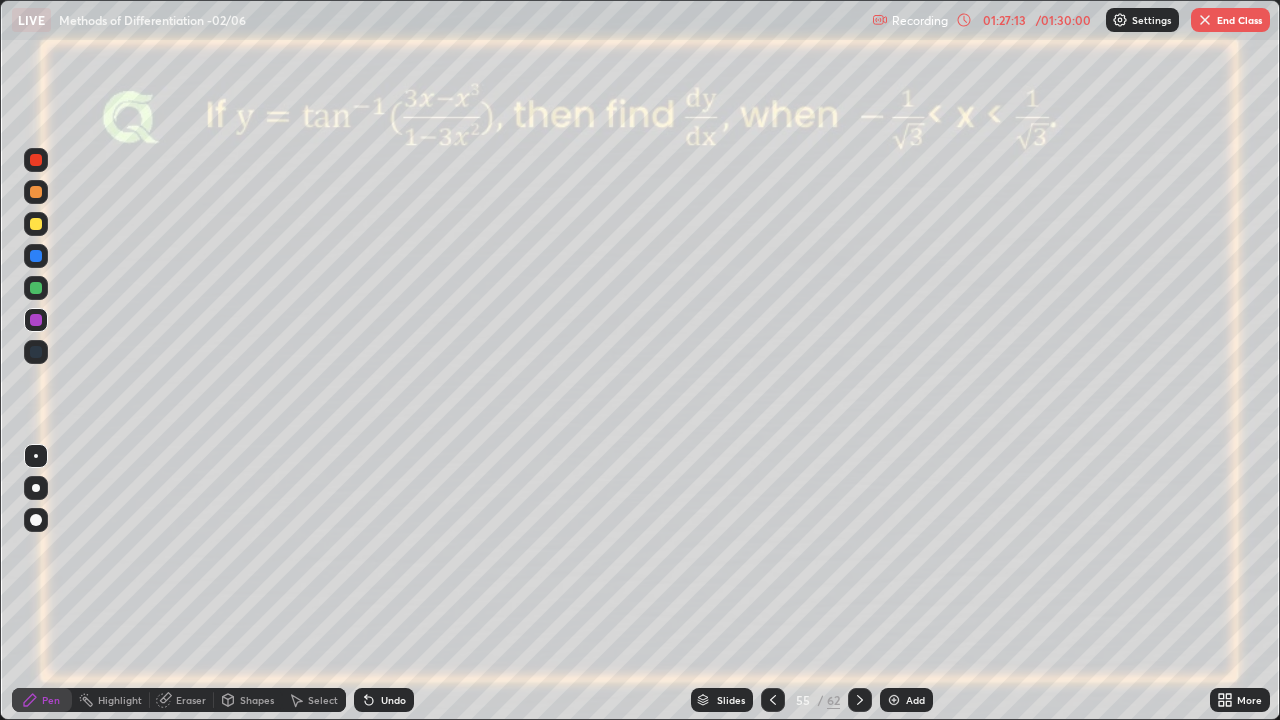 click 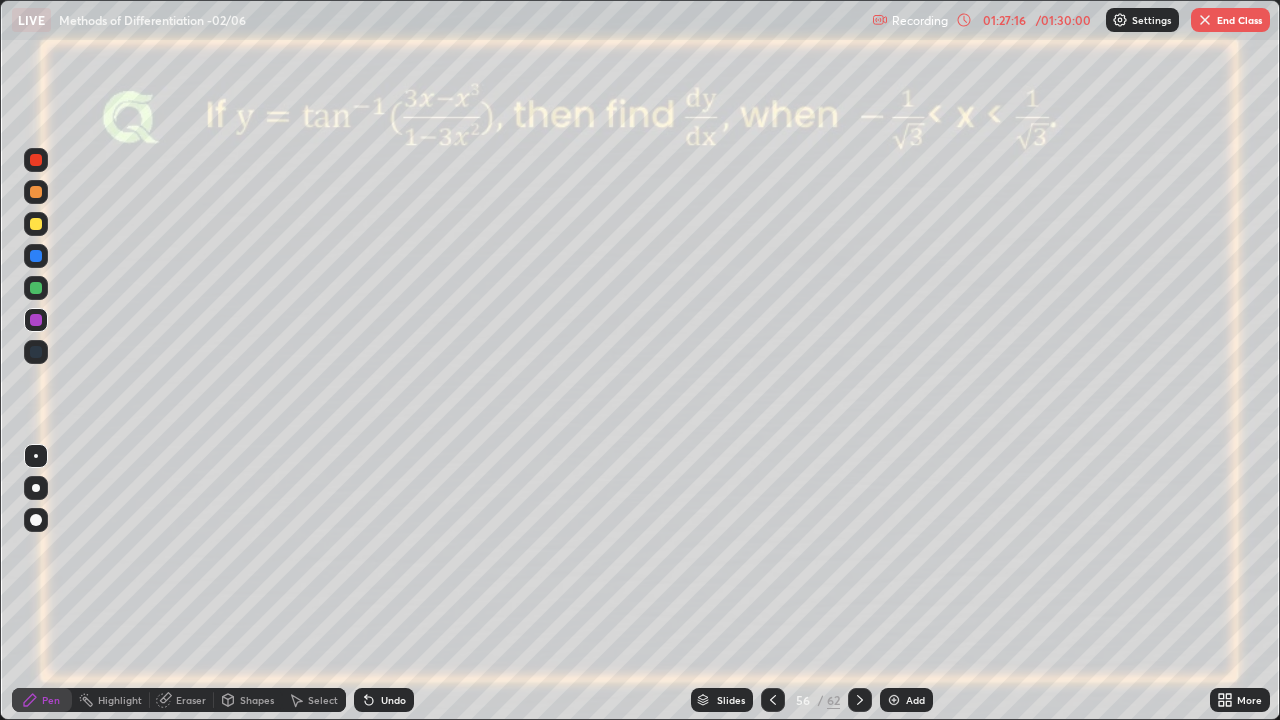 click 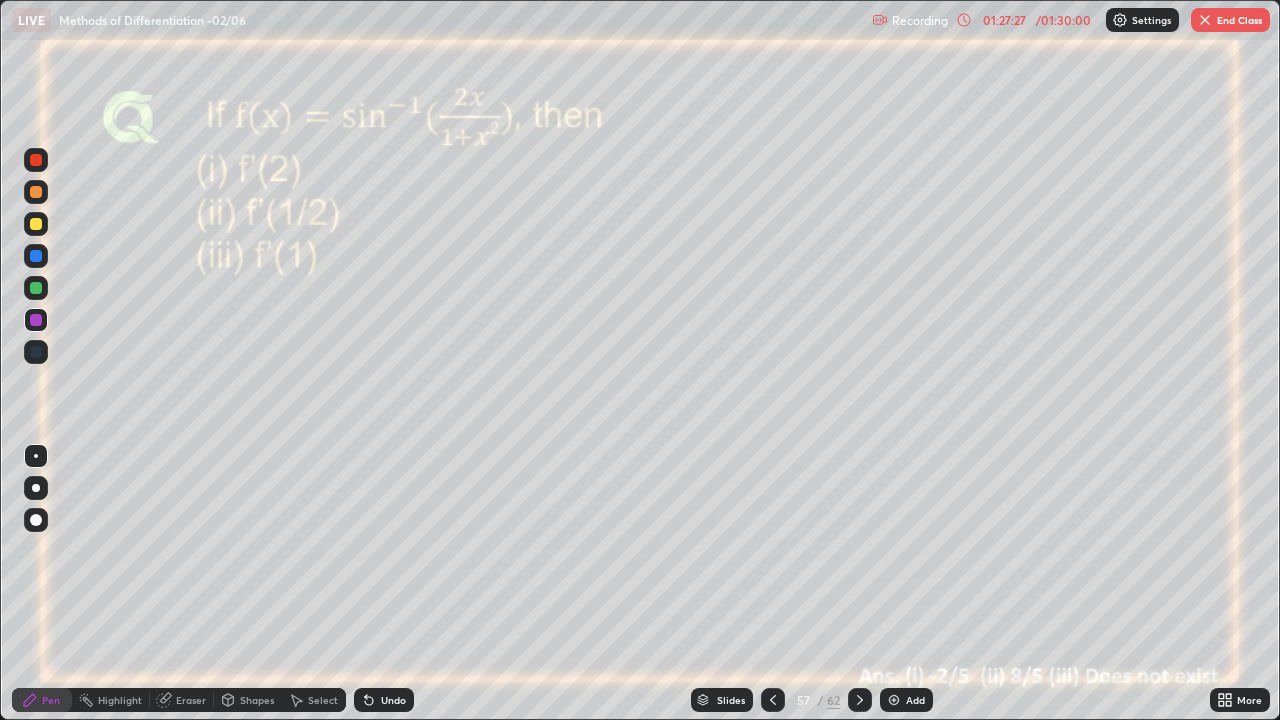 click 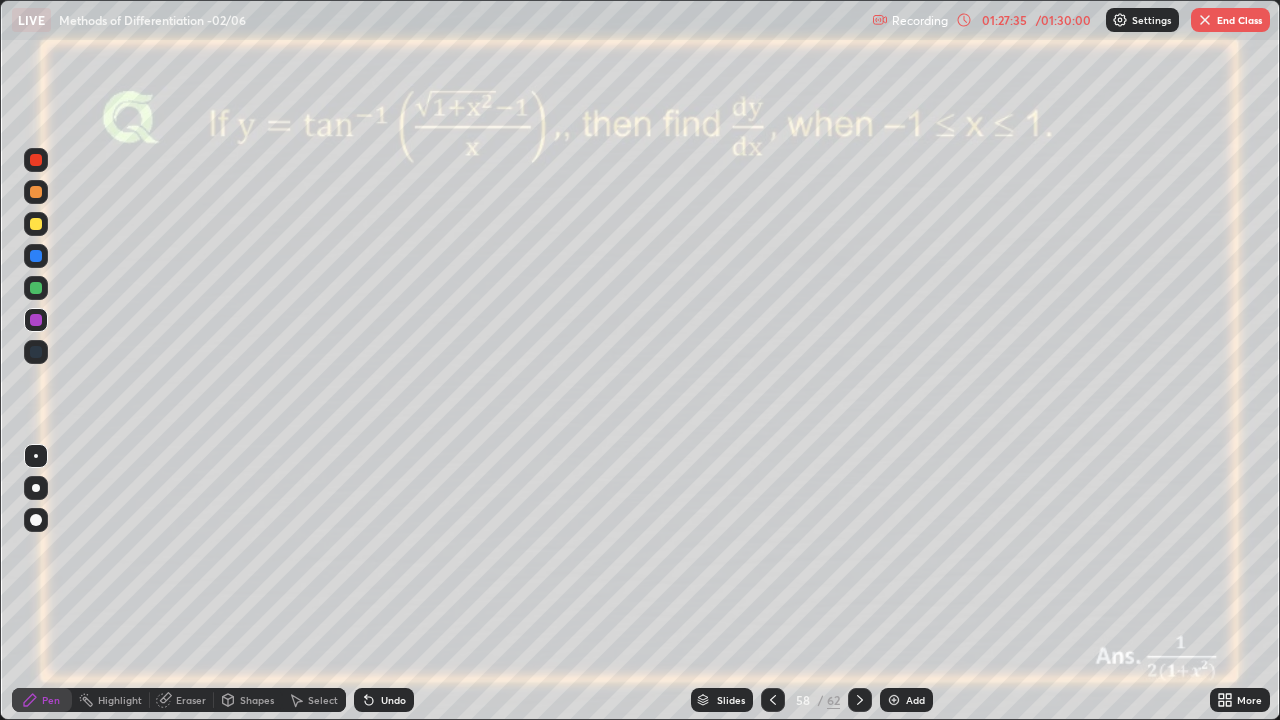 click 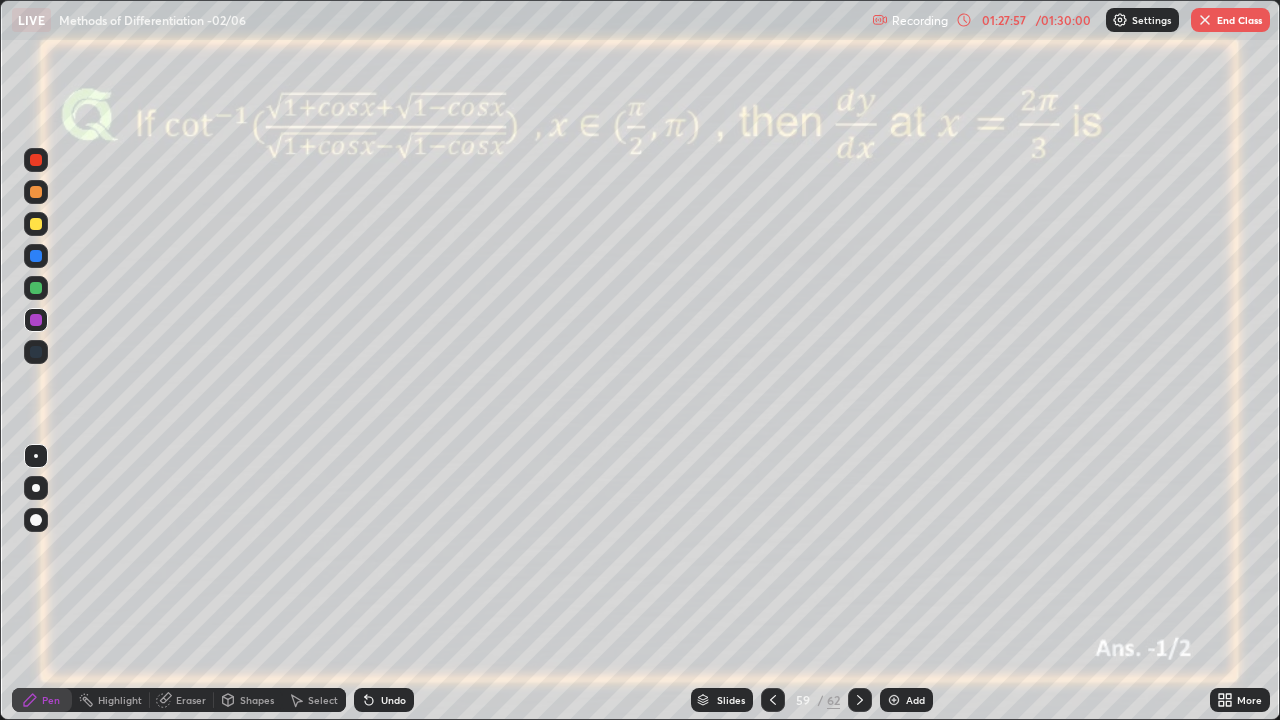 click on "End Class" at bounding box center (1230, 20) 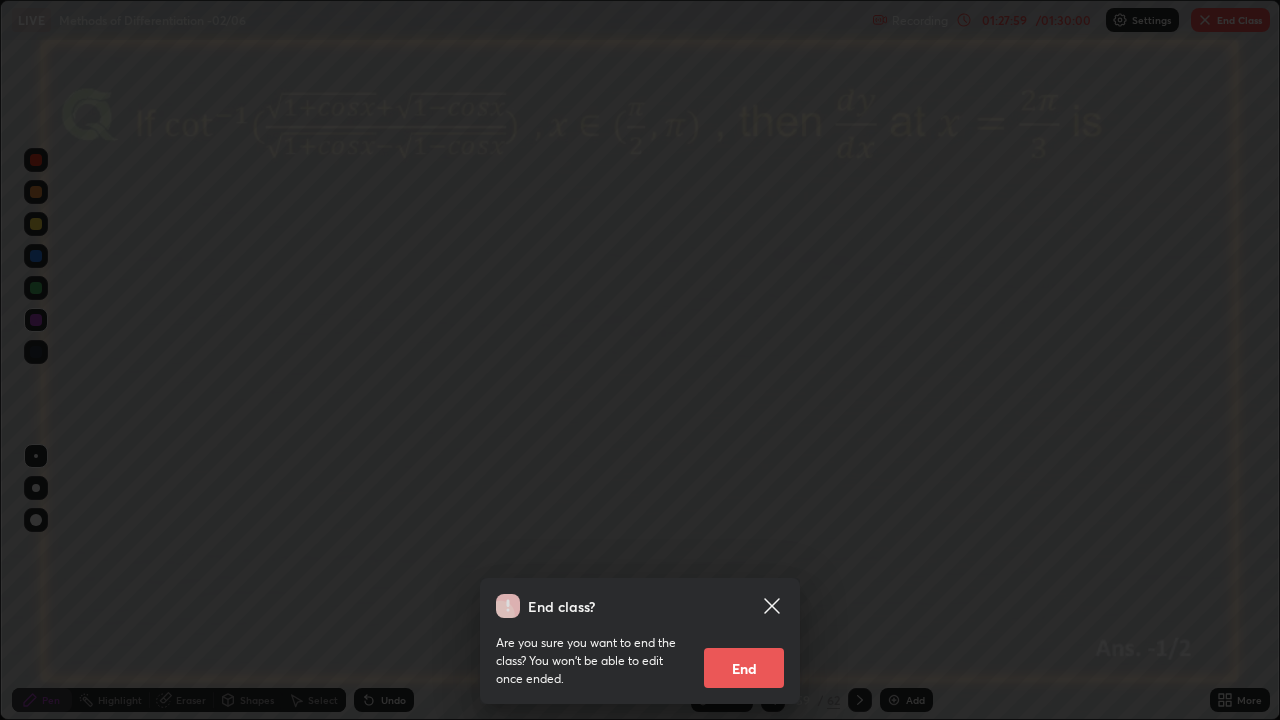 click on "End" at bounding box center [744, 668] 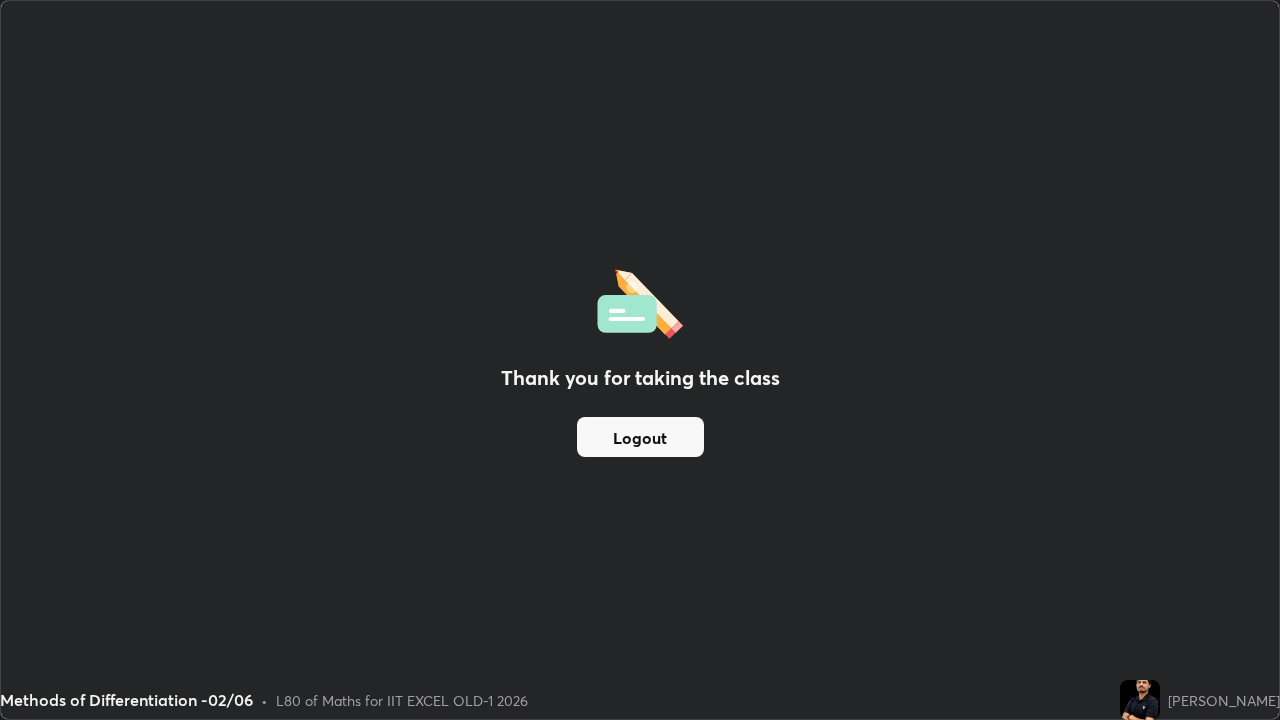 click on "Logout" at bounding box center (640, 437) 